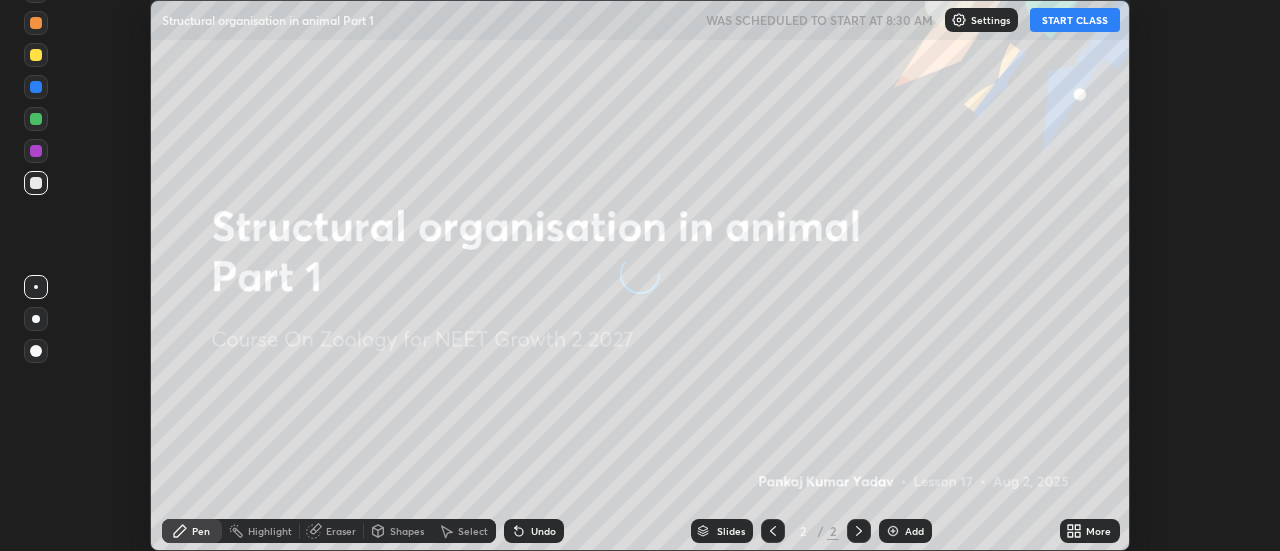 scroll, scrollTop: 0, scrollLeft: 0, axis: both 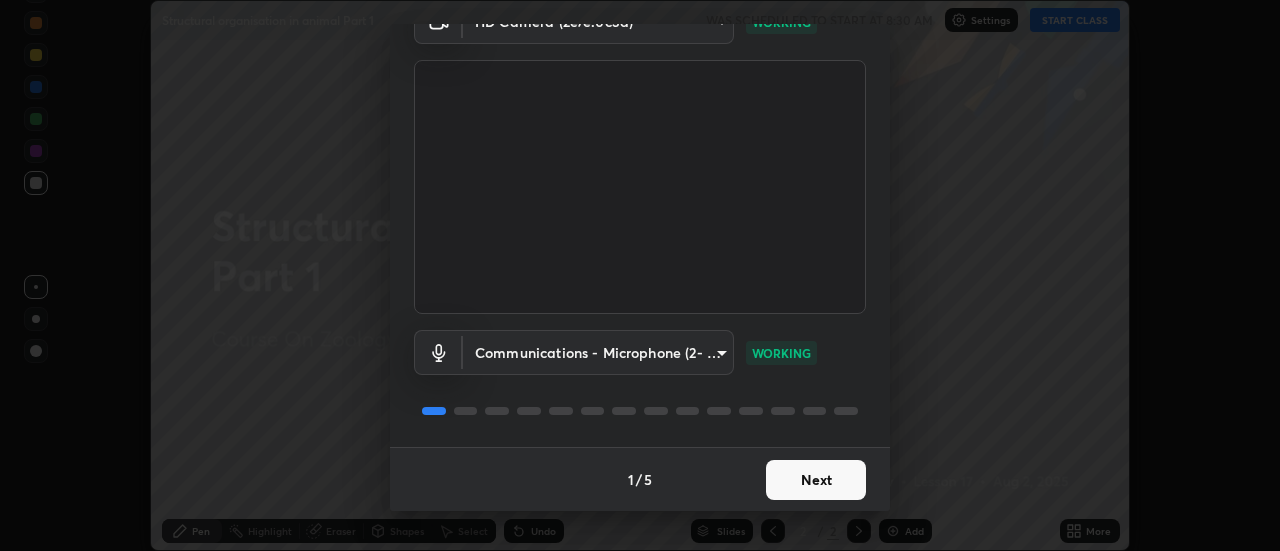 click on "Next" at bounding box center (816, 480) 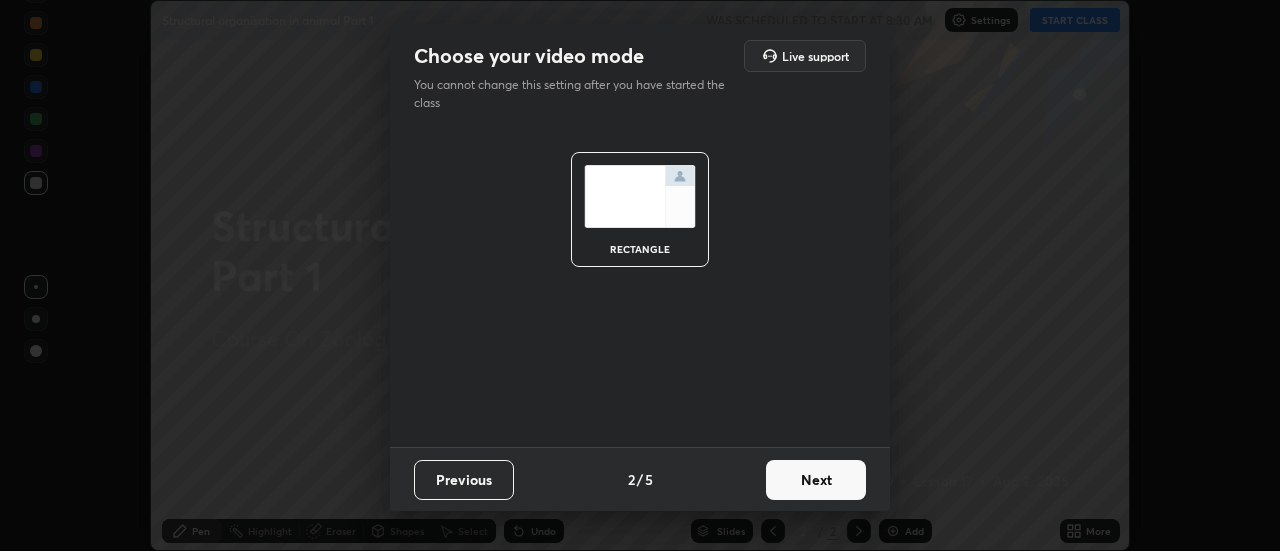 scroll, scrollTop: 0, scrollLeft: 0, axis: both 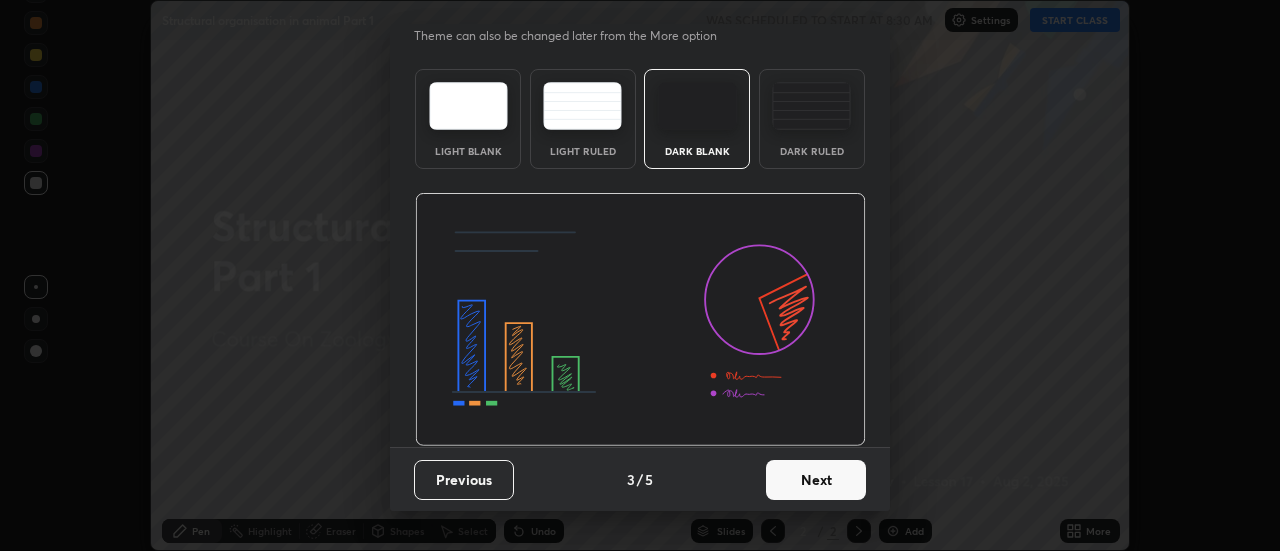click on "Next" at bounding box center [816, 480] 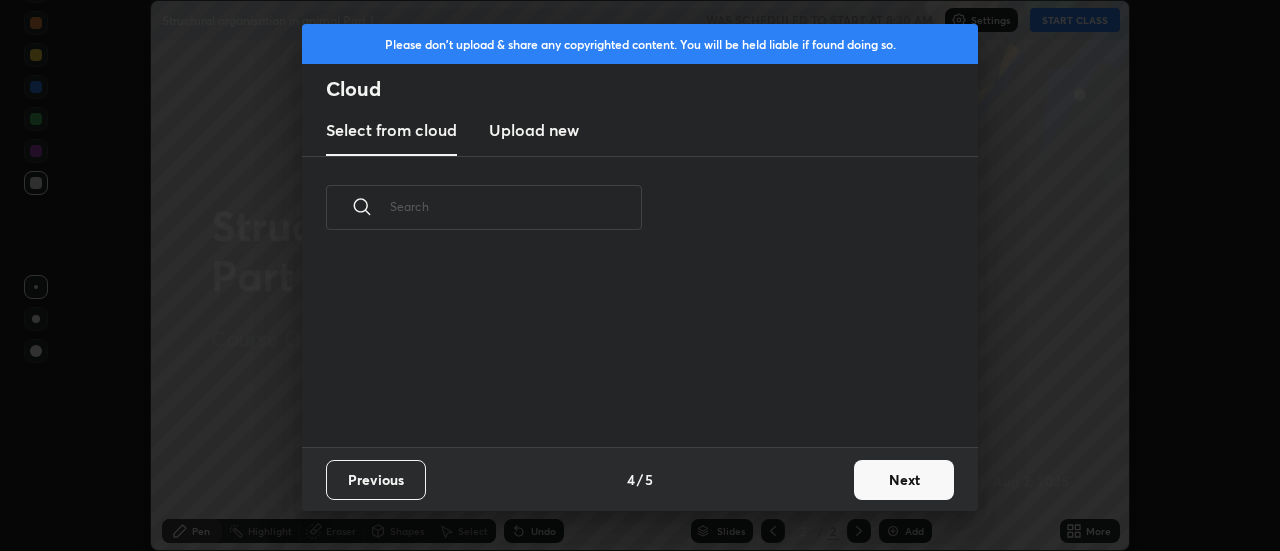 scroll, scrollTop: 7, scrollLeft: 11, axis: both 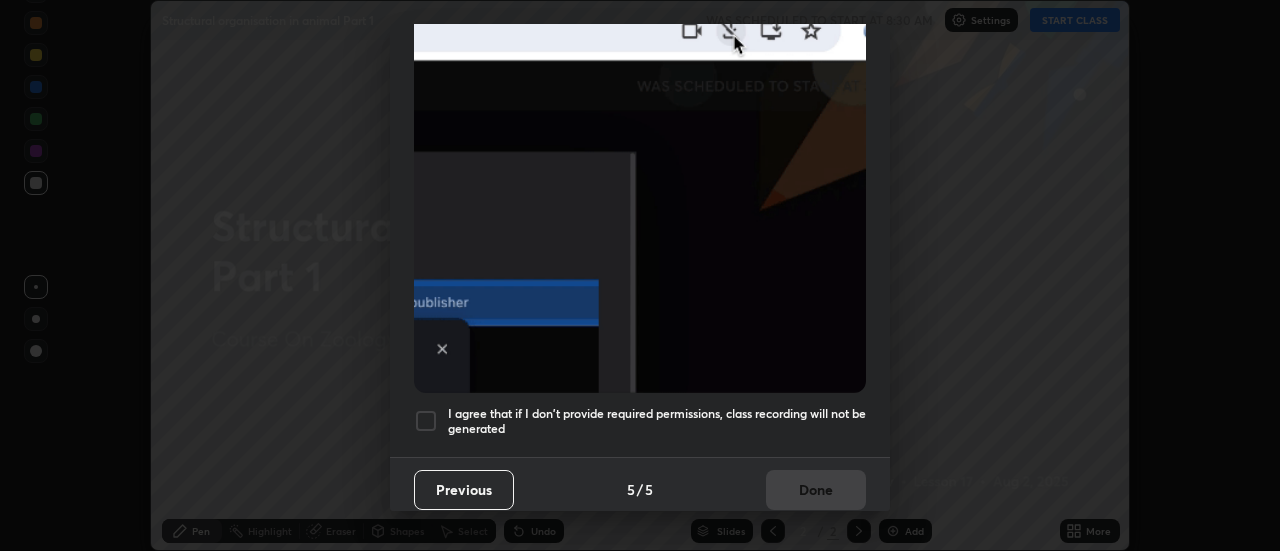 click on "I agree that if I don't provide required permissions, class recording will not be generated" at bounding box center (657, 421) 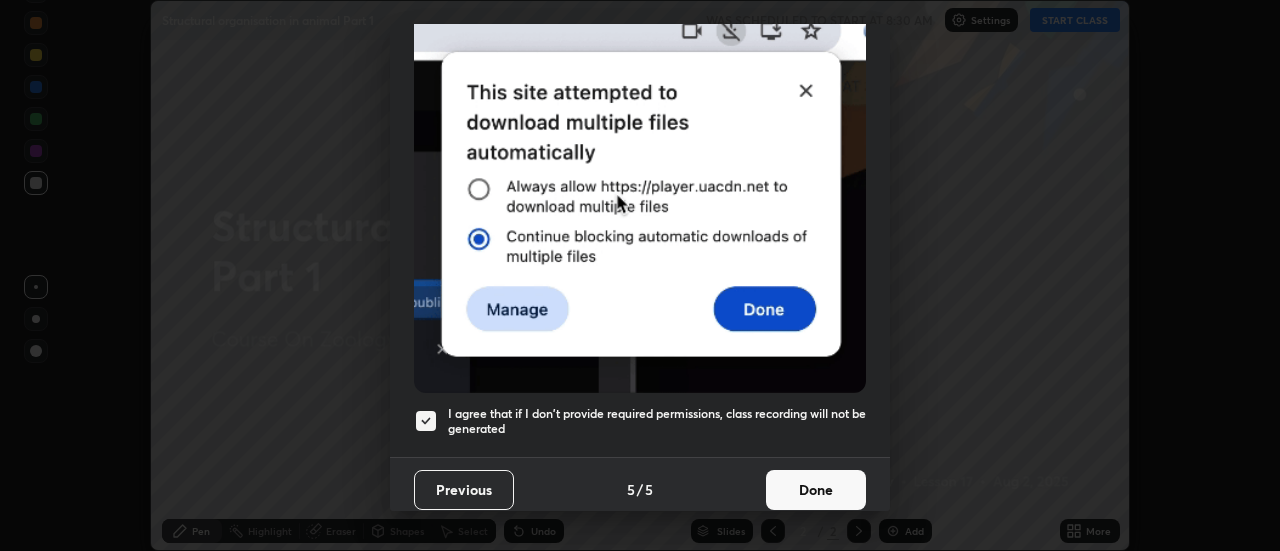click on "Done" at bounding box center [816, 490] 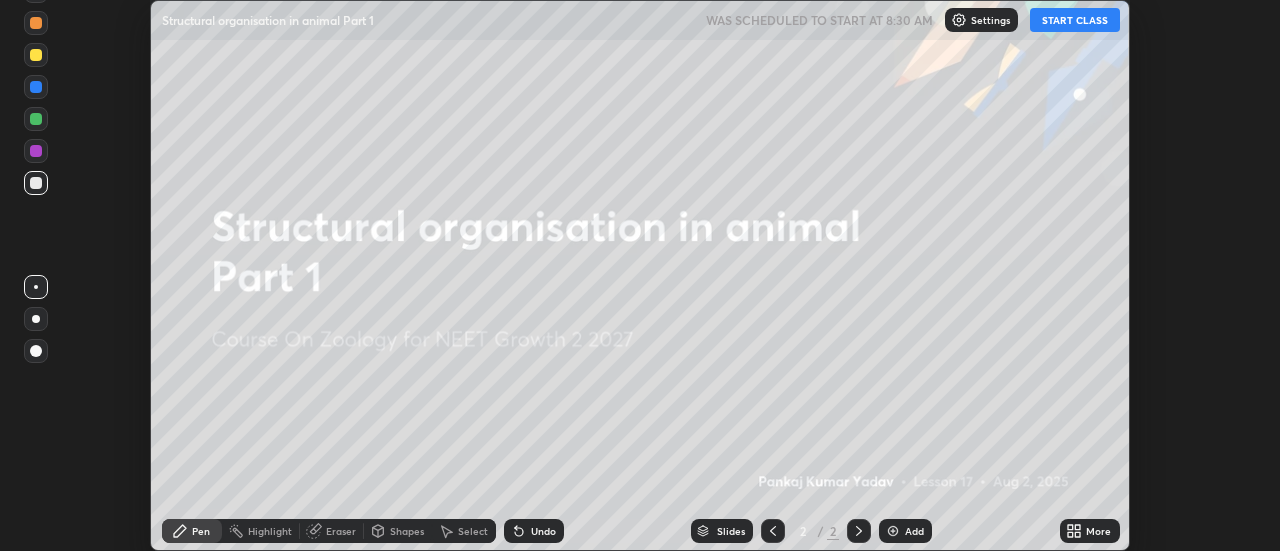 click on "START CLASS" at bounding box center [1075, 20] 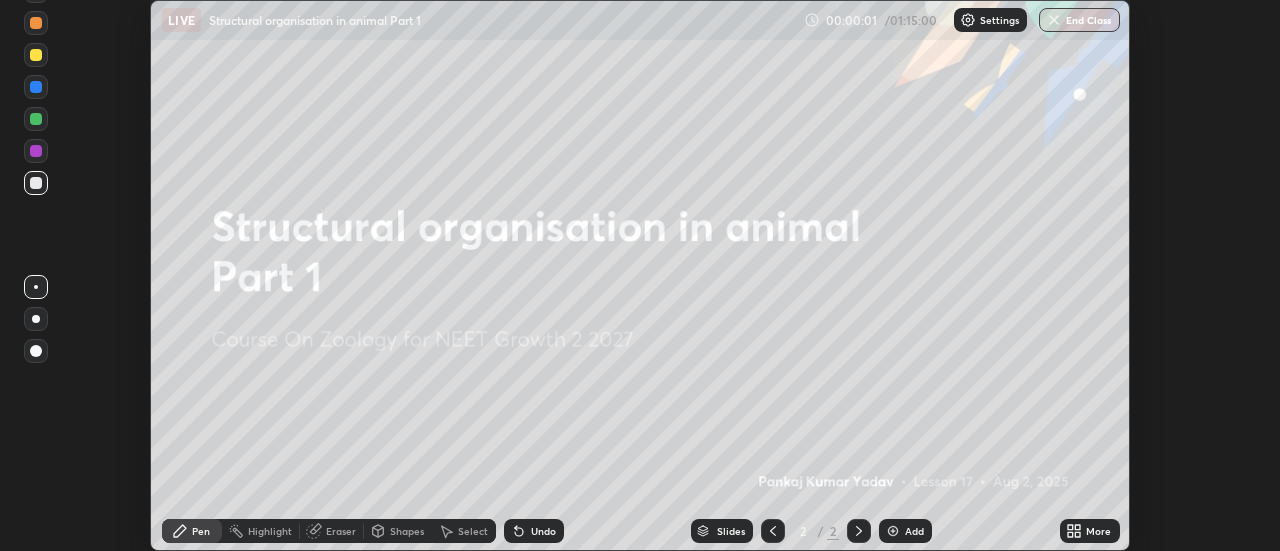 click 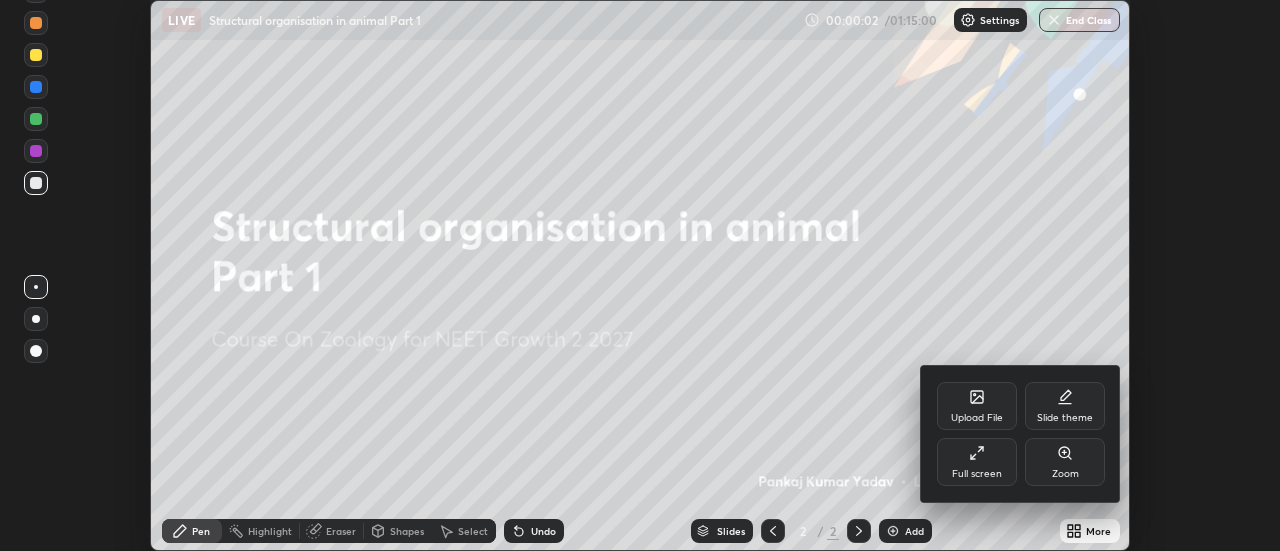 click on "Full screen" at bounding box center [977, 462] 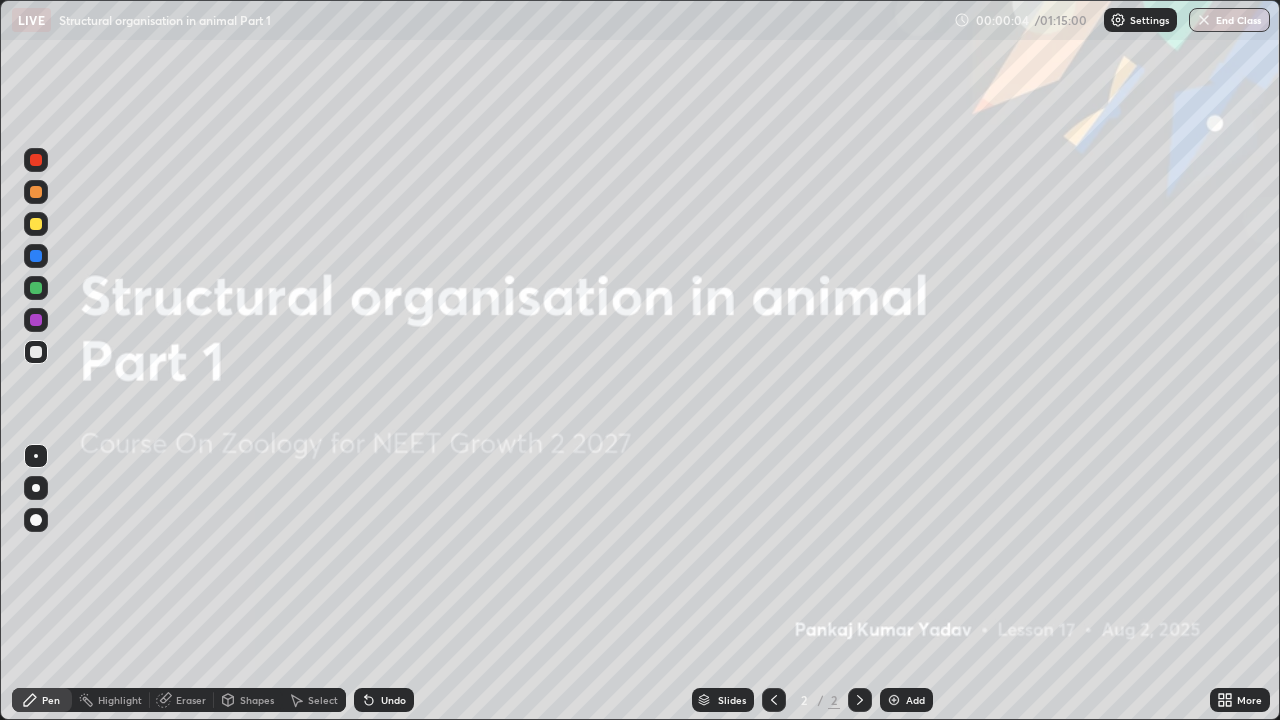 scroll, scrollTop: 99280, scrollLeft: 98720, axis: both 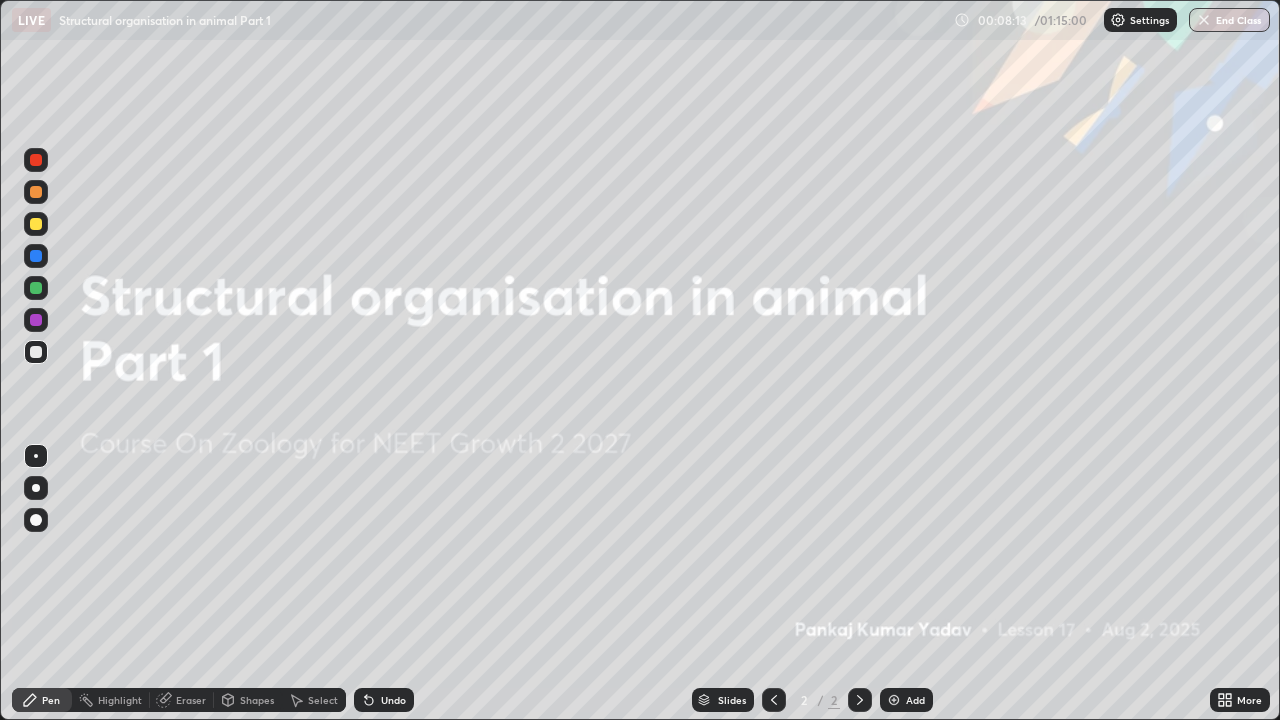 click 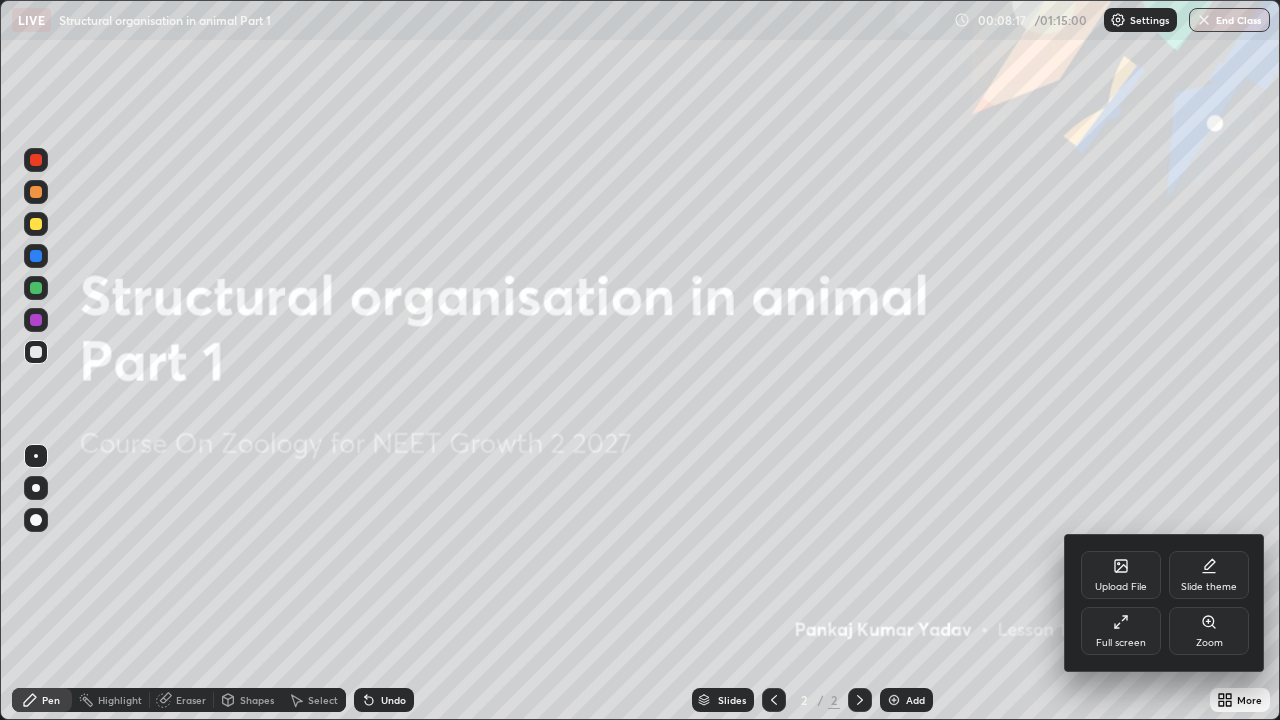 click on "Upload File" at bounding box center [1121, 587] 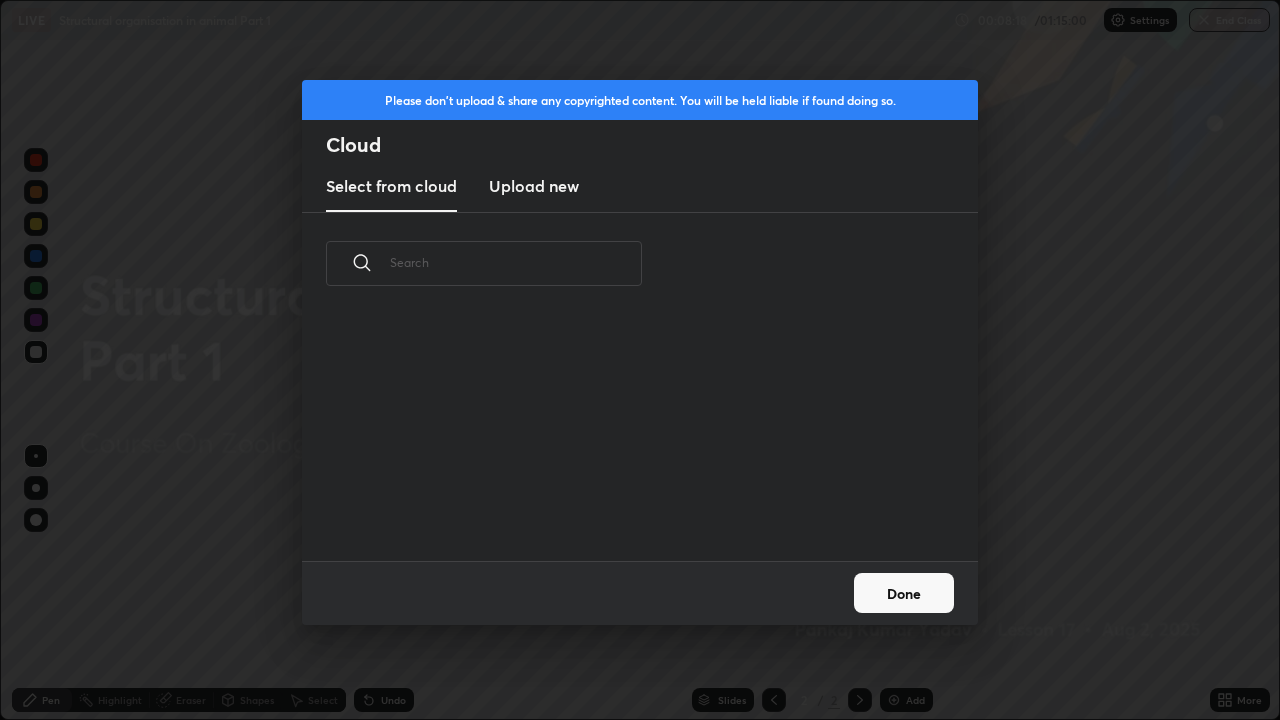 scroll, scrollTop: 150, scrollLeft: 642, axis: both 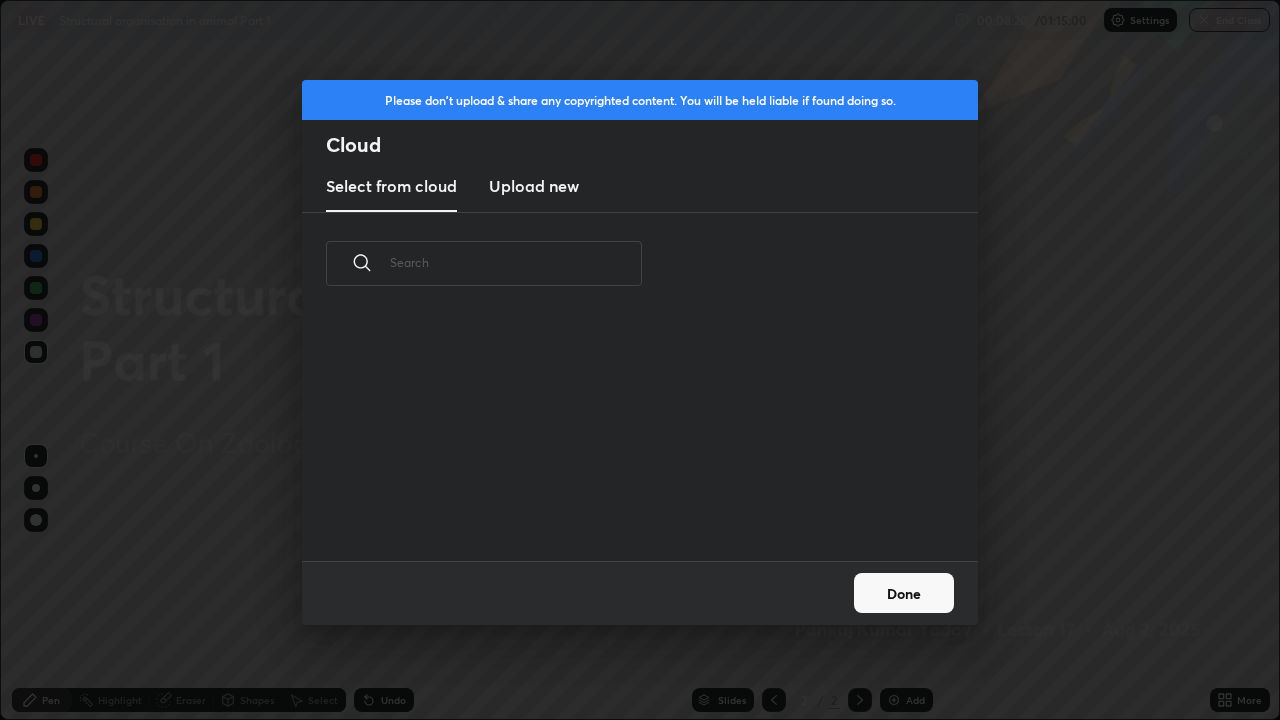 click on "Upload new" at bounding box center (534, 186) 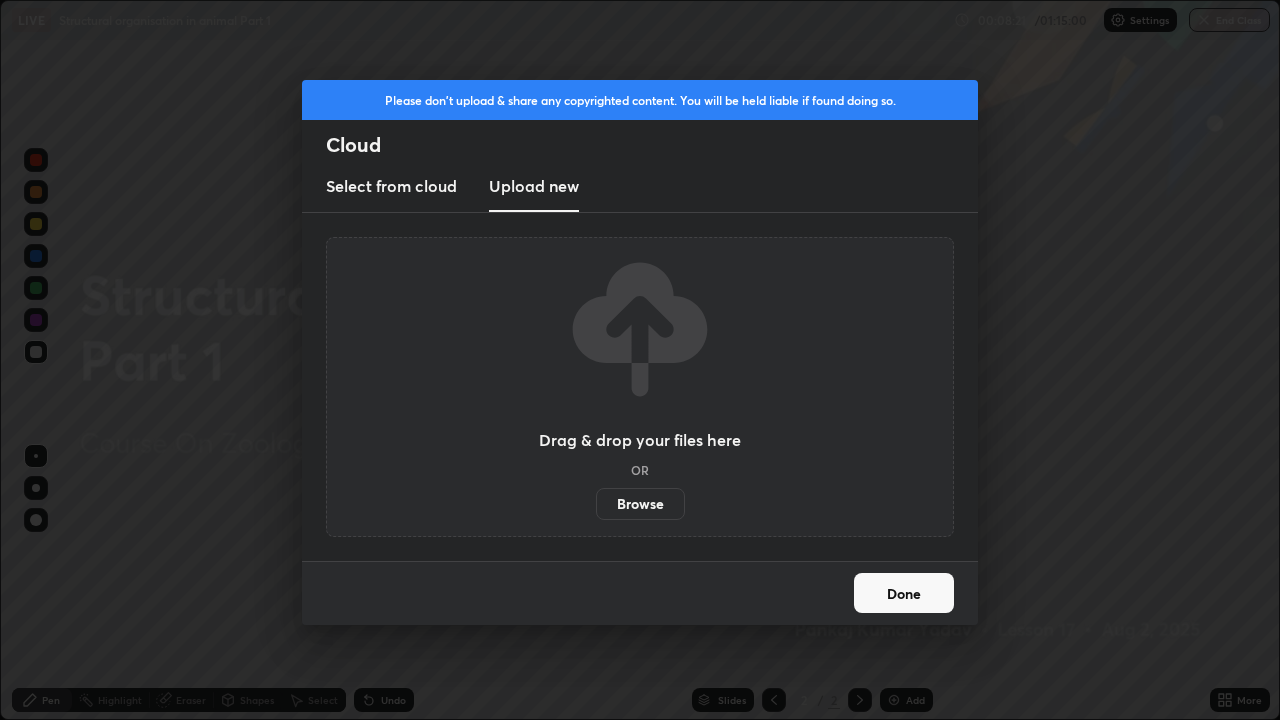 click on "Browse" at bounding box center [640, 504] 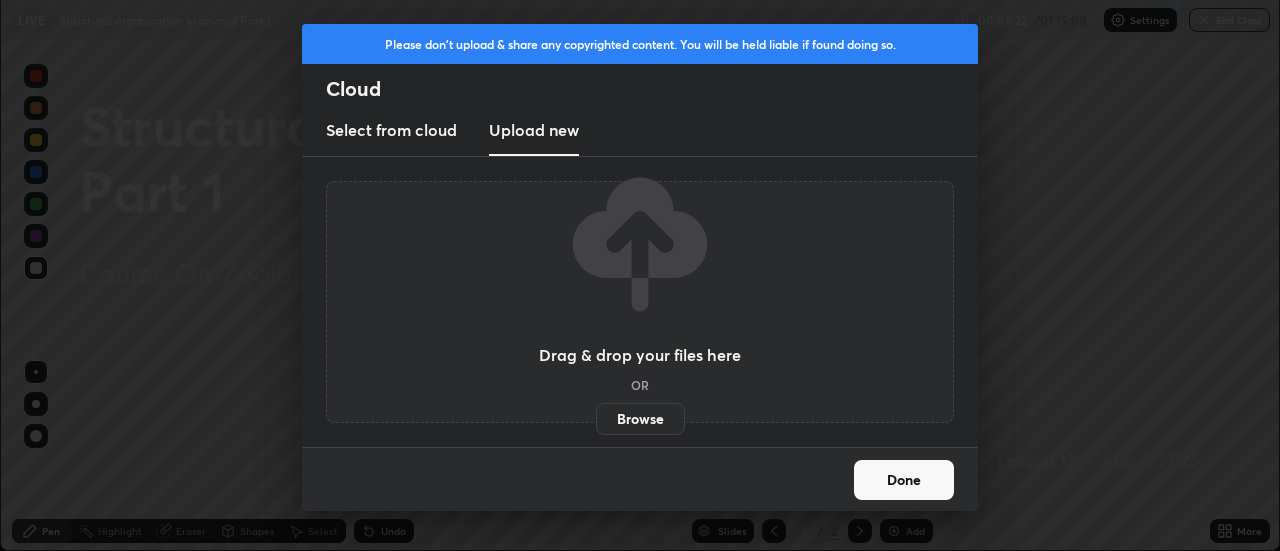 scroll, scrollTop: 551, scrollLeft: 1280, axis: both 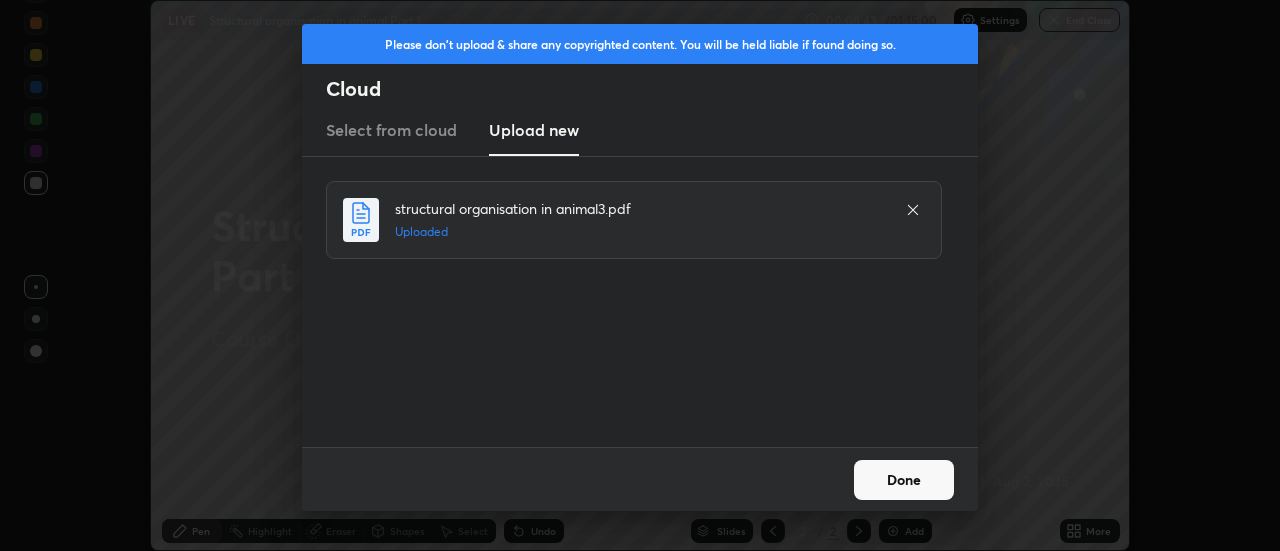 click on "Done" at bounding box center [904, 480] 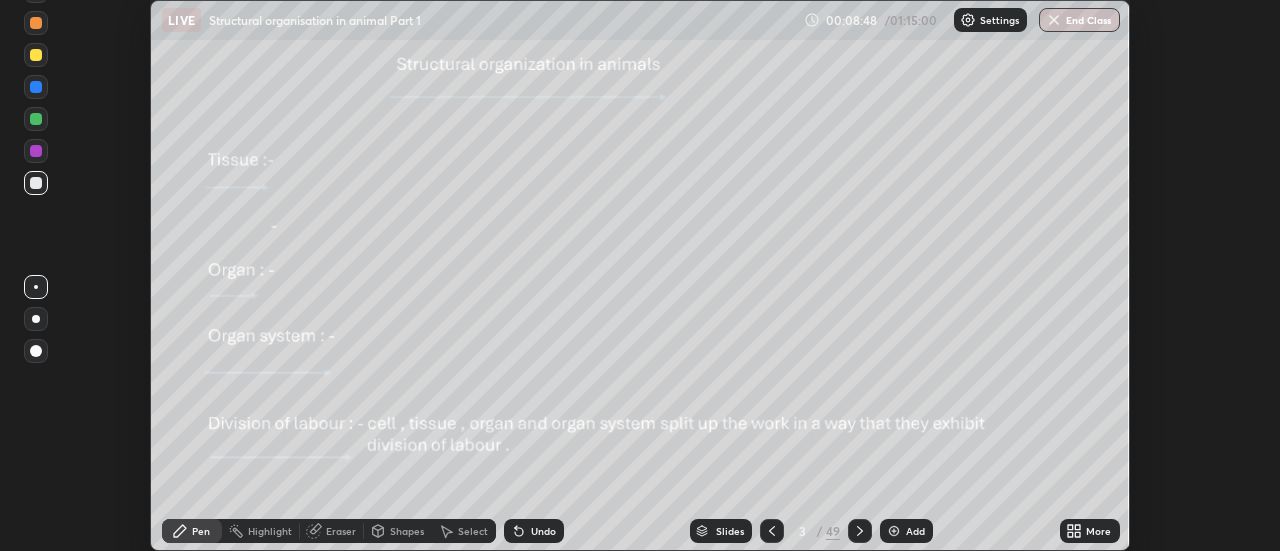 click 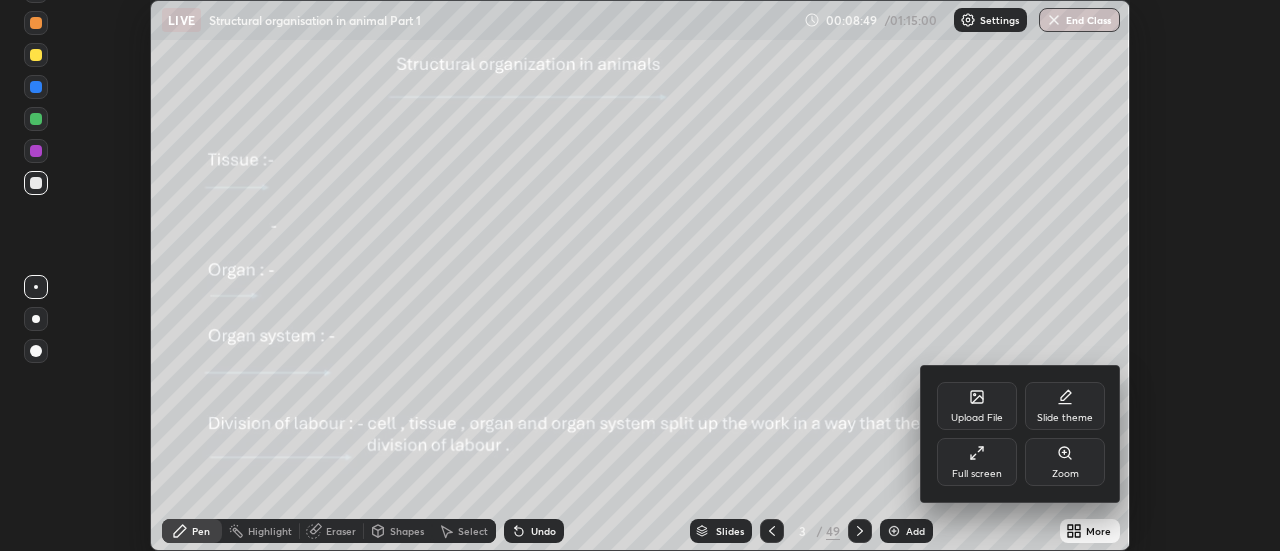 click on "Full screen" at bounding box center (977, 462) 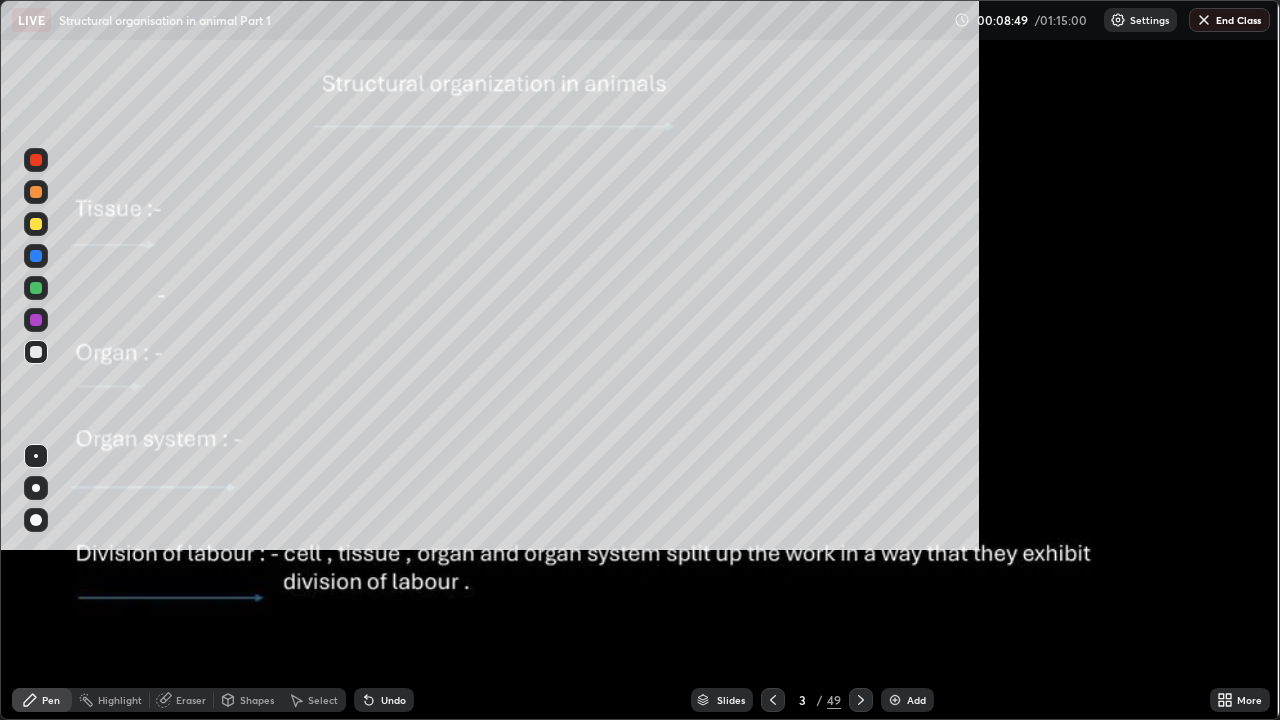 scroll, scrollTop: 99280, scrollLeft: 98720, axis: both 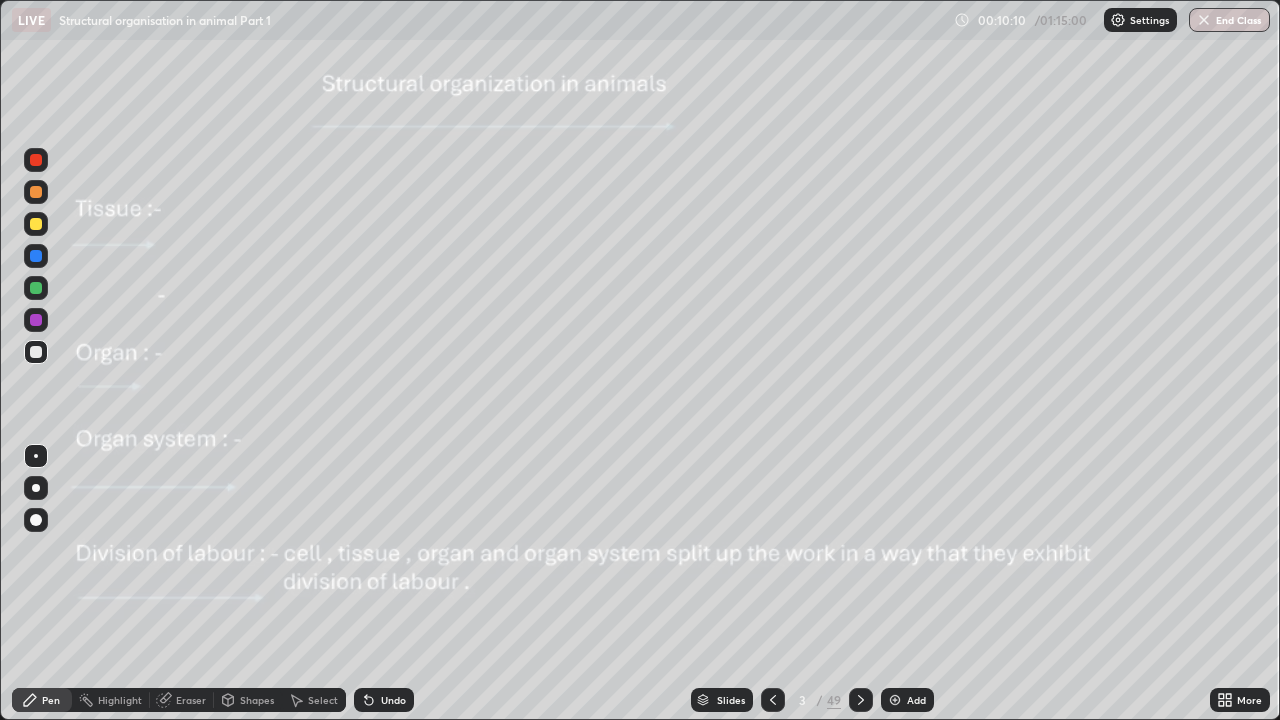 click at bounding box center [895, 700] 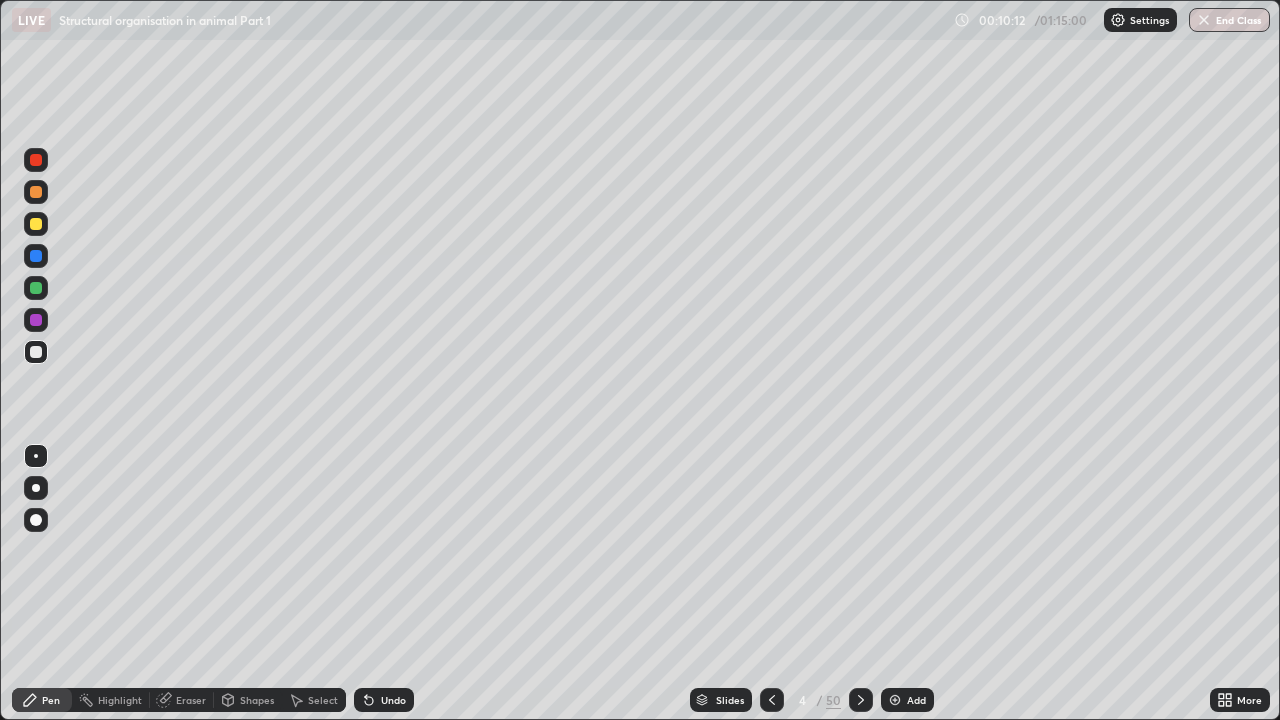 click at bounding box center (36, 192) 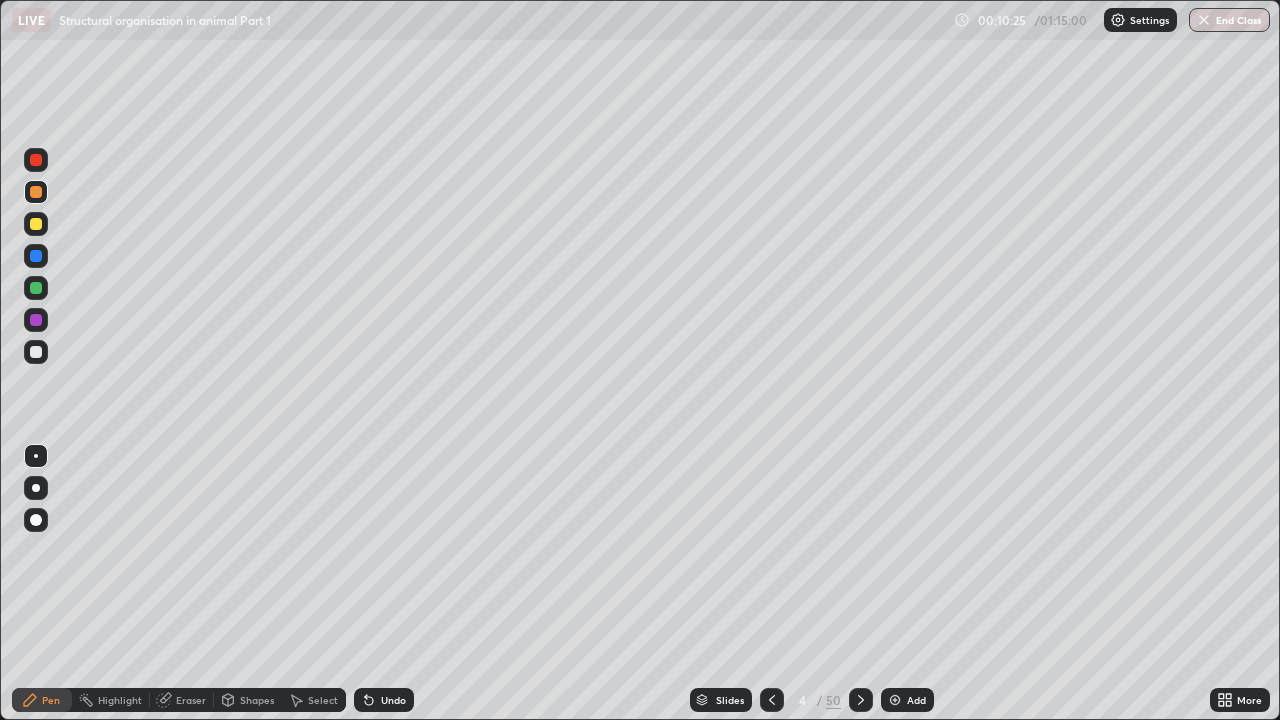 click at bounding box center (36, 352) 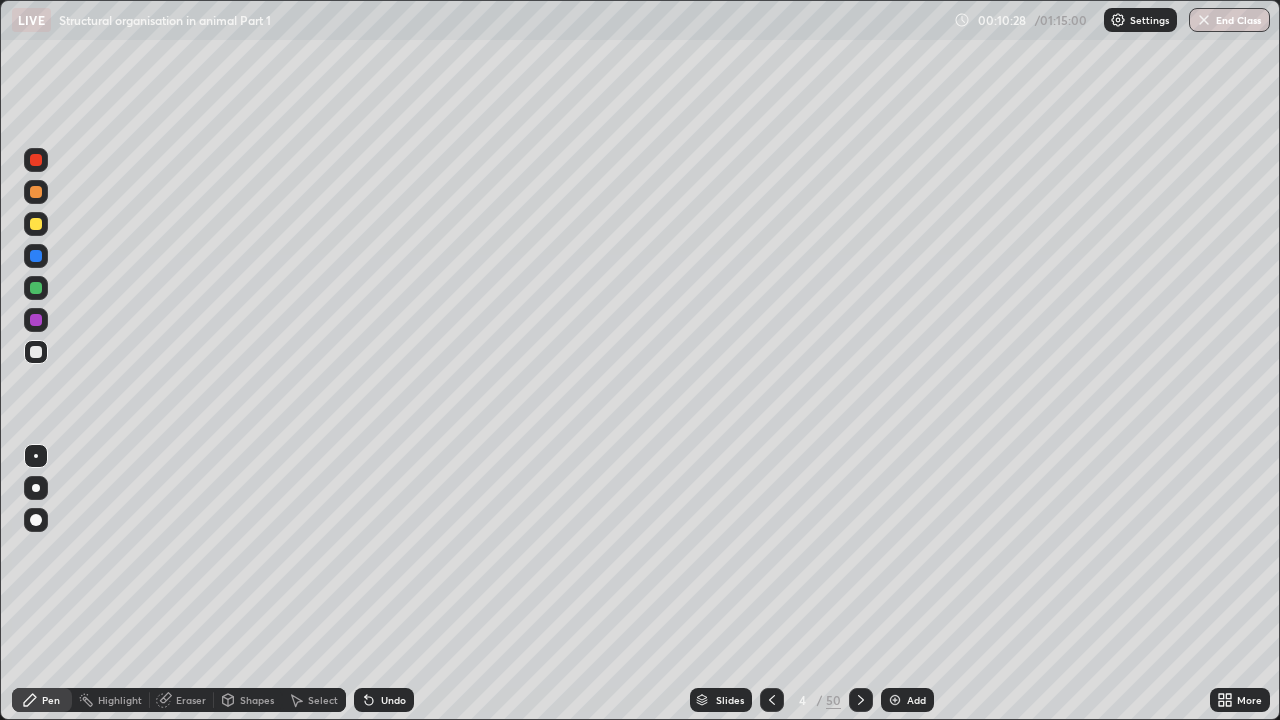click at bounding box center [36, 488] 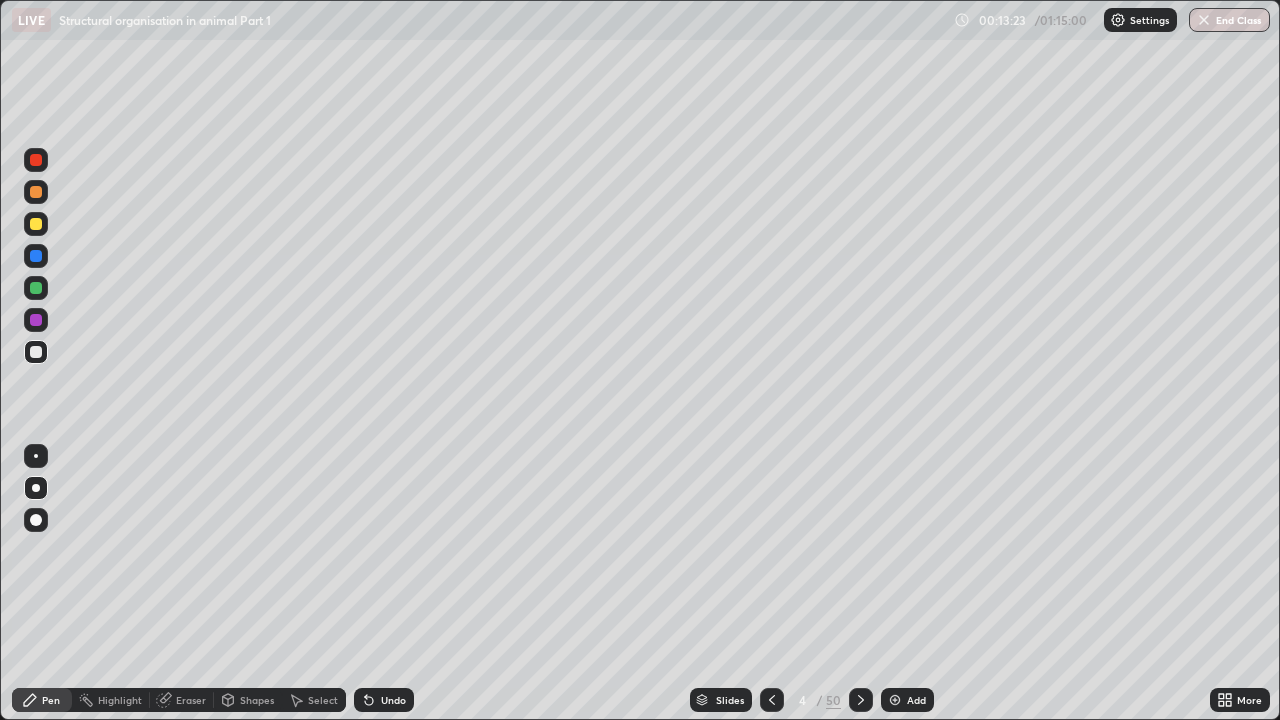 click at bounding box center [36, 160] 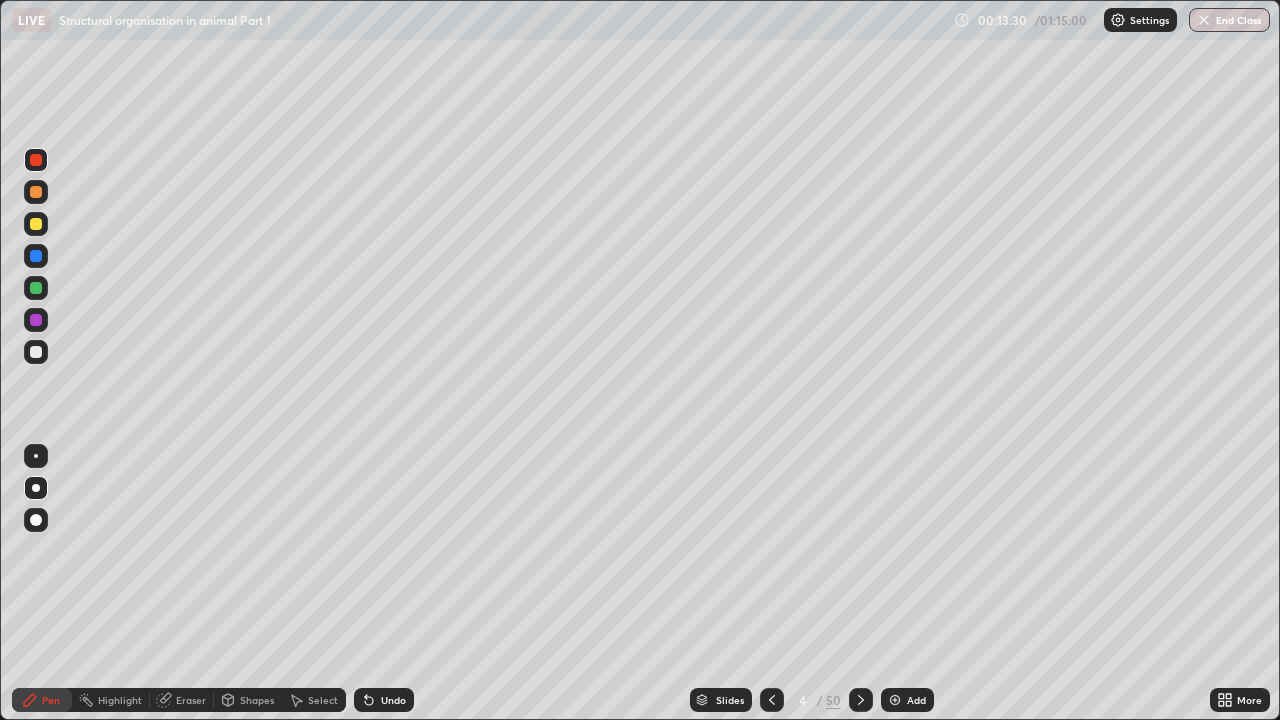 click 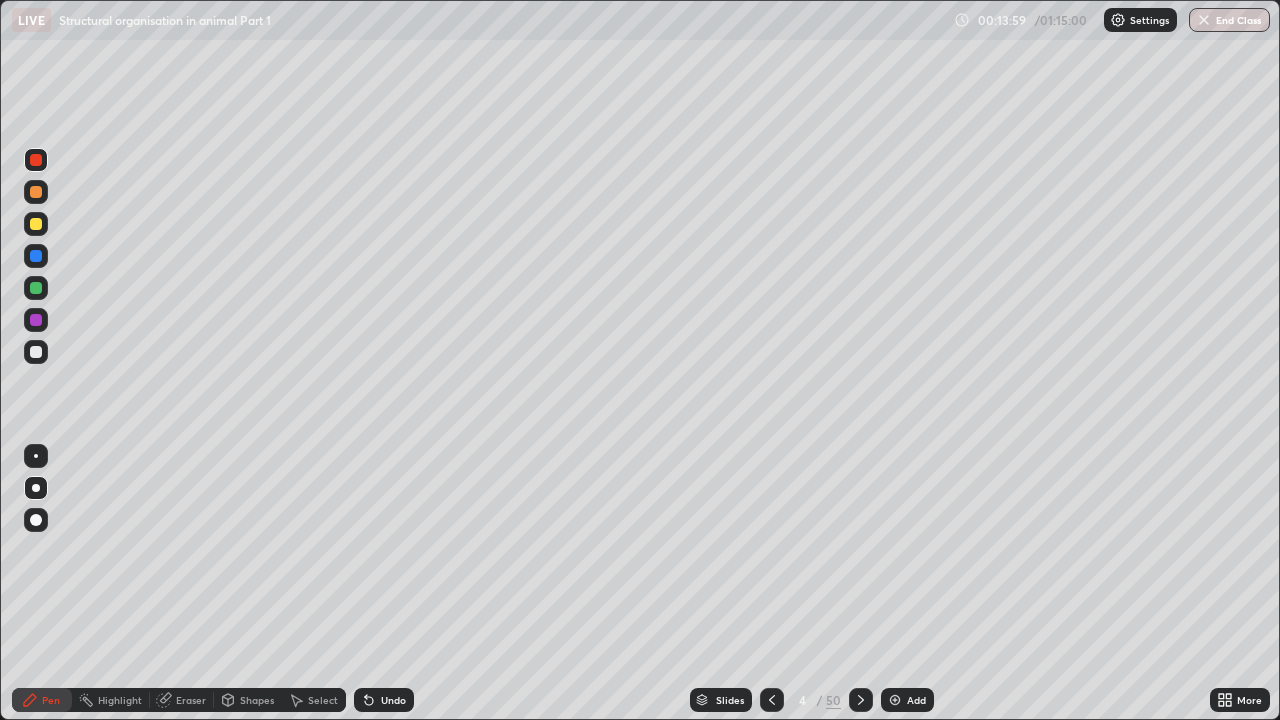 click at bounding box center [36, 352] 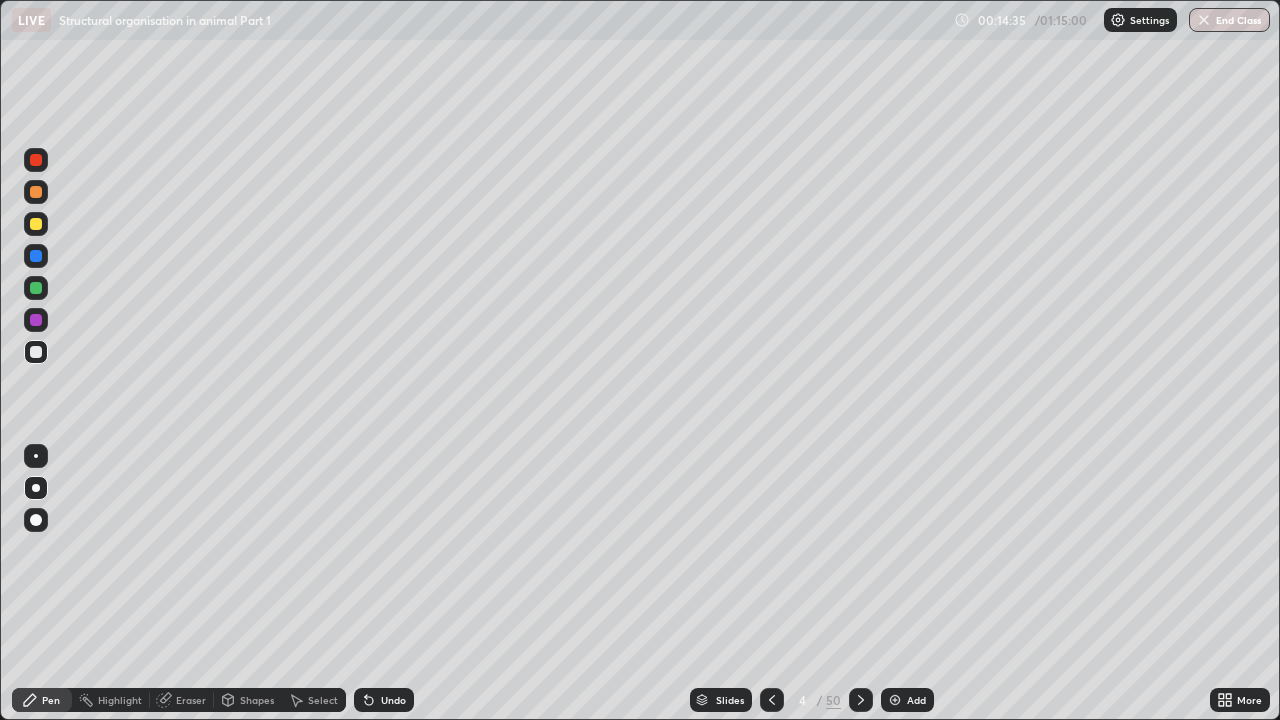 click on "Undo" at bounding box center (393, 700) 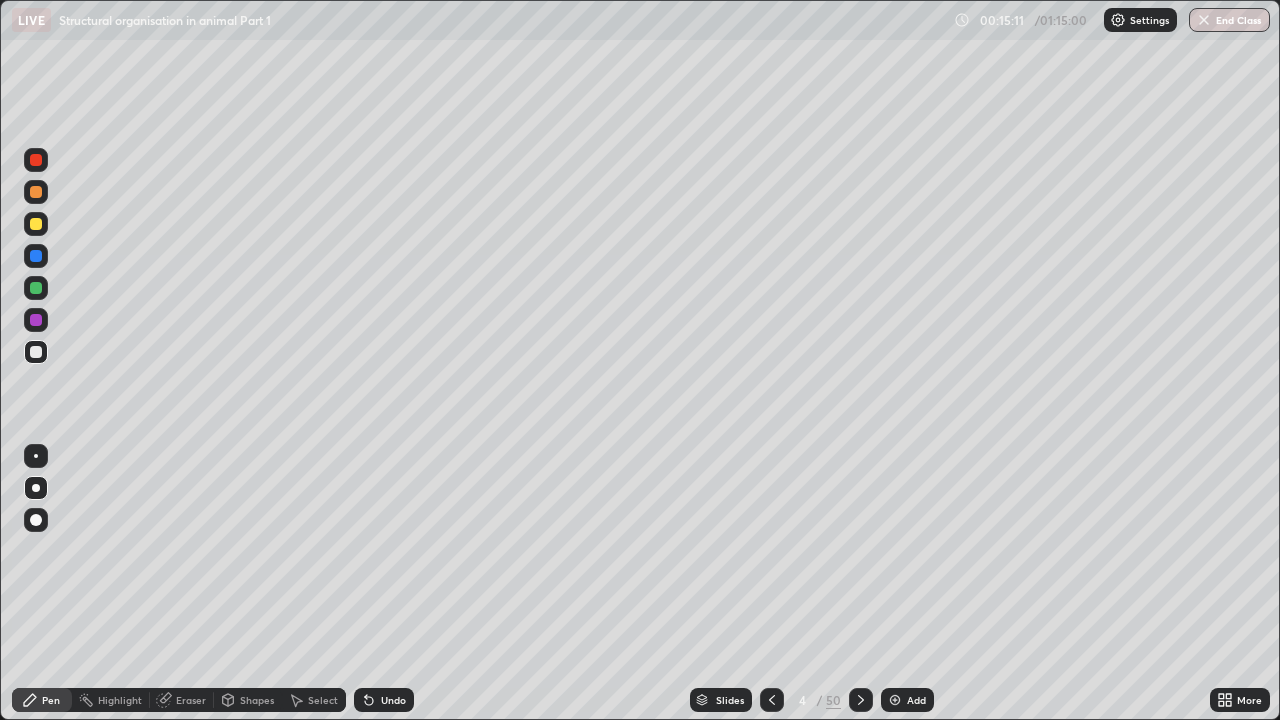 click at bounding box center (36, 160) 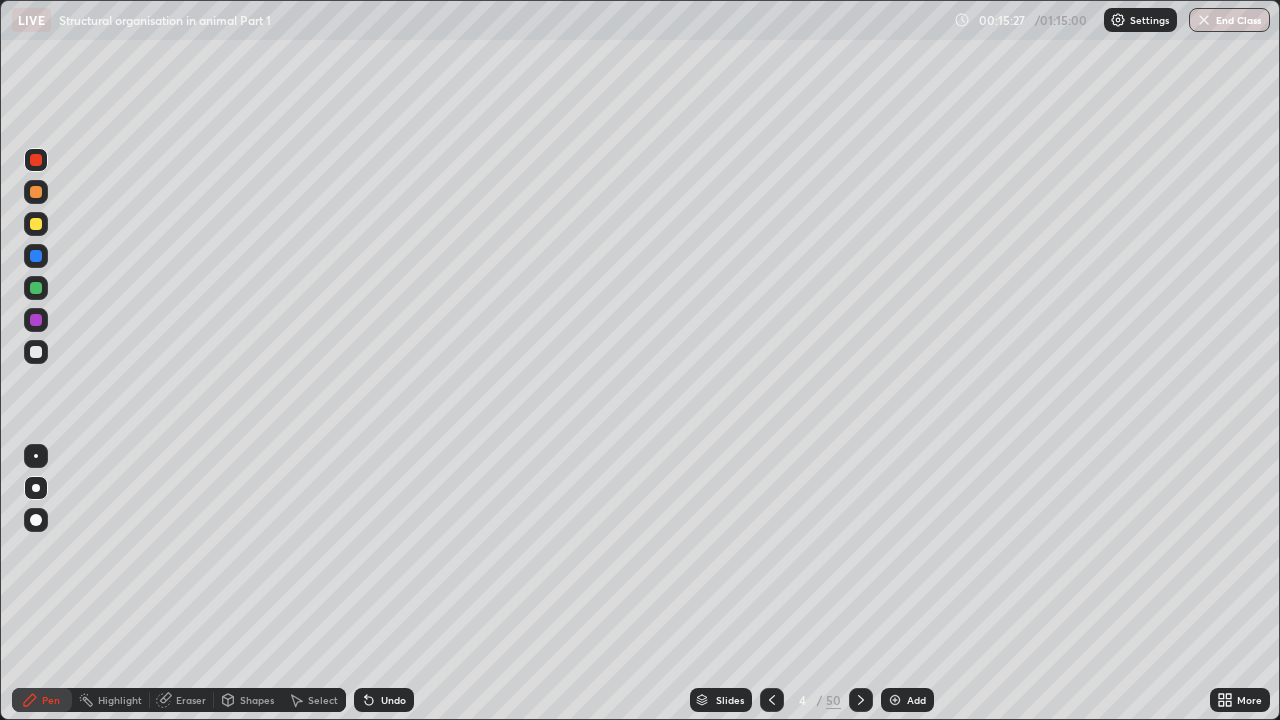 click on "Undo" at bounding box center (384, 700) 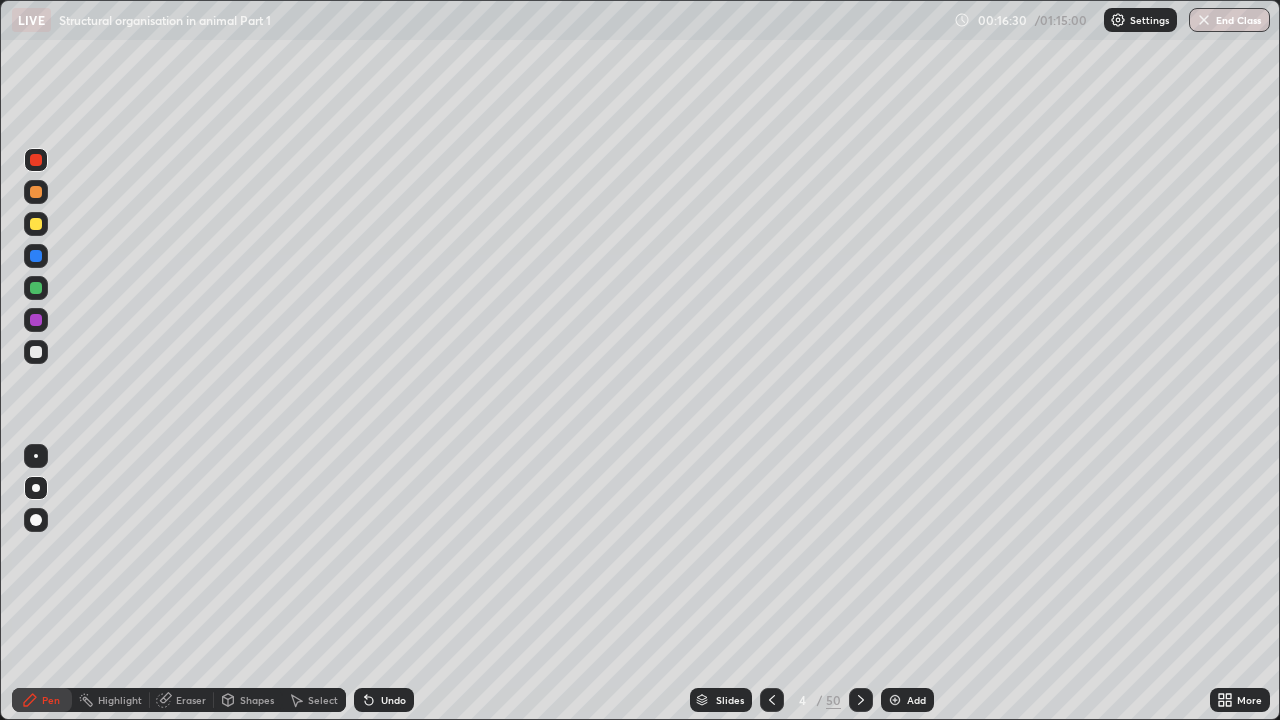 click at bounding box center (36, 352) 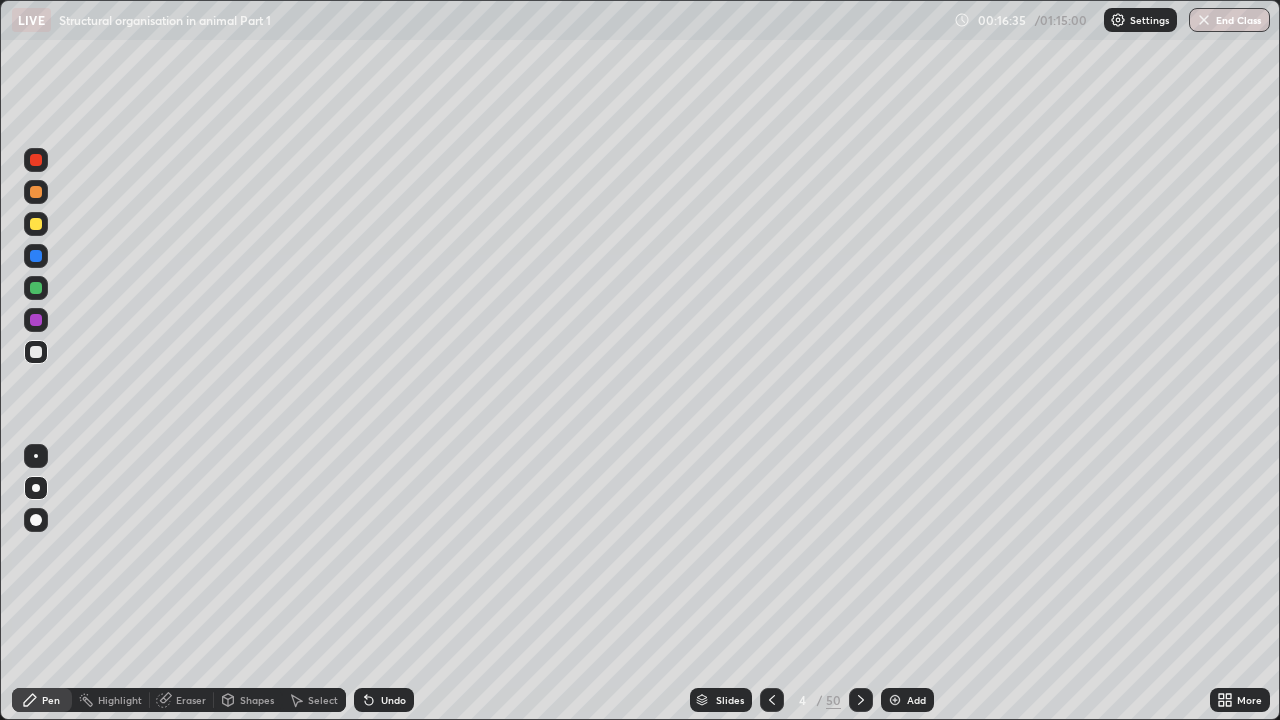 click at bounding box center [36, 456] 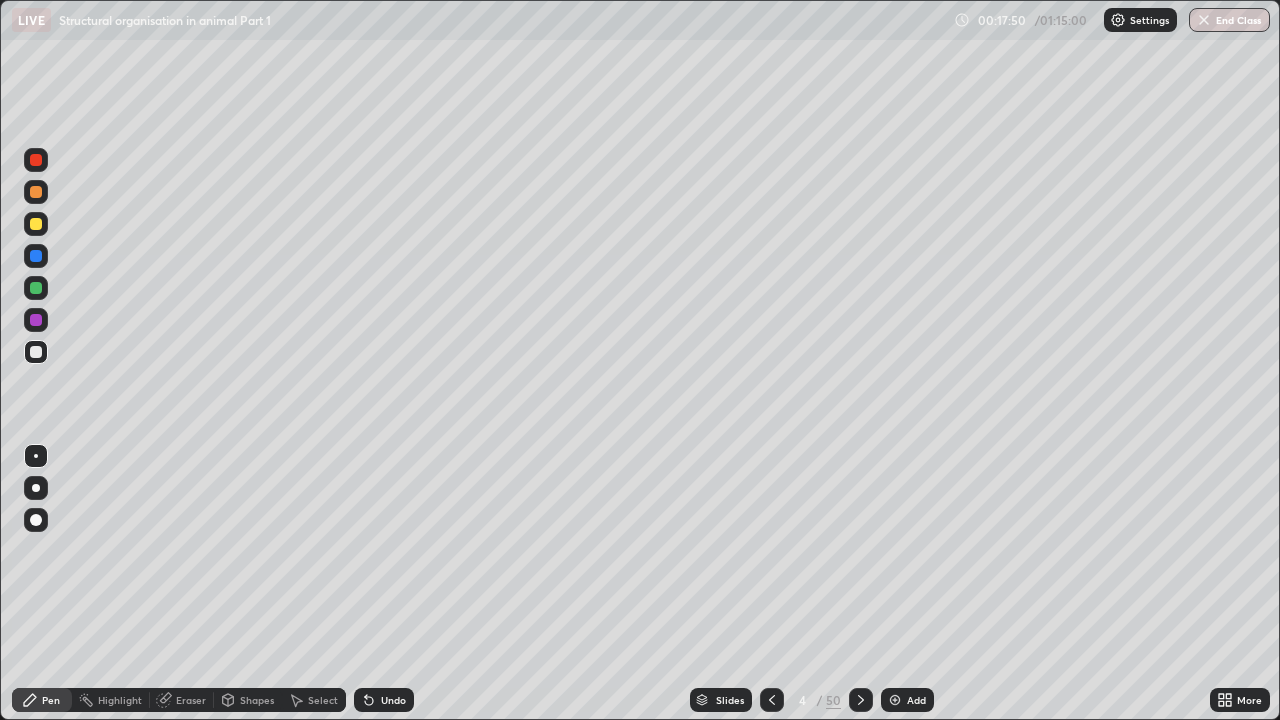 click at bounding box center (36, 488) 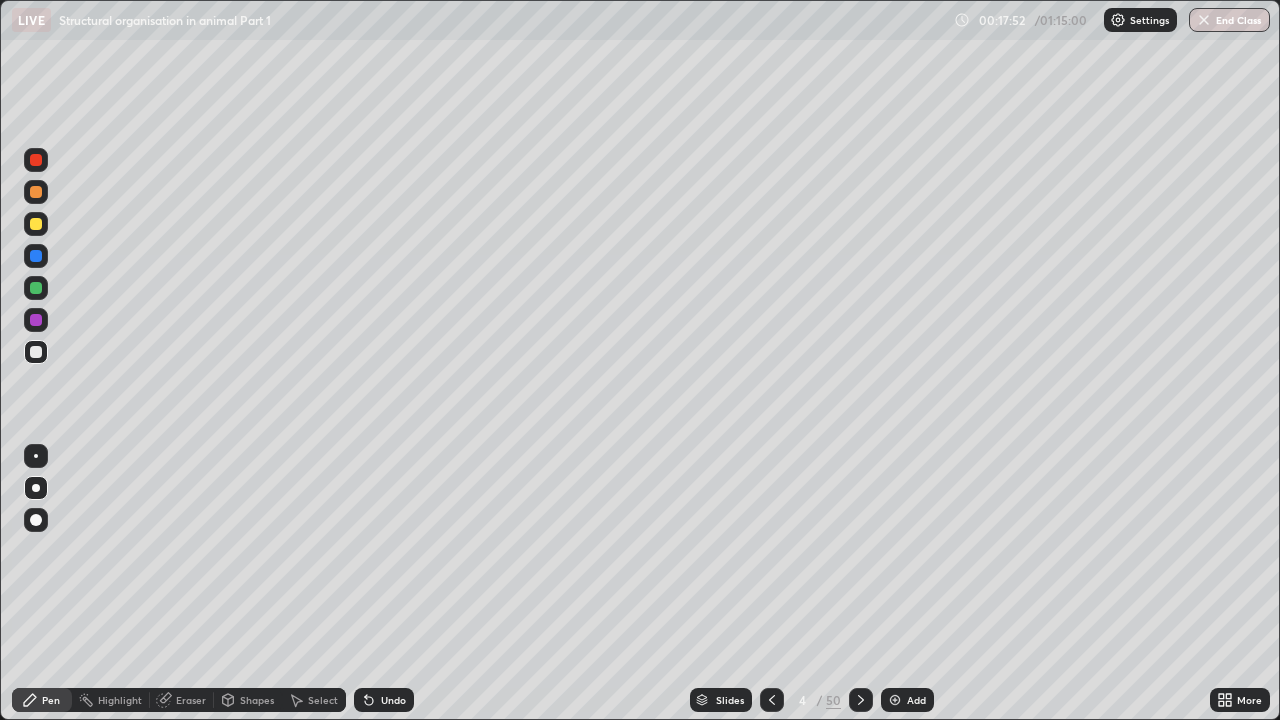 click at bounding box center [36, 160] 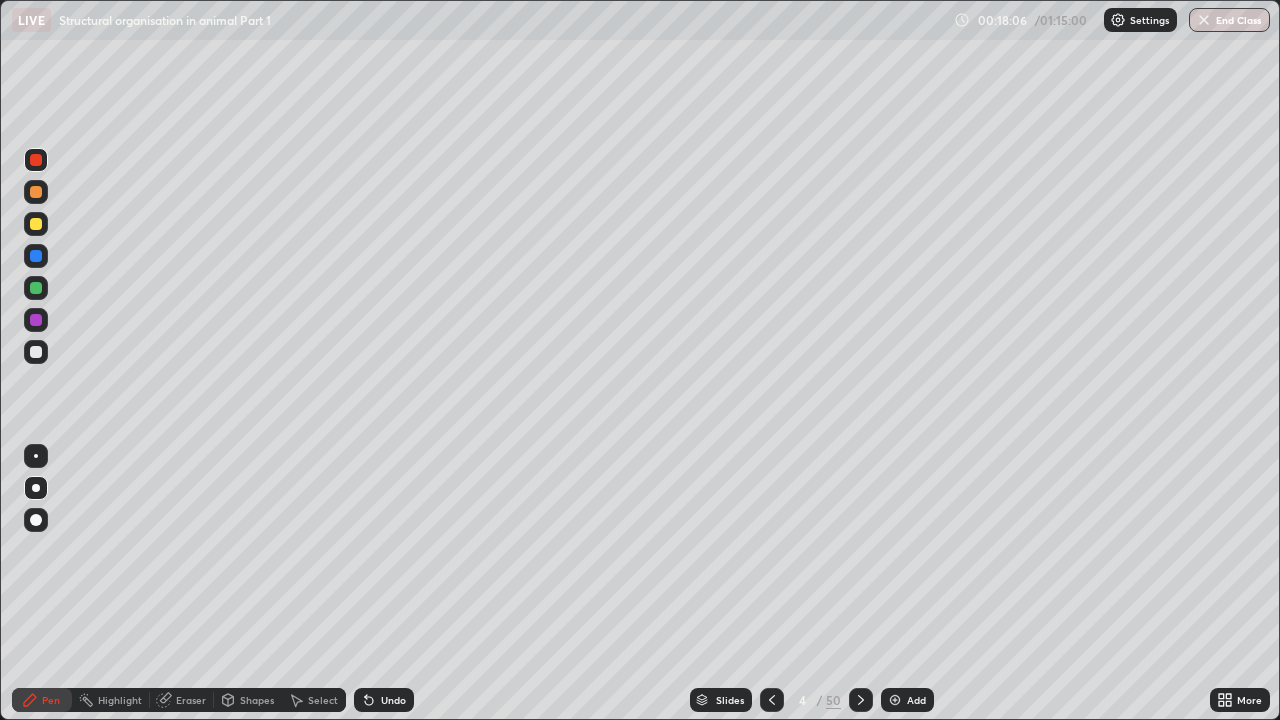 click at bounding box center [36, 352] 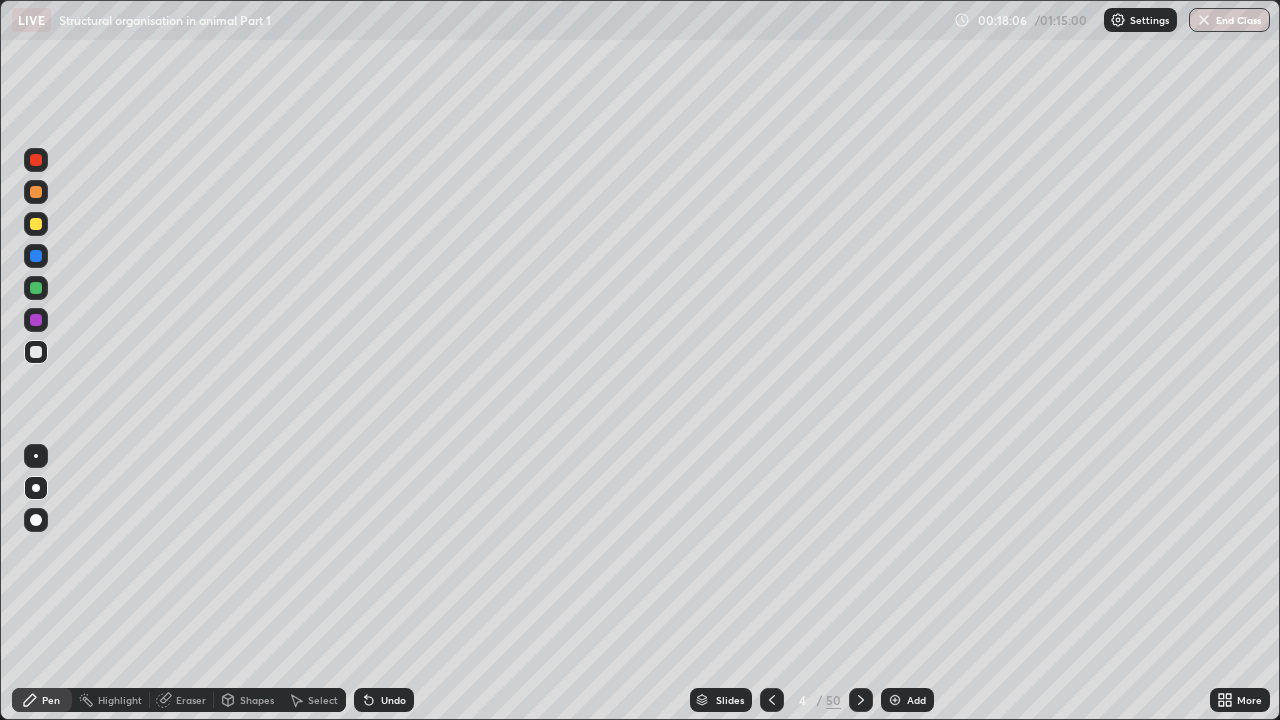 click at bounding box center (36, 456) 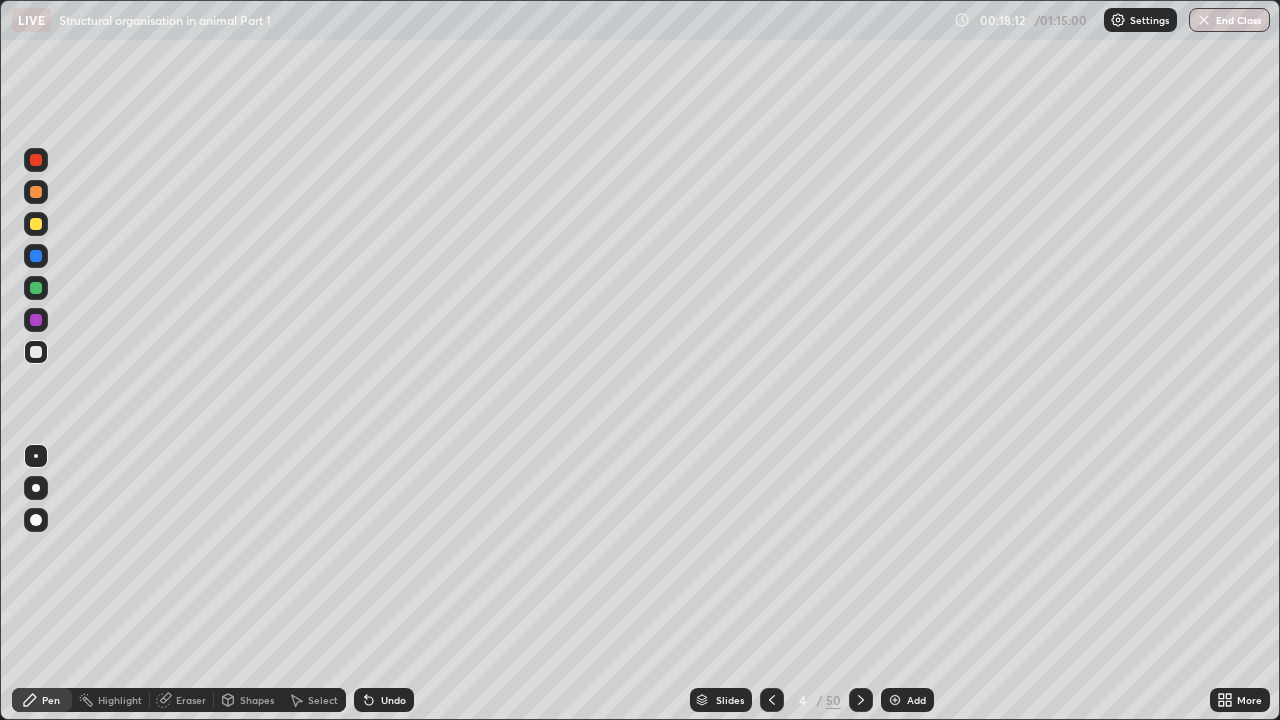 click on "Undo" at bounding box center [393, 700] 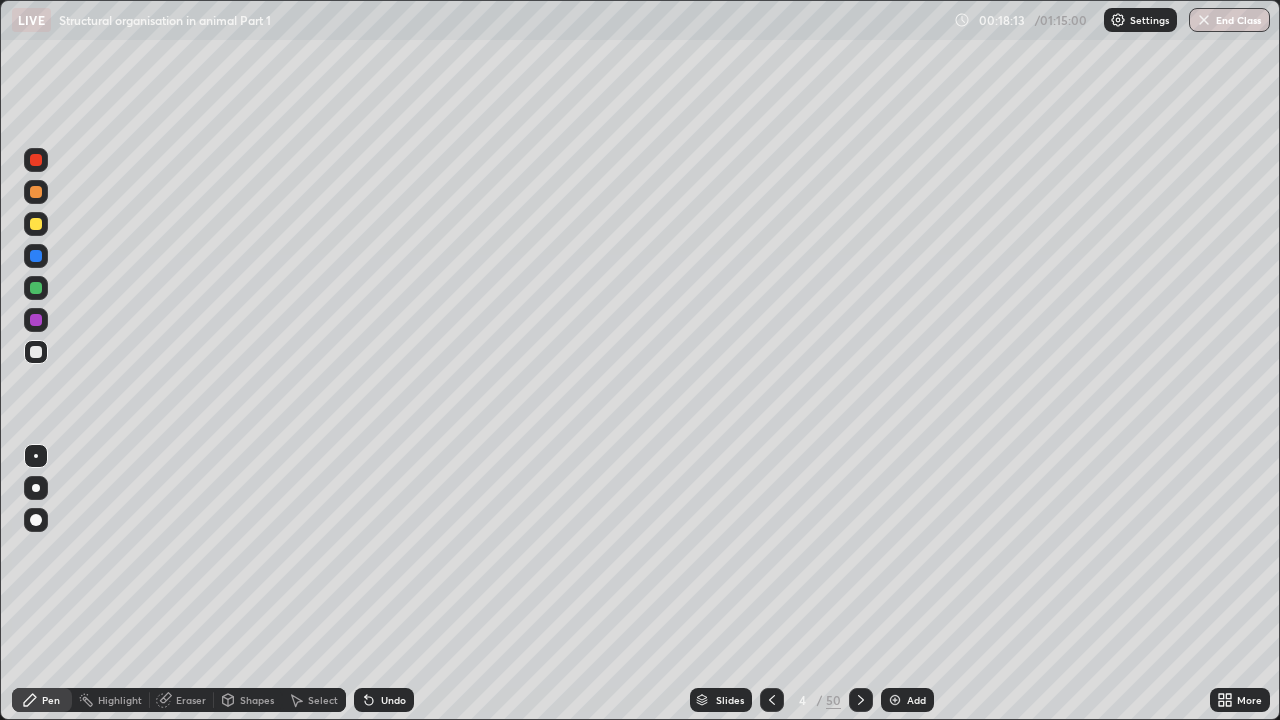 click on "Undo" at bounding box center [384, 700] 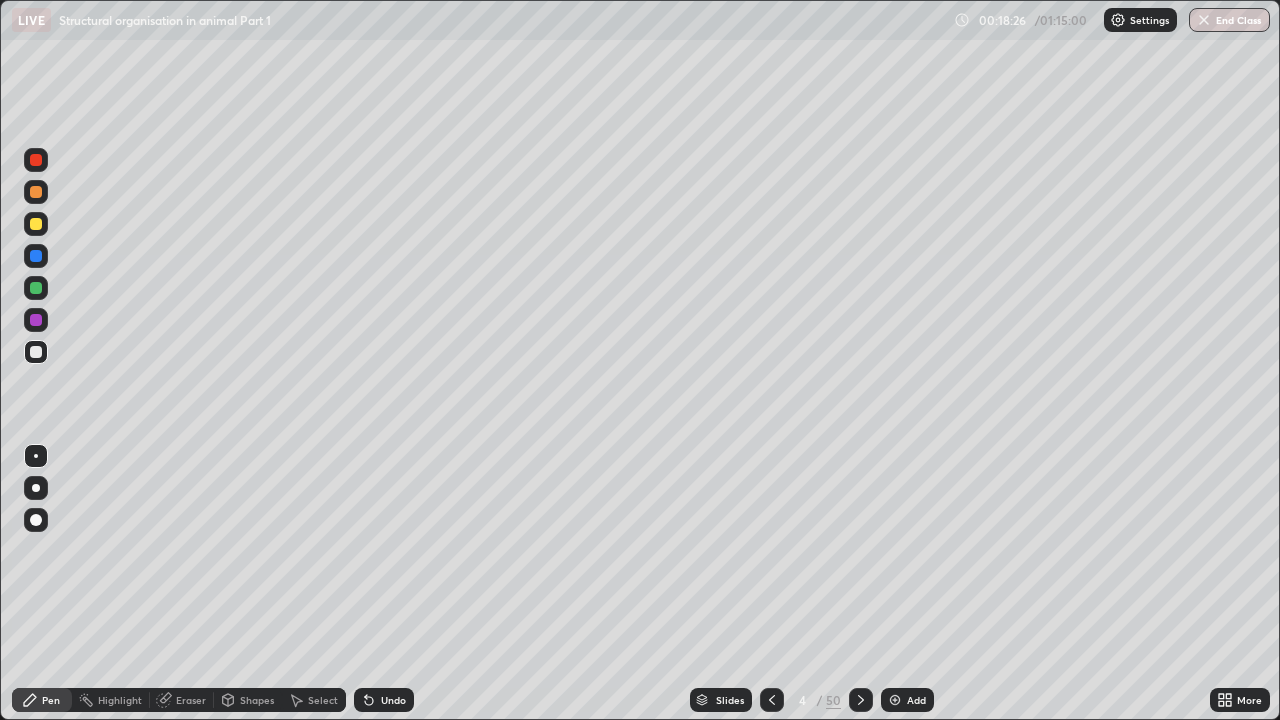 click at bounding box center (36, 488) 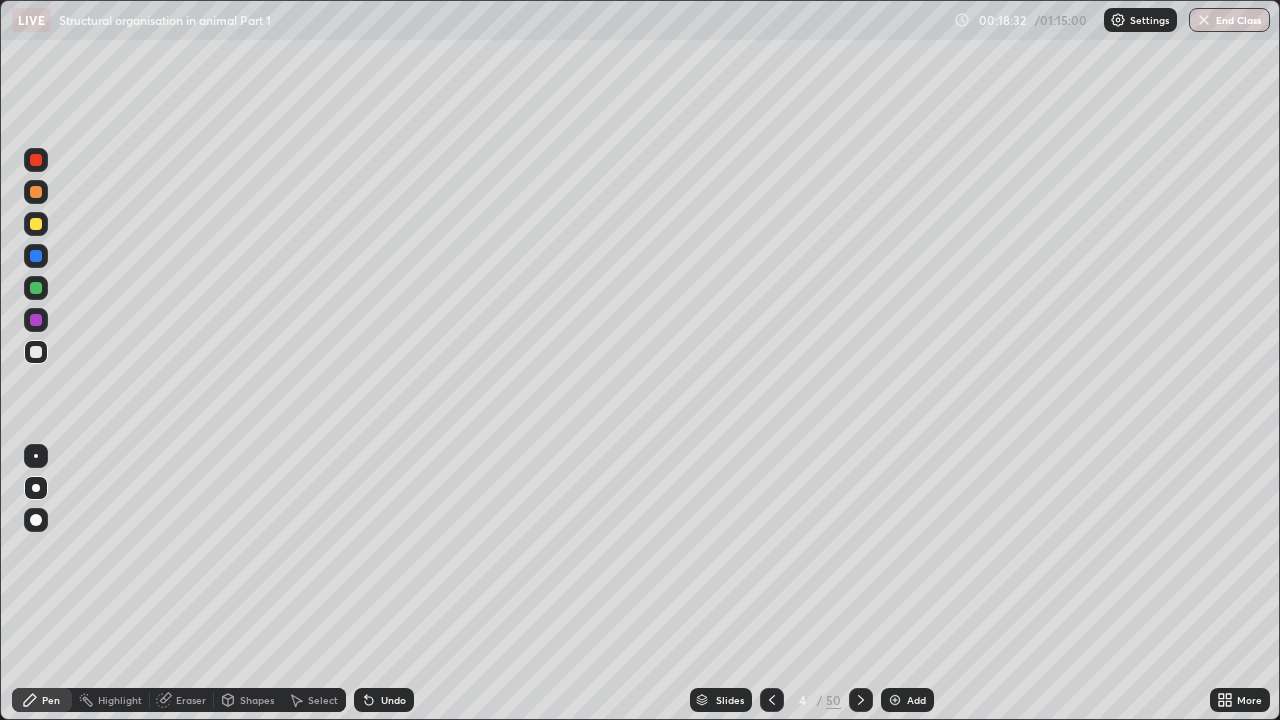 click on "Undo" at bounding box center (393, 700) 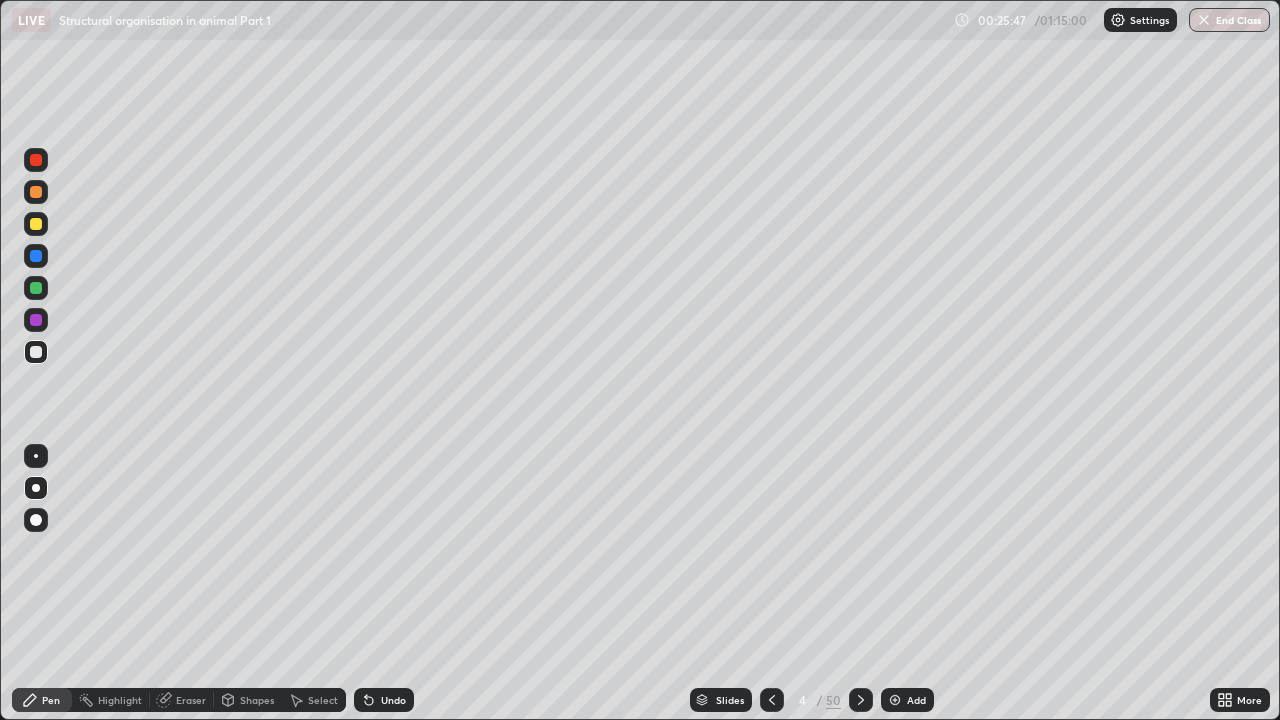 click 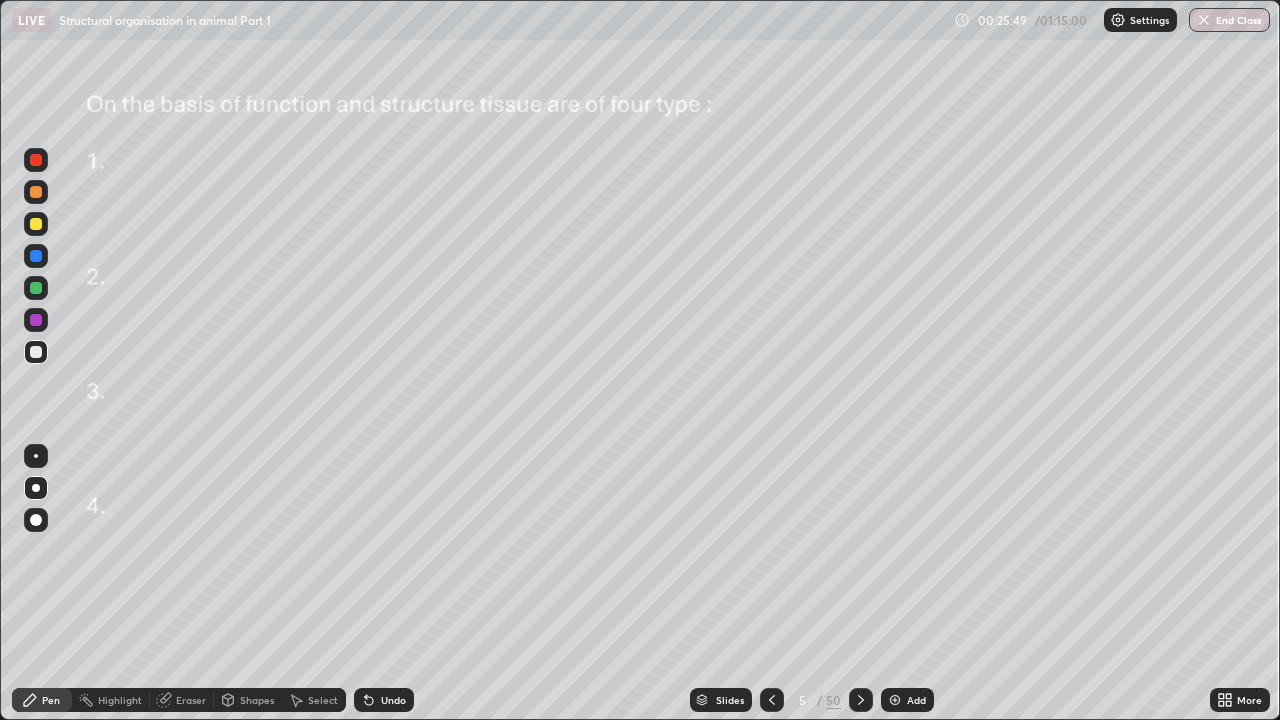 click 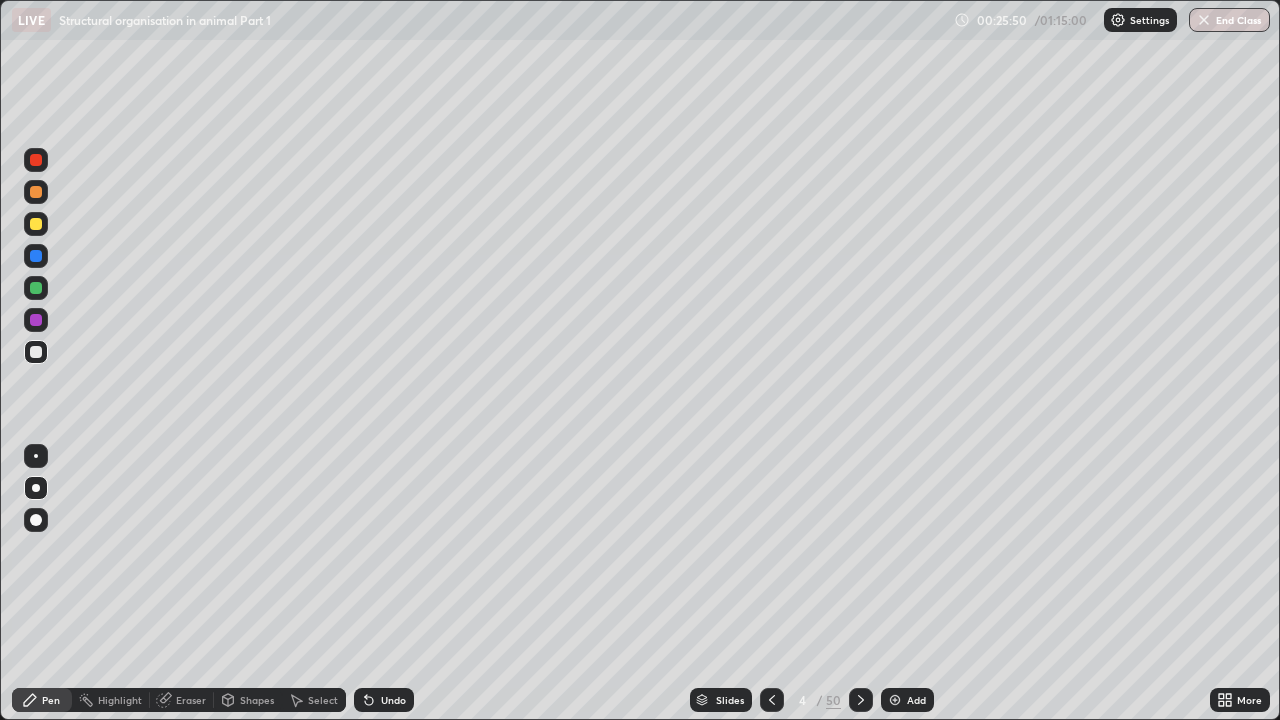 click at bounding box center [895, 700] 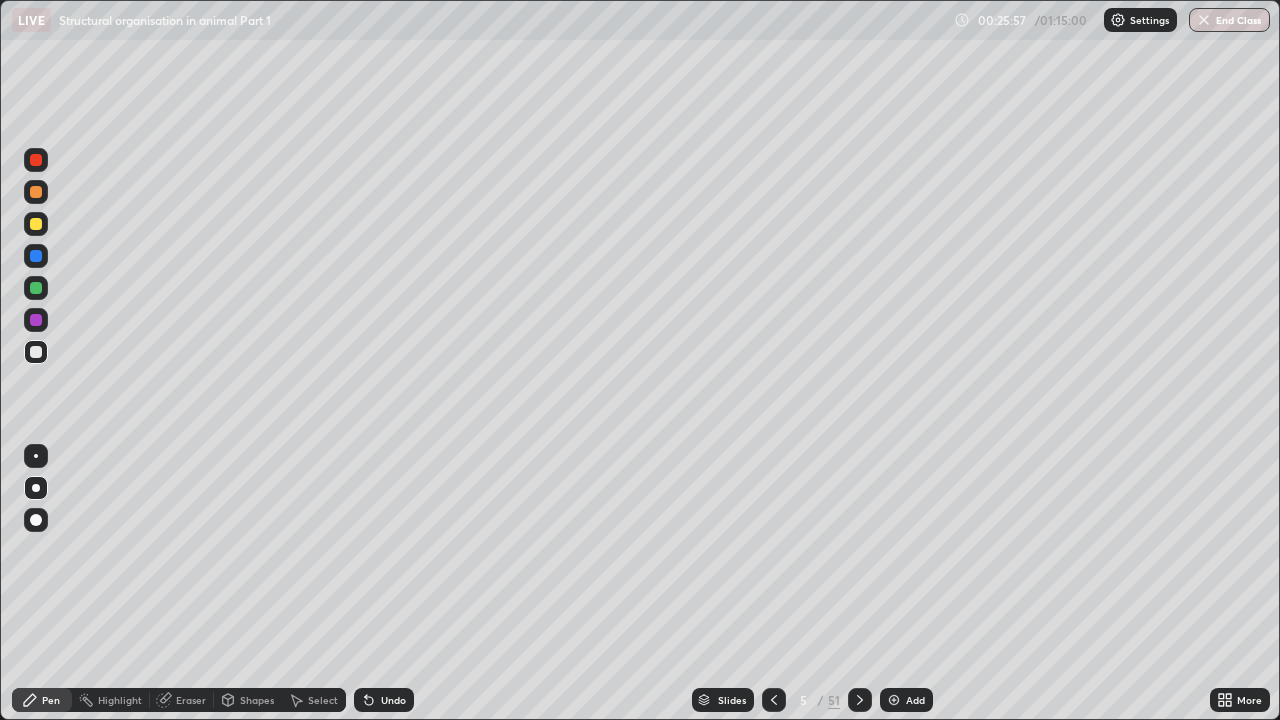 click at bounding box center (36, 160) 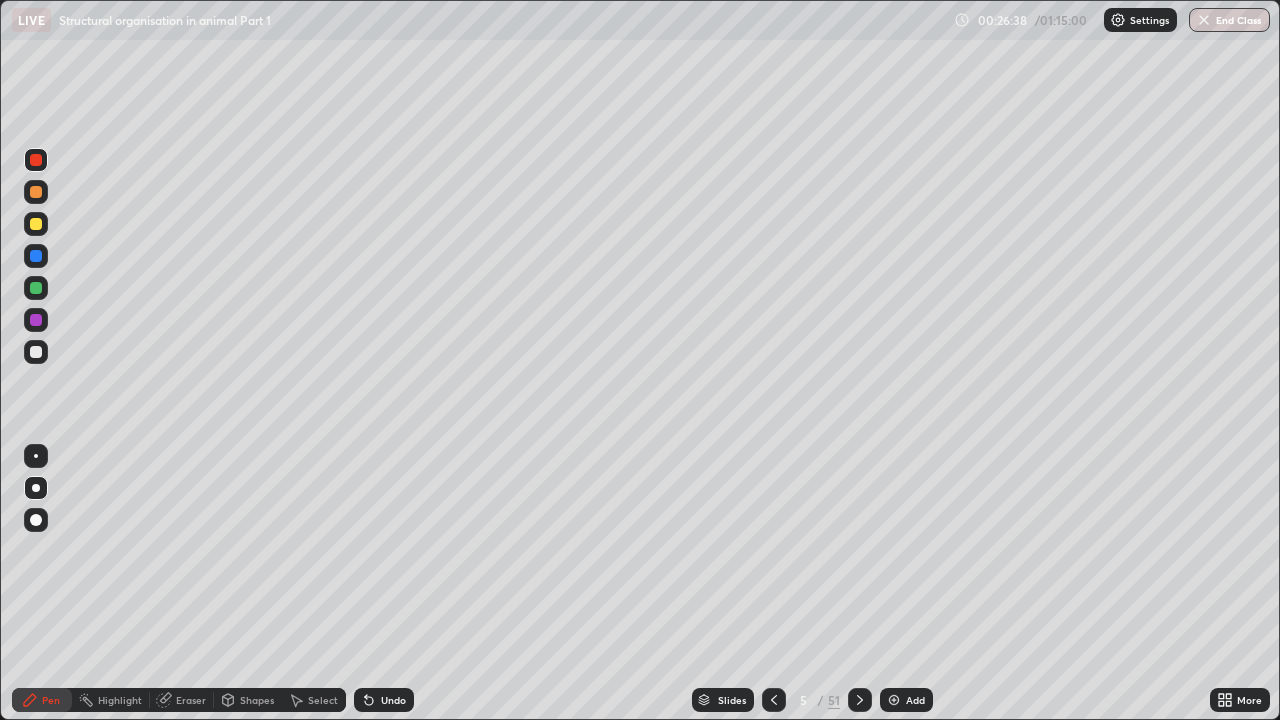 click at bounding box center (36, 352) 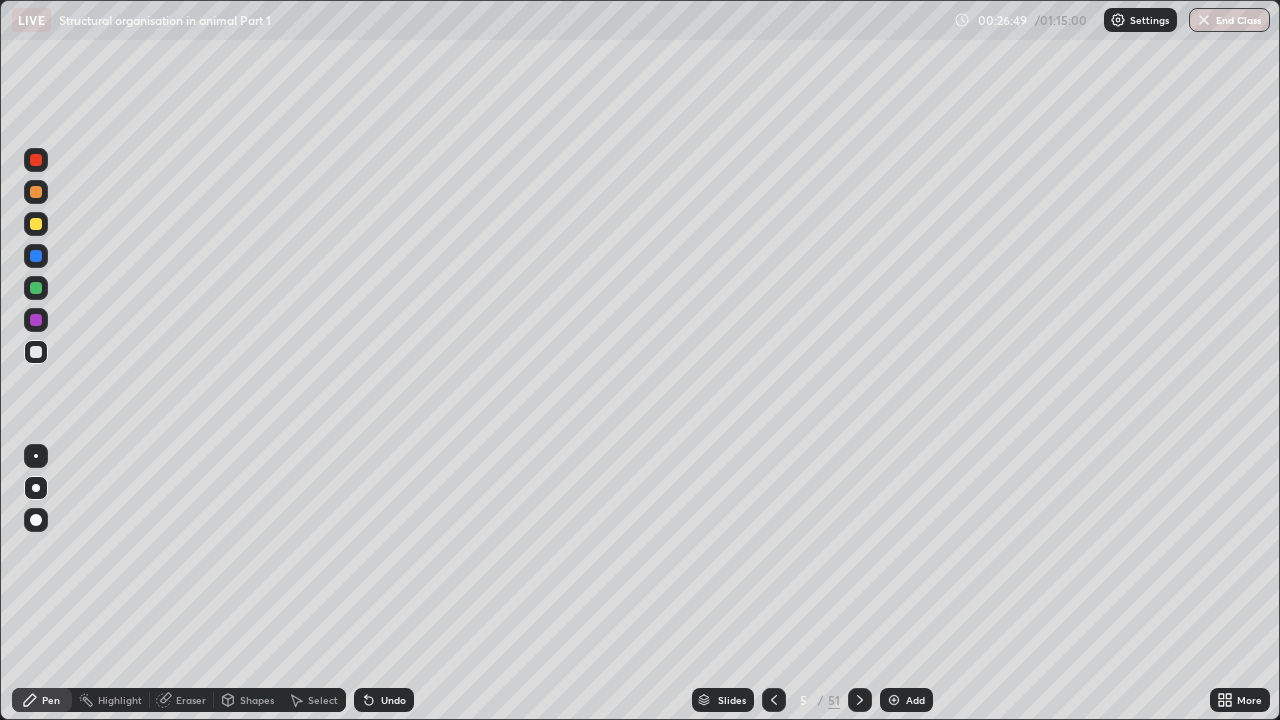 click on "Eraser" at bounding box center [191, 700] 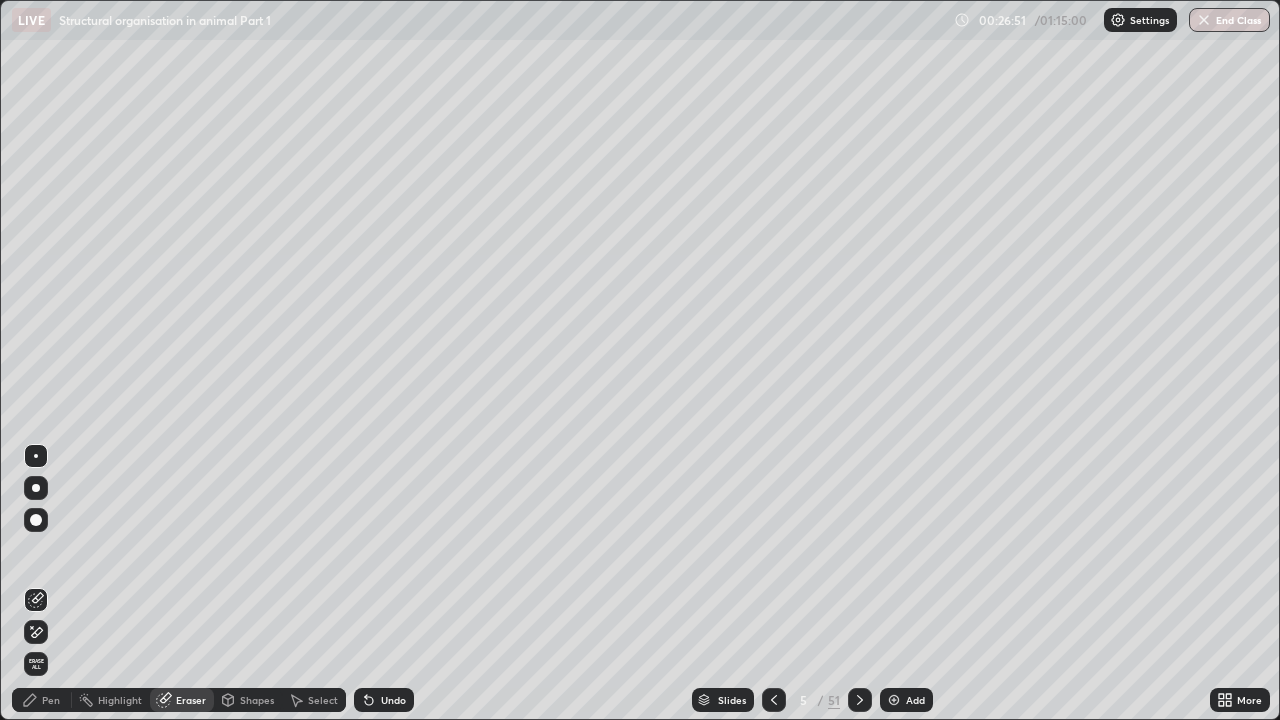 click on "Pen" at bounding box center [42, 700] 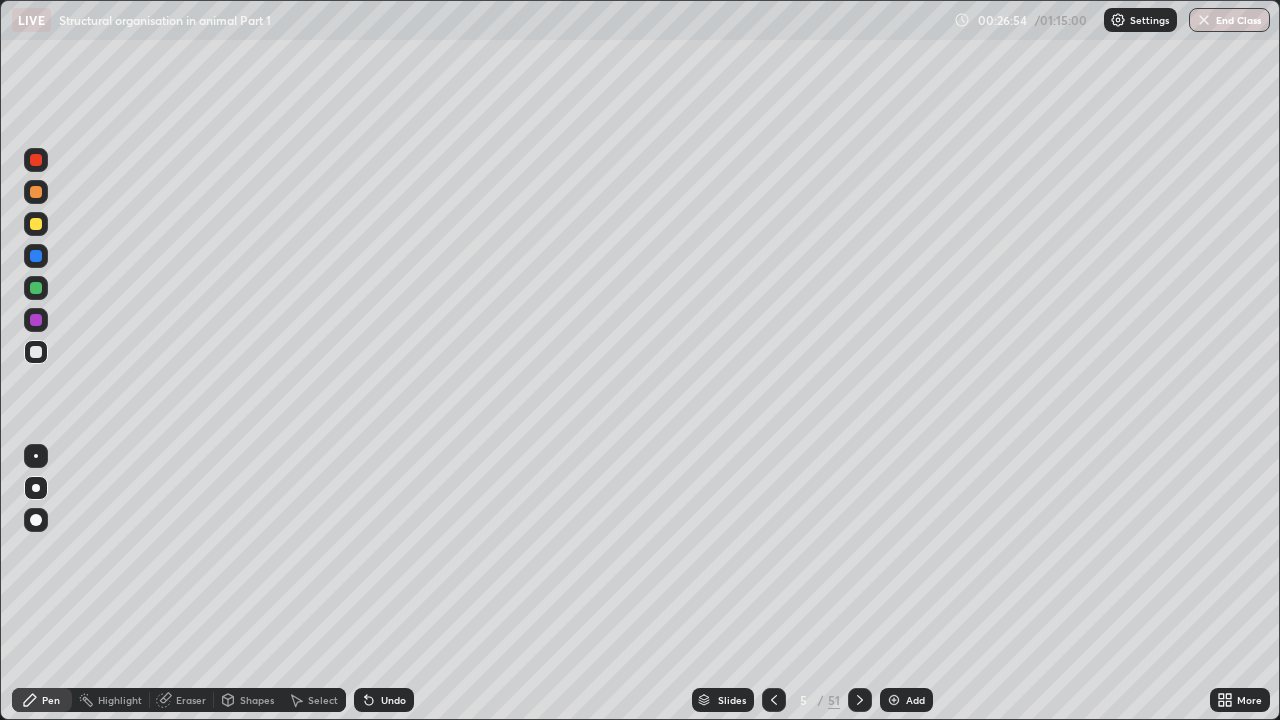 click at bounding box center (36, 160) 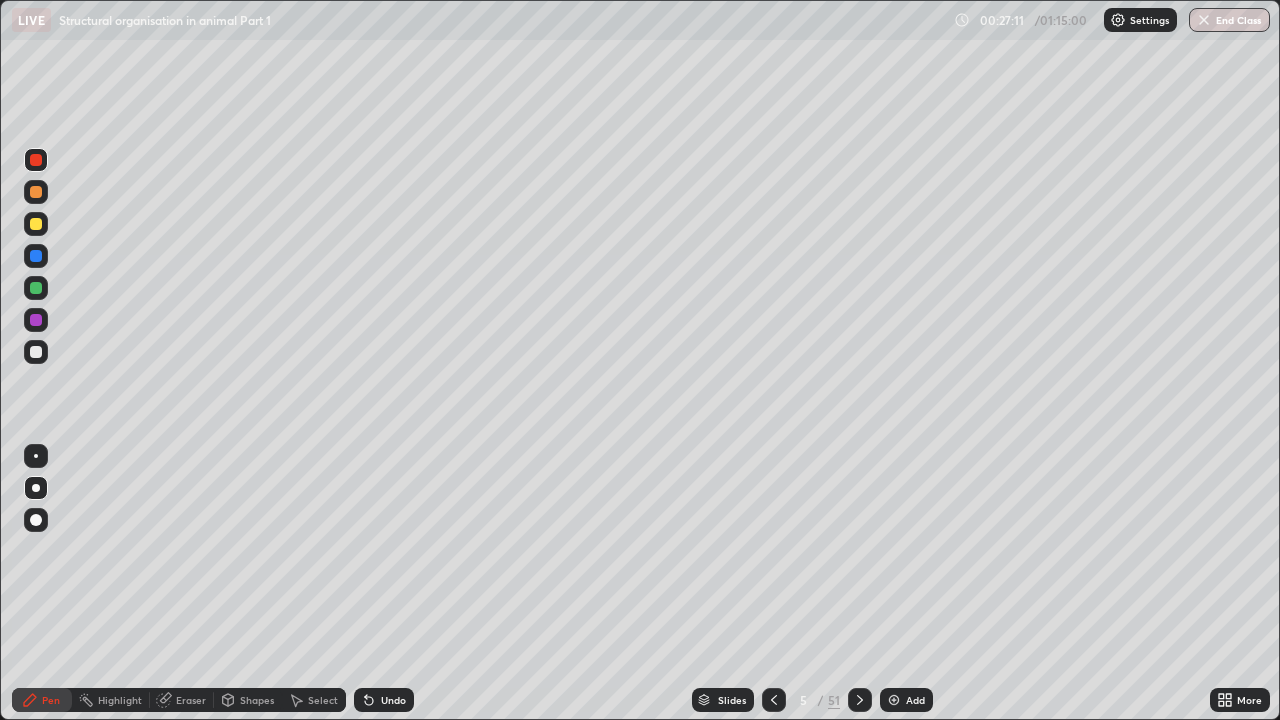 click at bounding box center [36, 352] 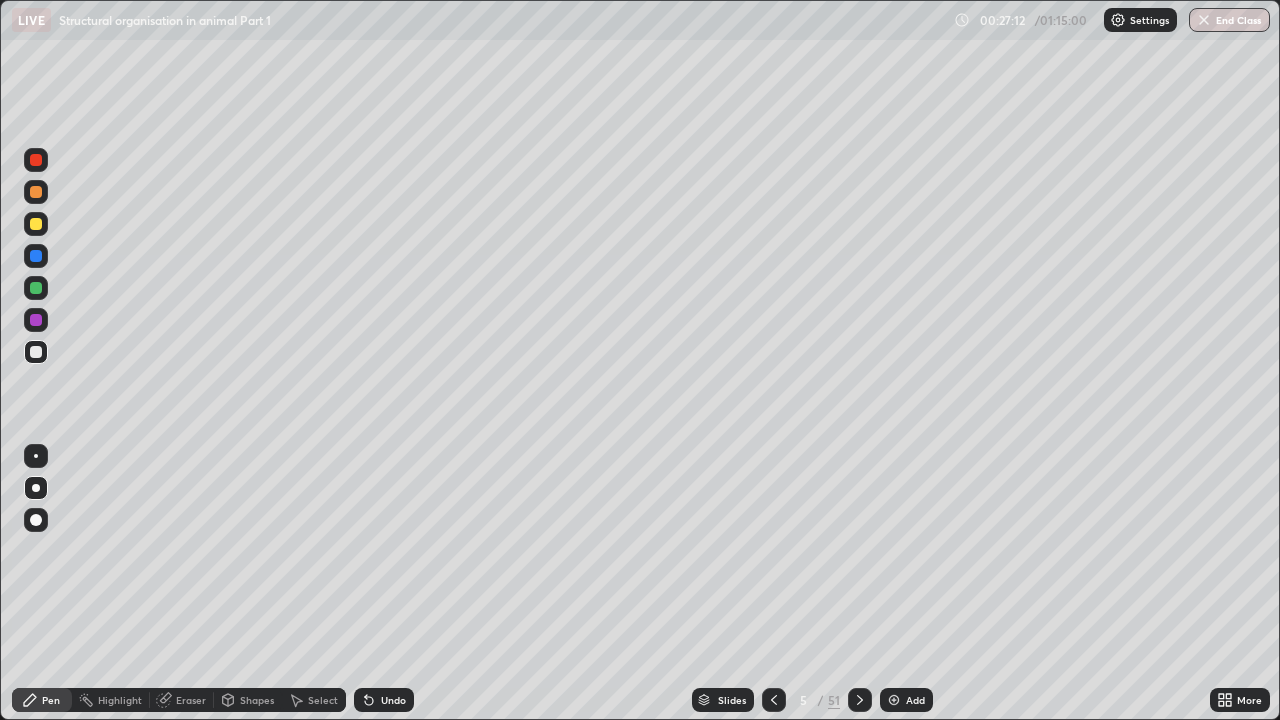 click at bounding box center [36, 456] 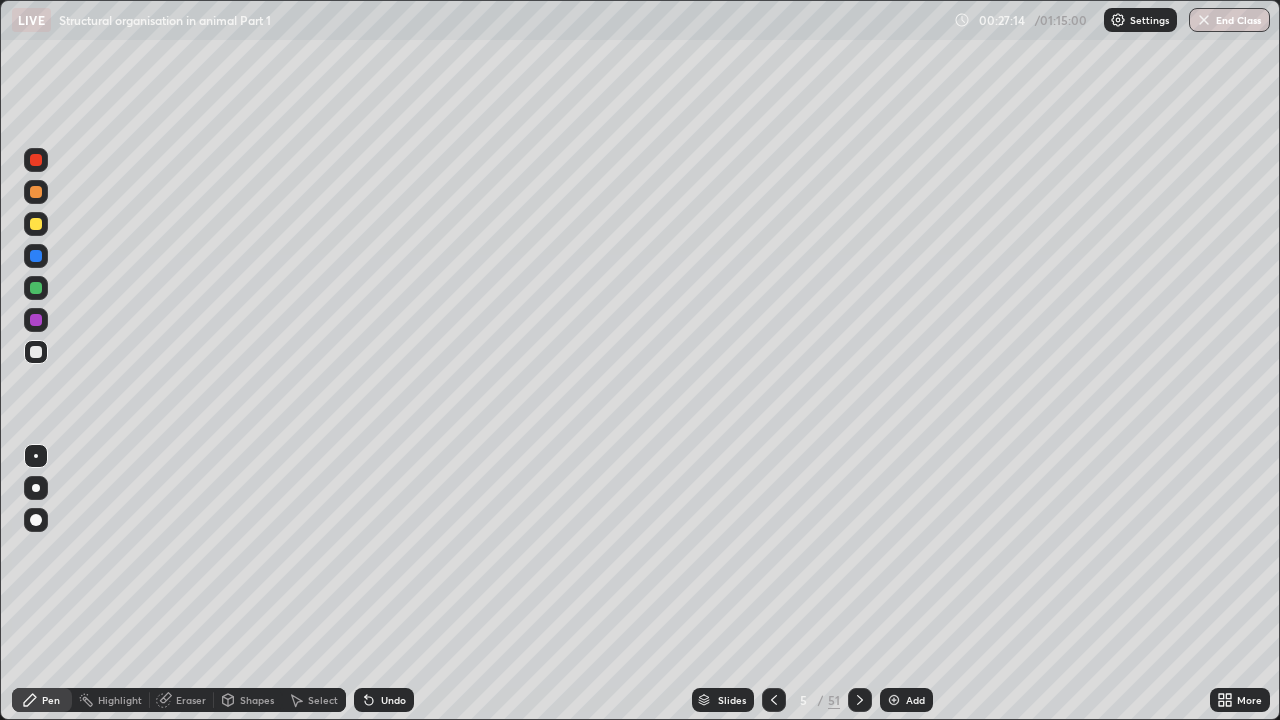 click at bounding box center (36, 488) 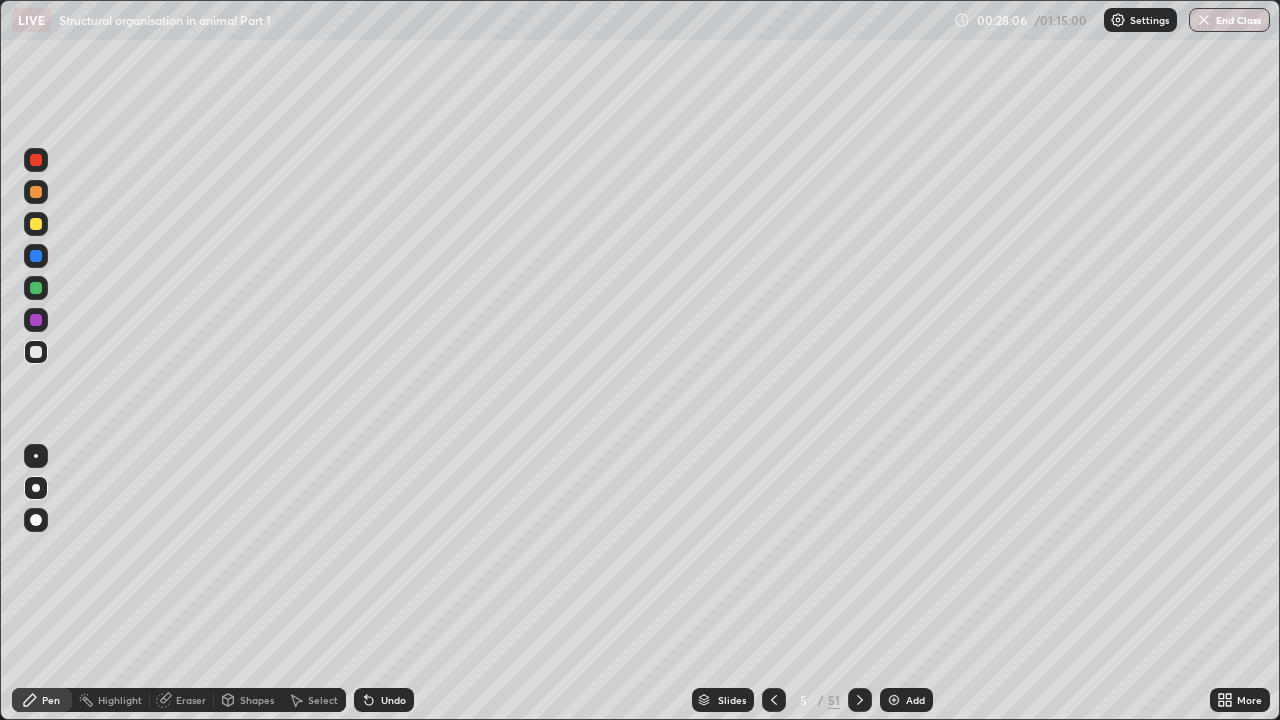 click at bounding box center (36, 320) 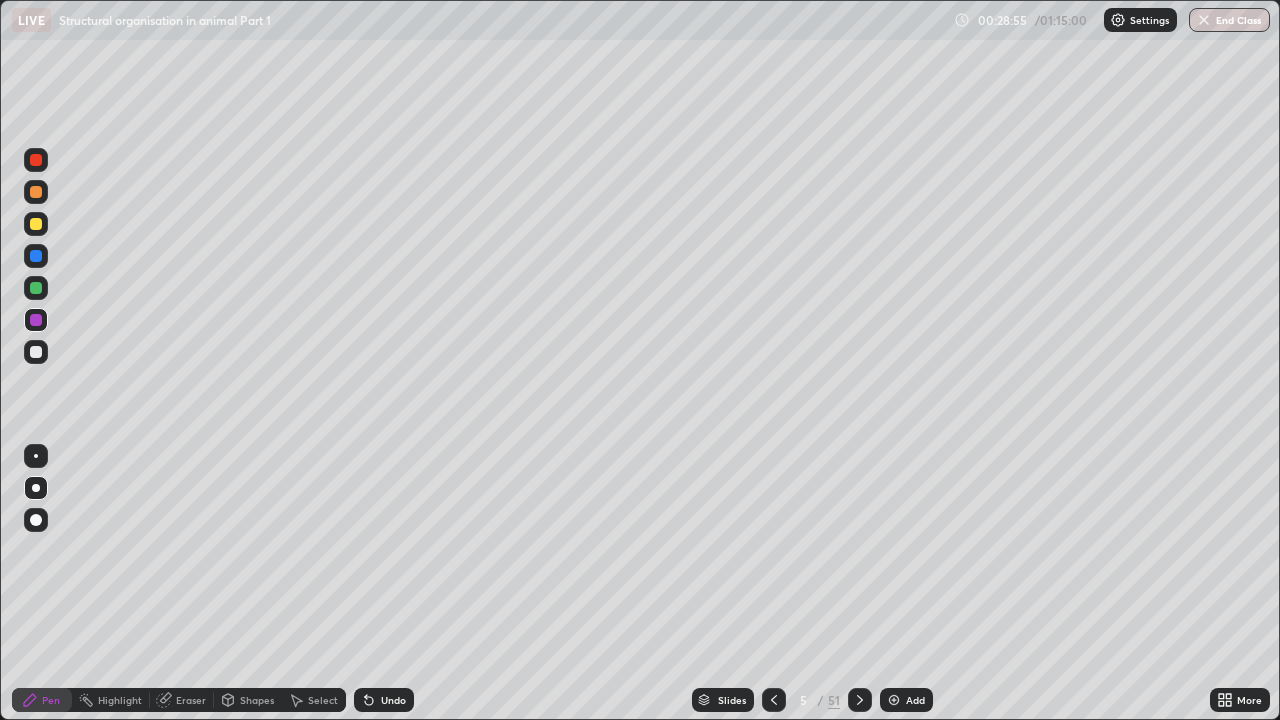 click at bounding box center [36, 224] 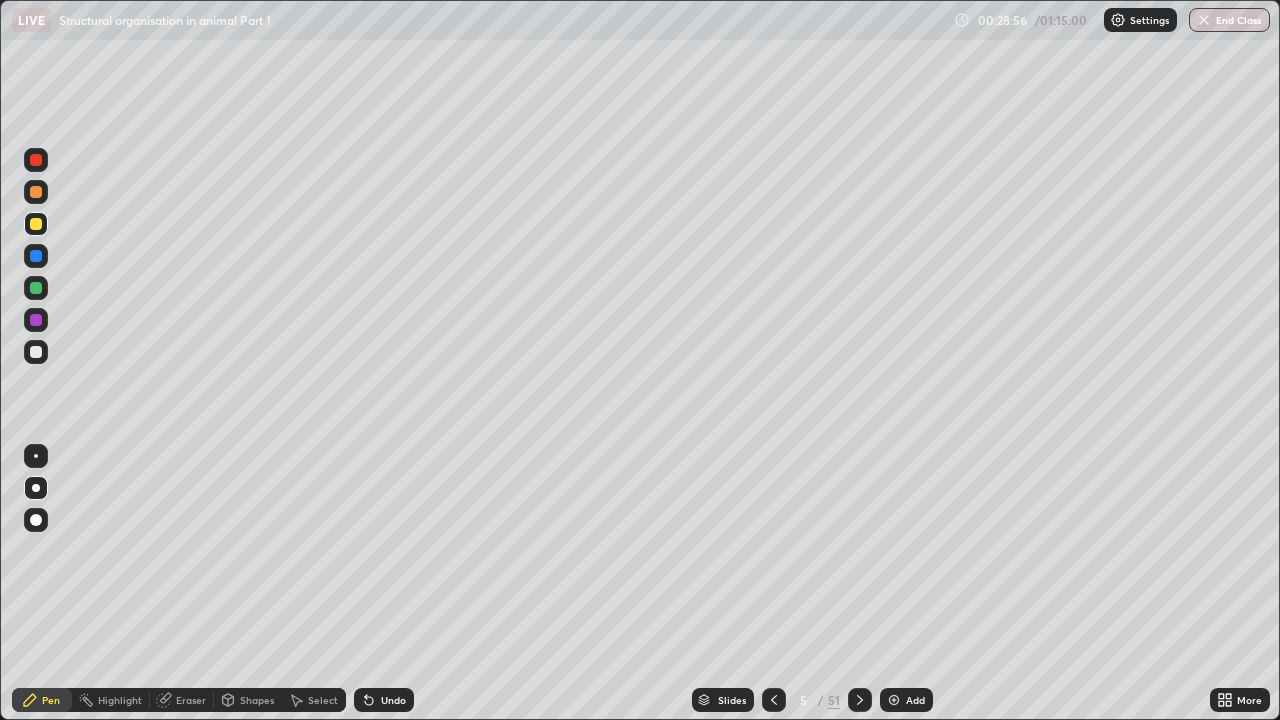 click at bounding box center (36, 456) 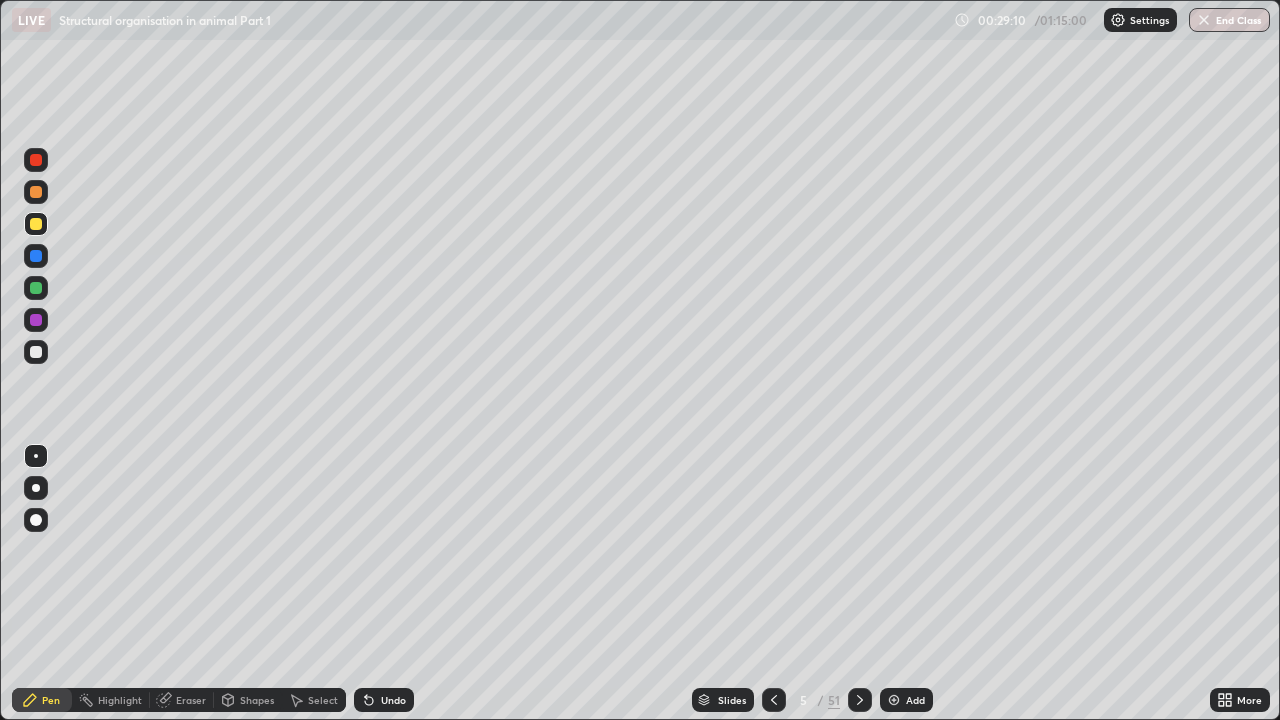 click 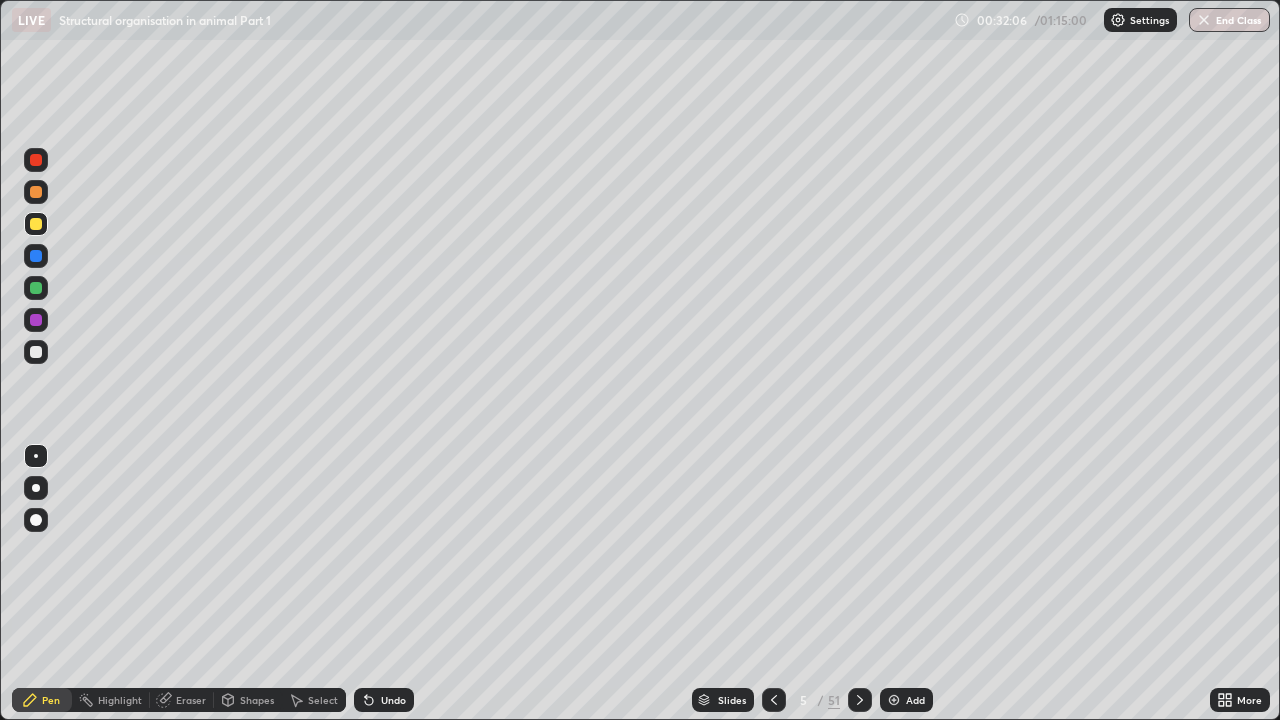 click 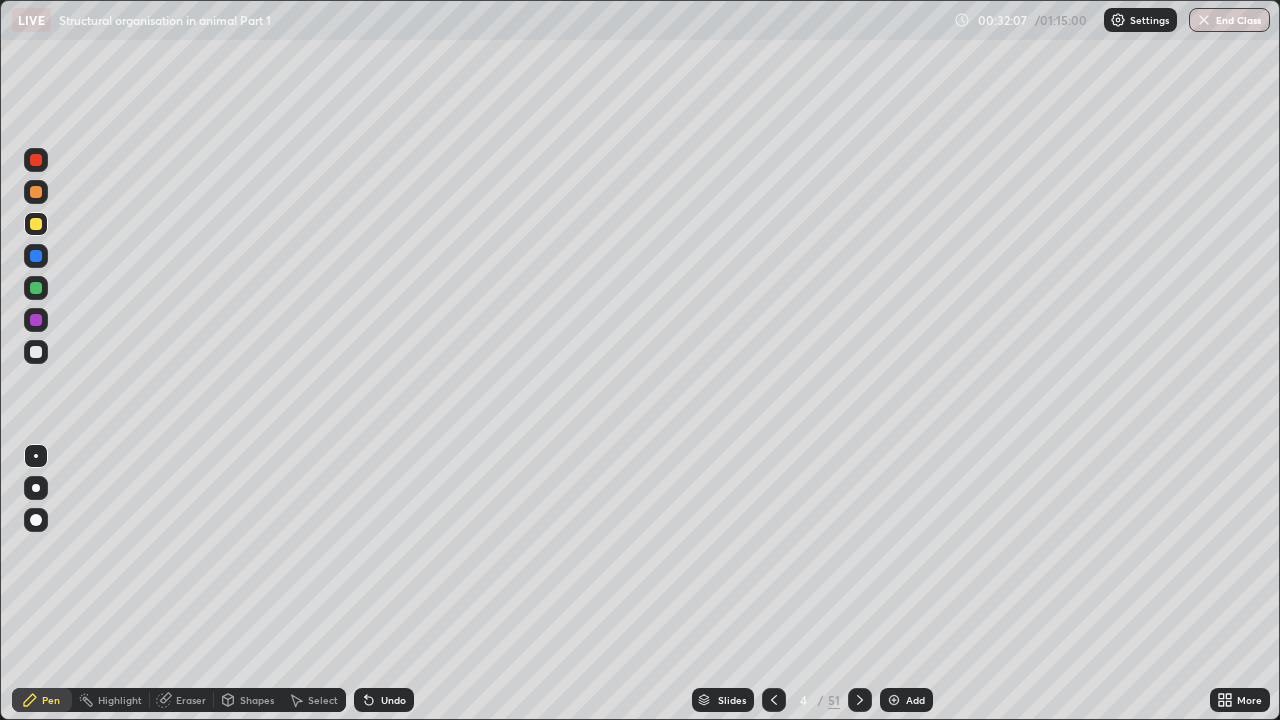 click 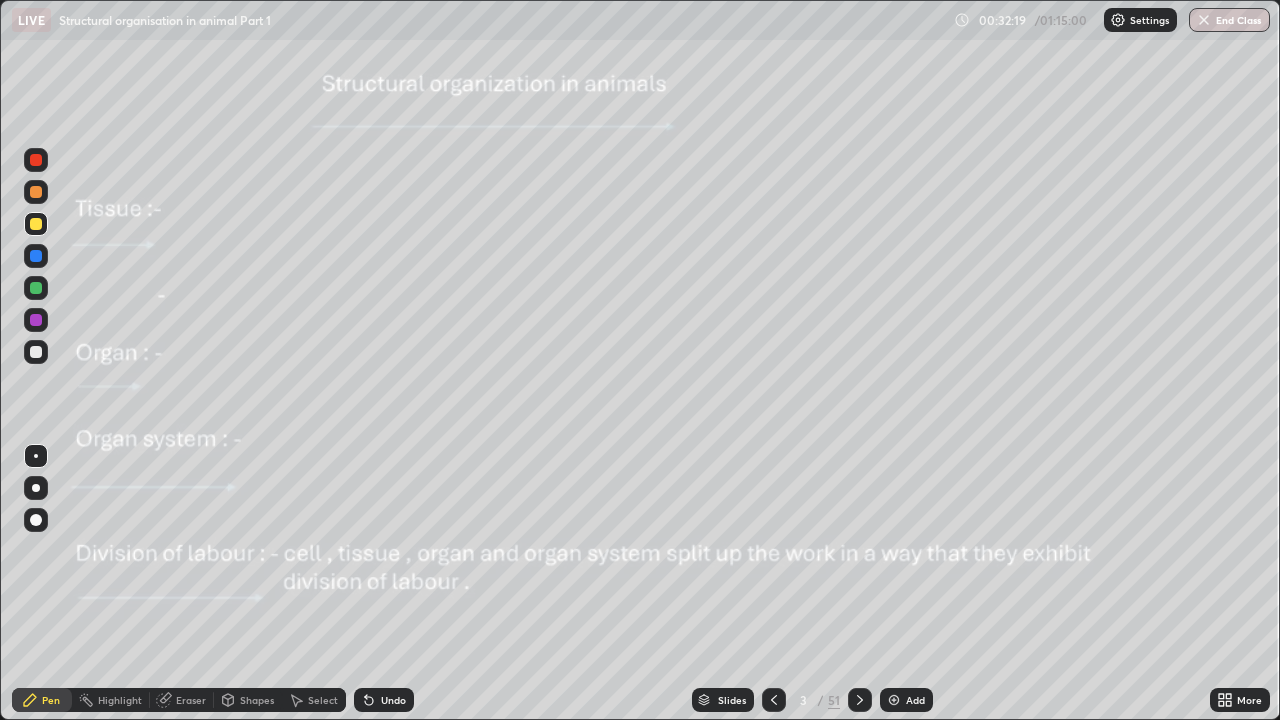 click at bounding box center (36, 224) 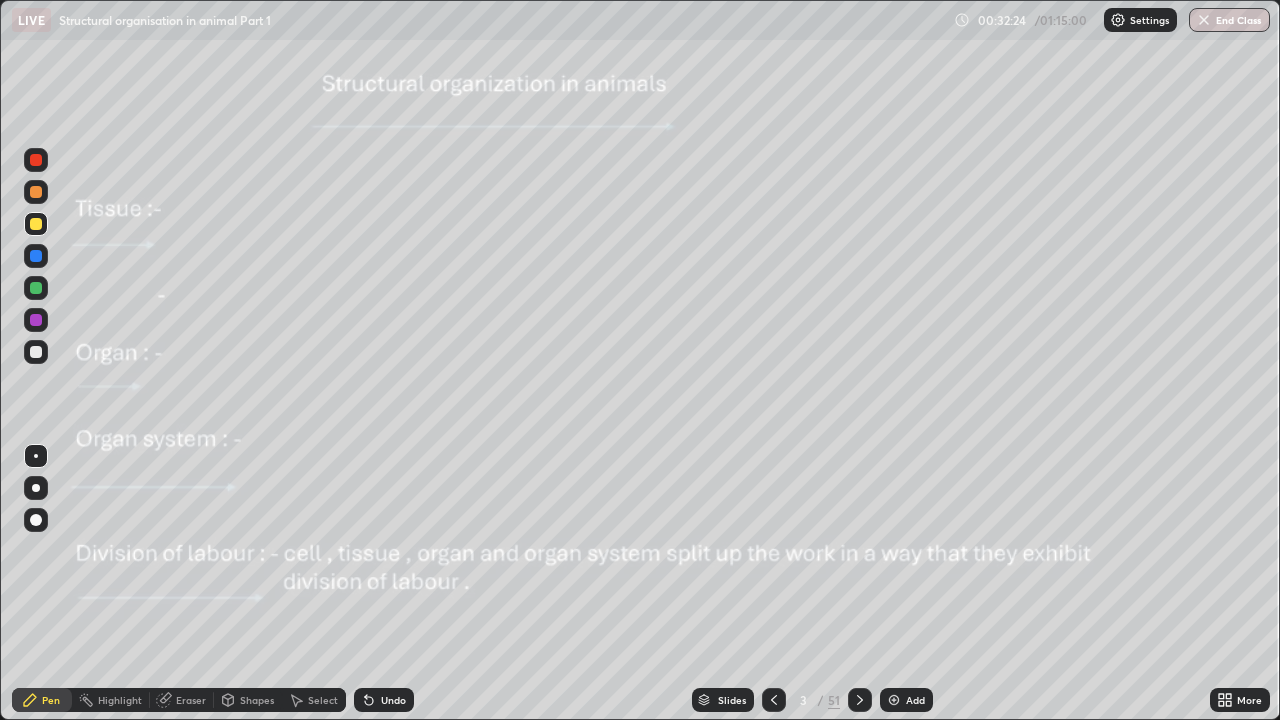 click at bounding box center [36, 488] 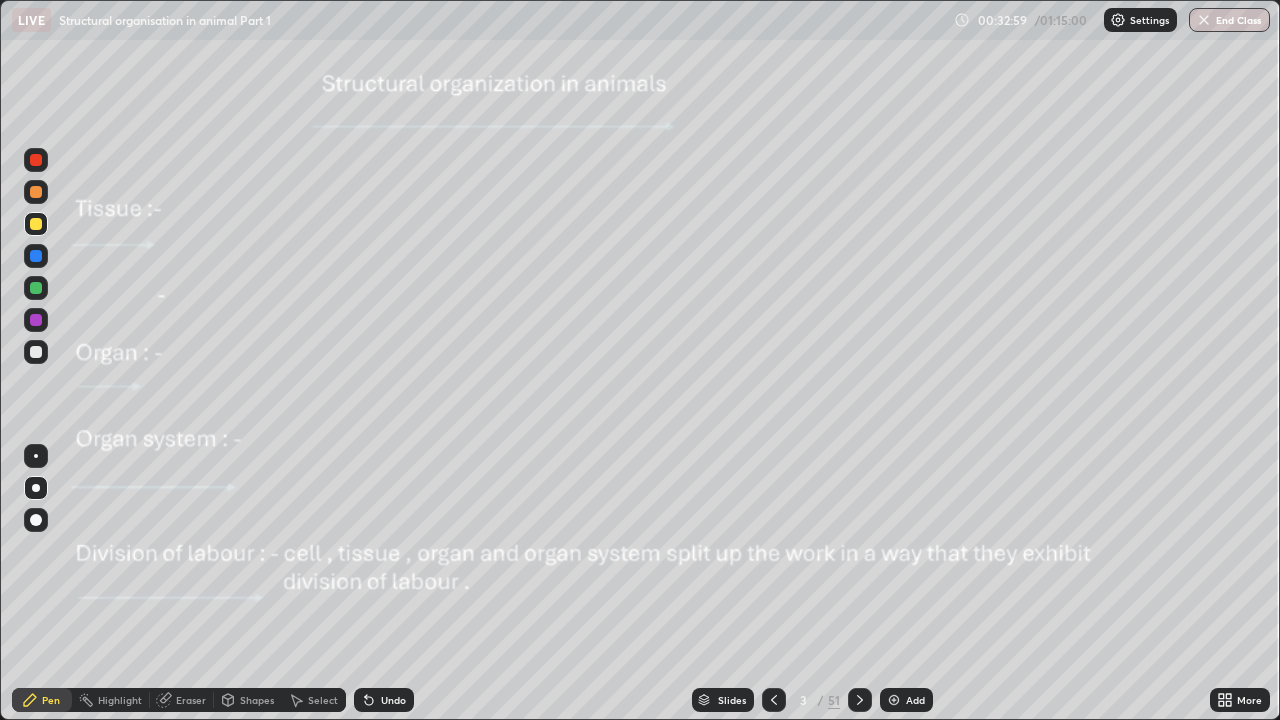 click on "Undo" at bounding box center (393, 700) 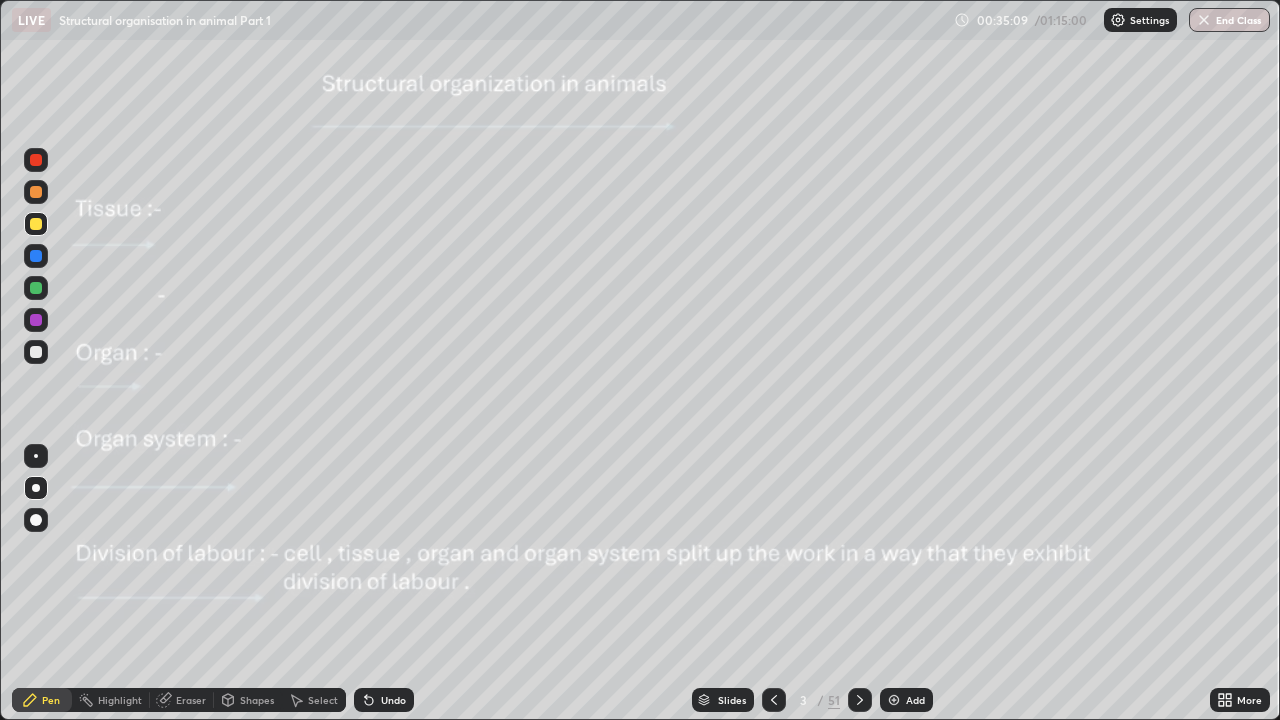 click on "Eraser" at bounding box center [182, 700] 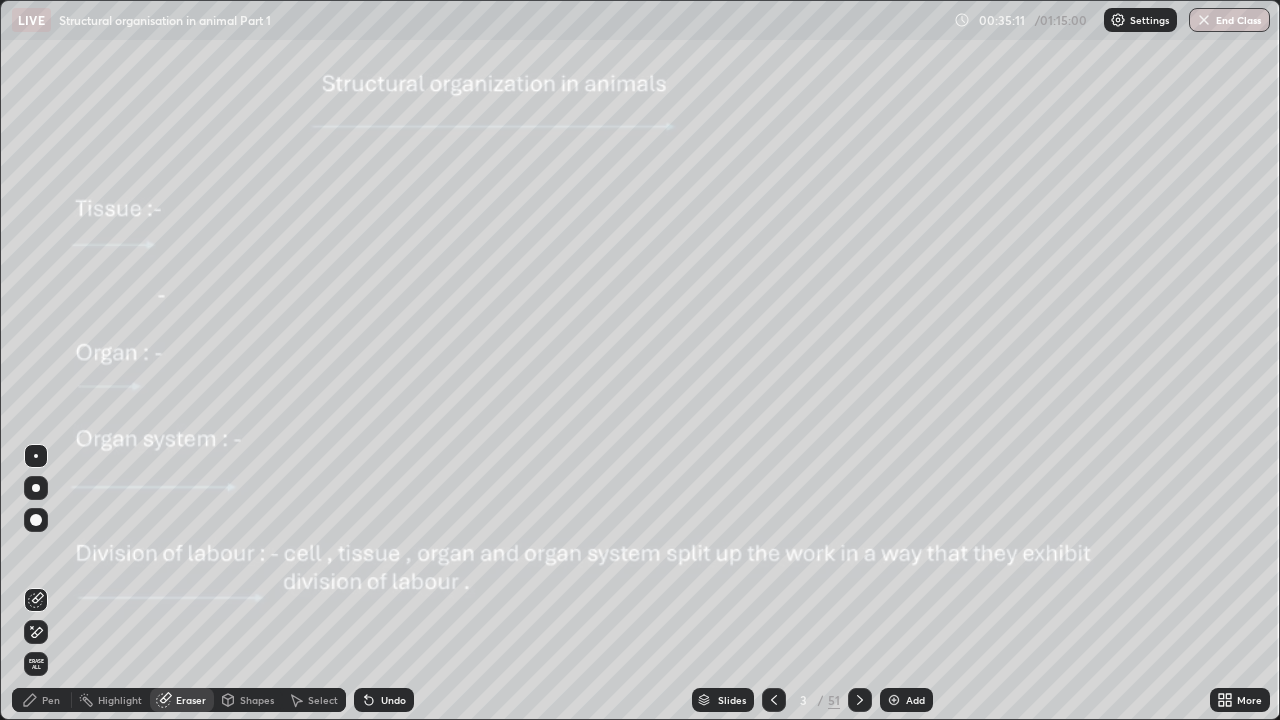 click on "Pen" at bounding box center (51, 700) 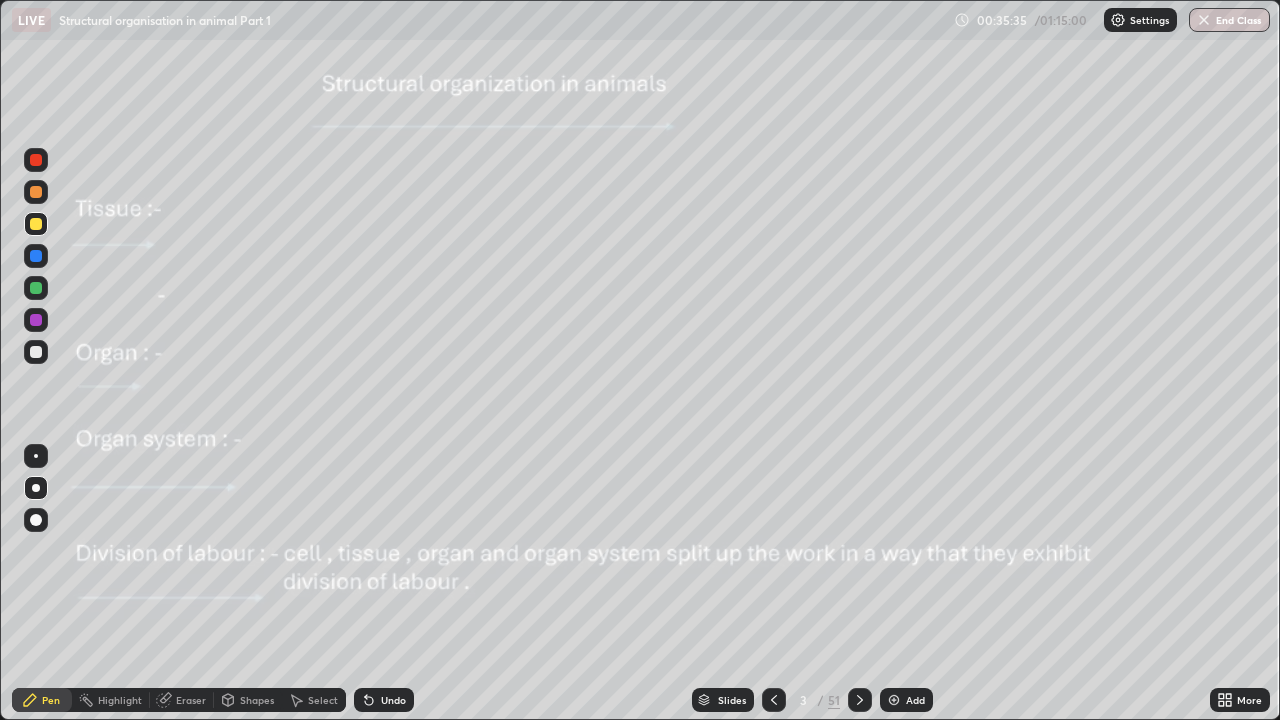 click at bounding box center (36, 288) 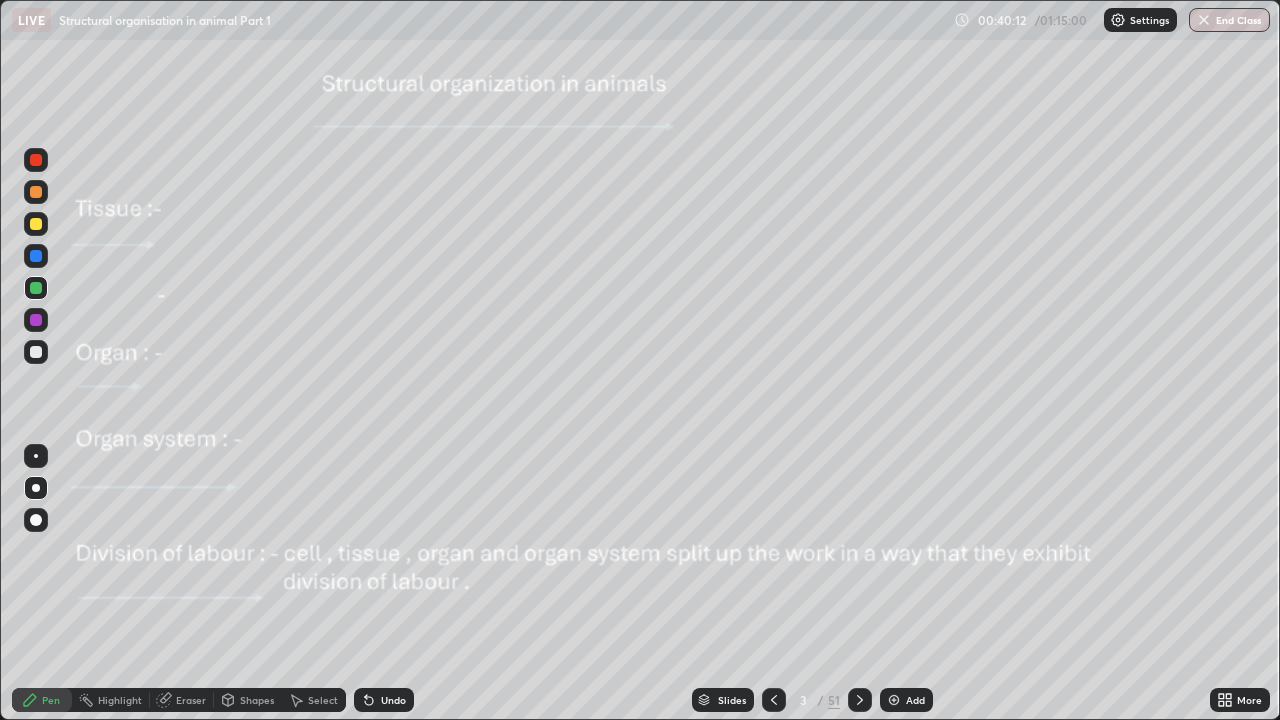 click 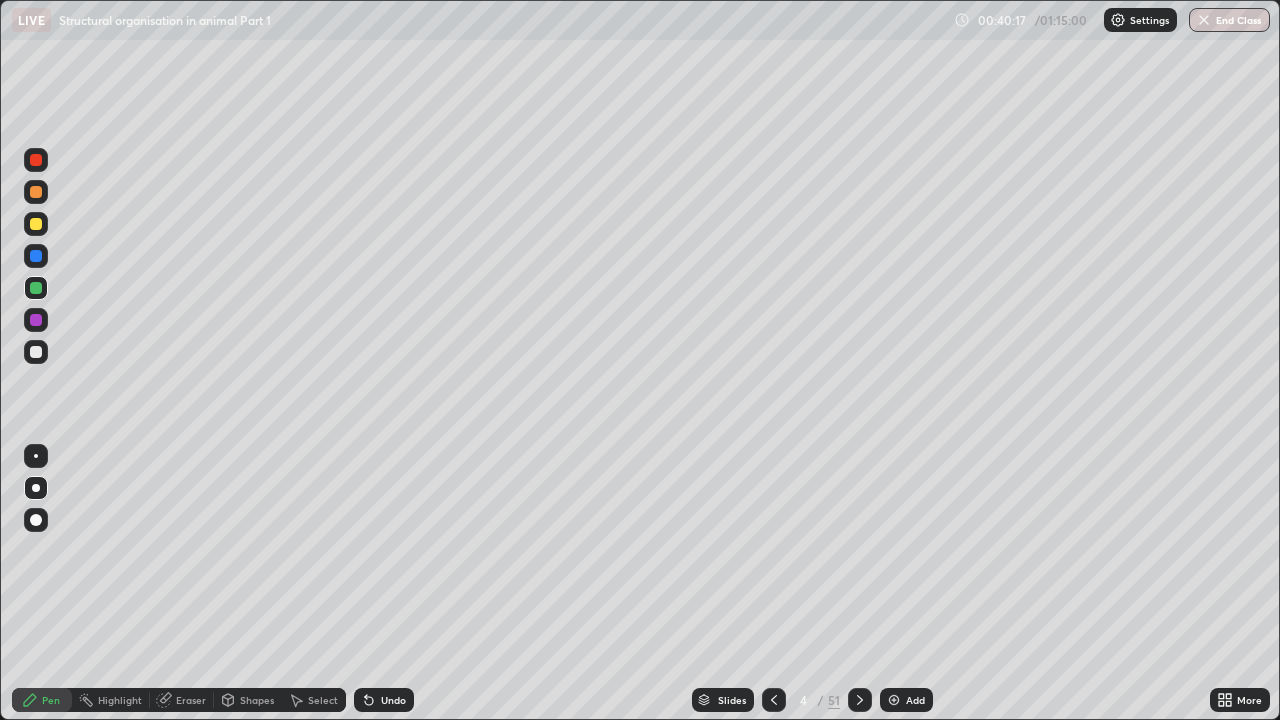 click at bounding box center [36, 160] 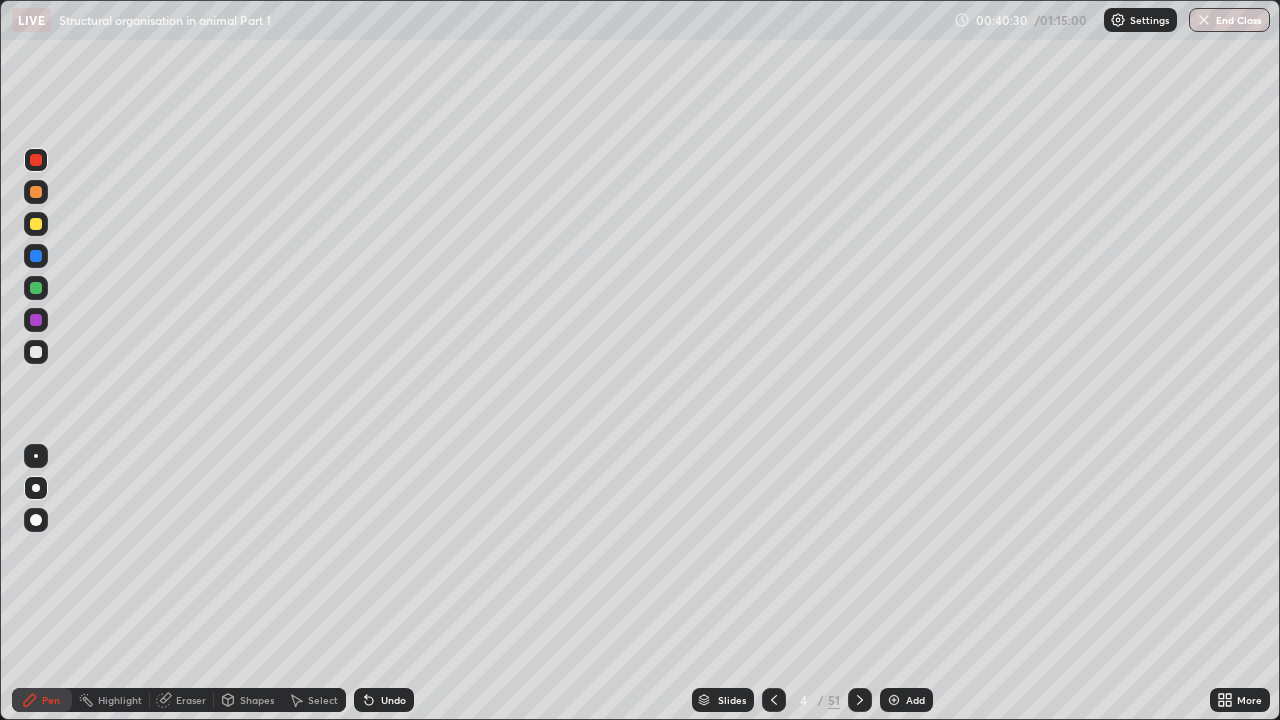 click 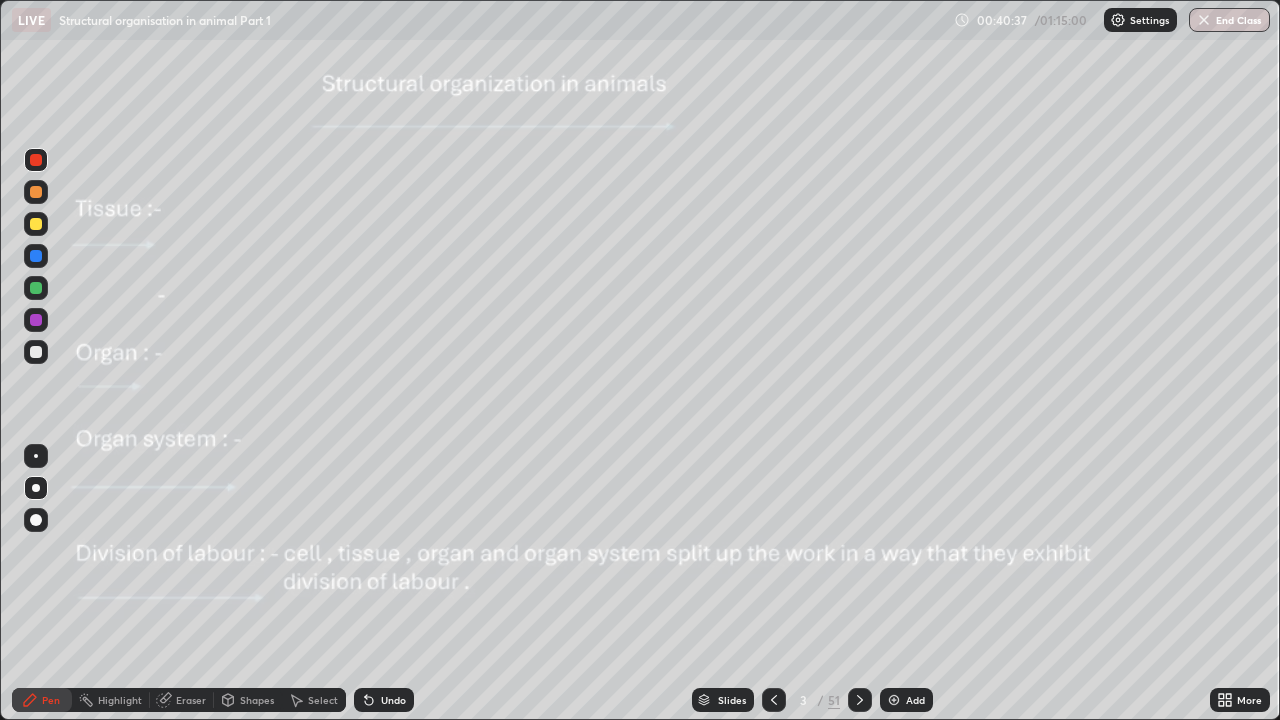 click 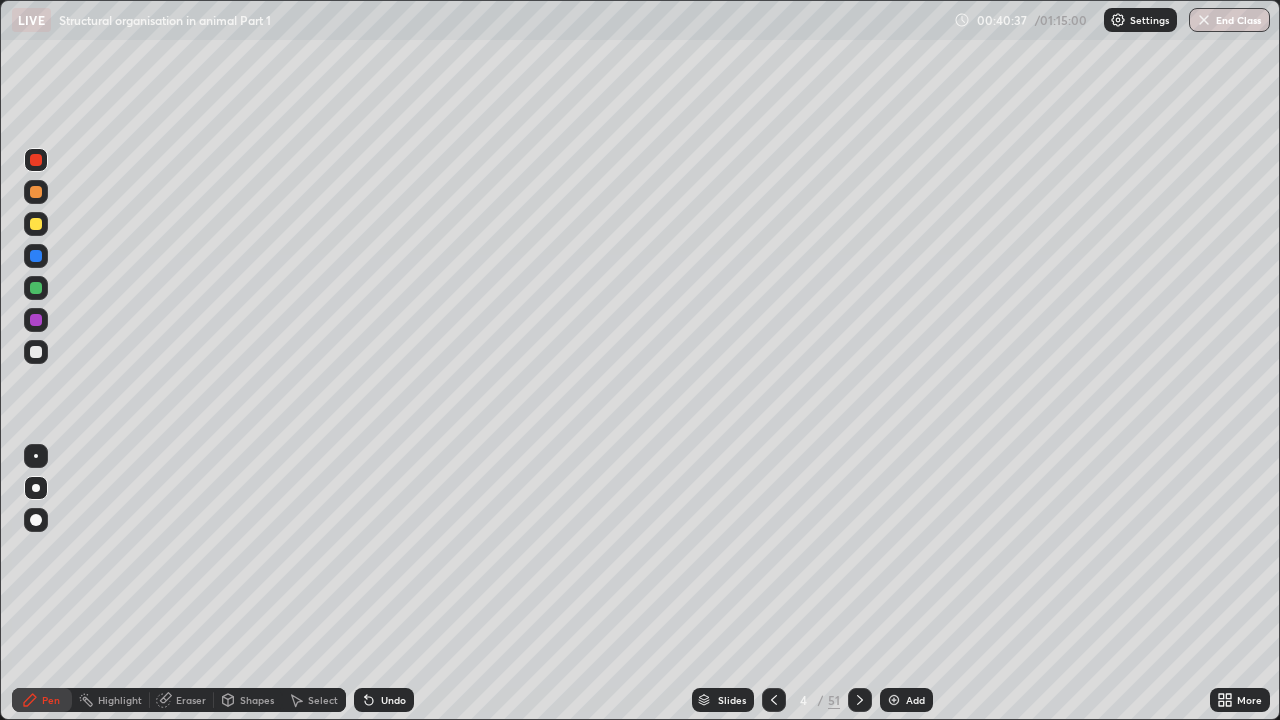 click 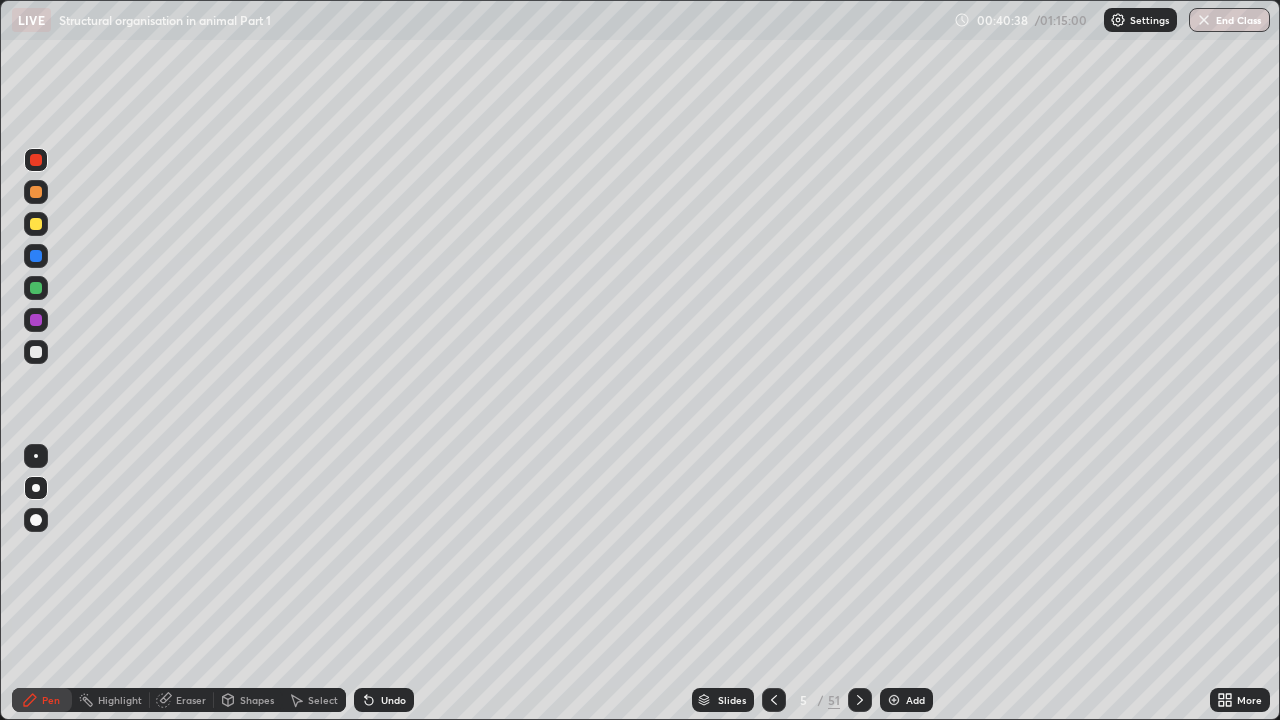 click 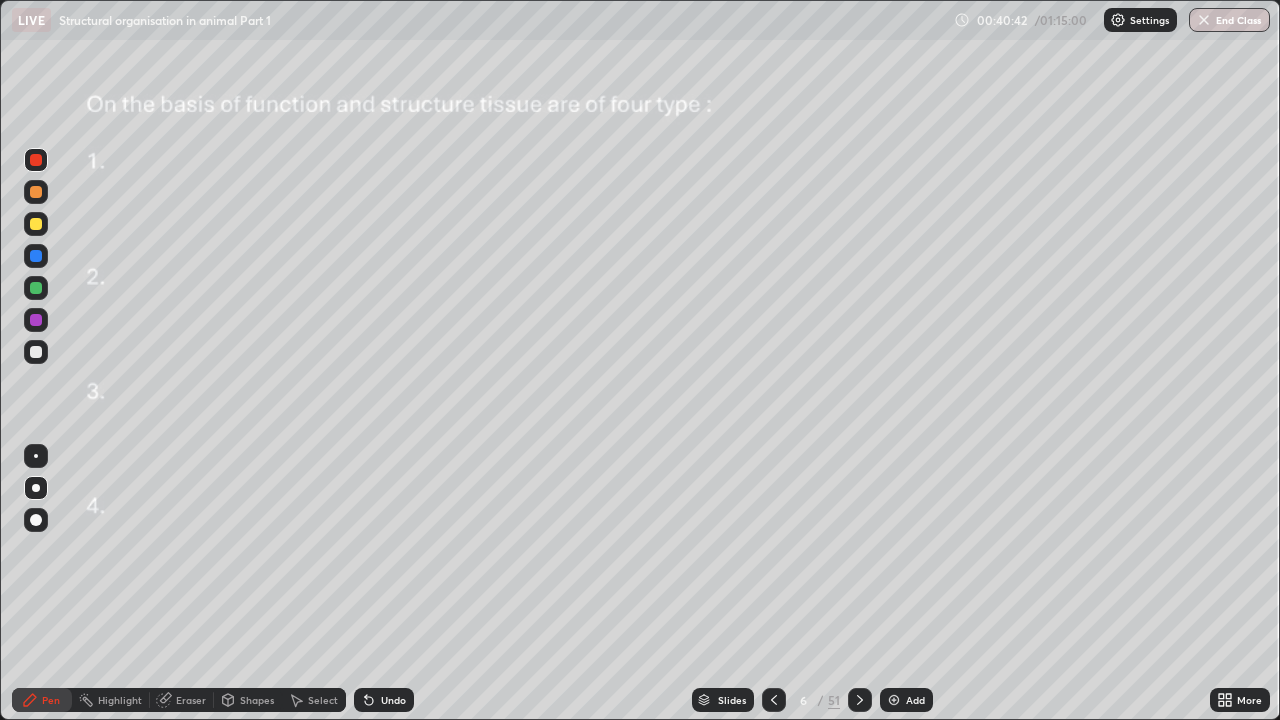click at bounding box center [774, 700] 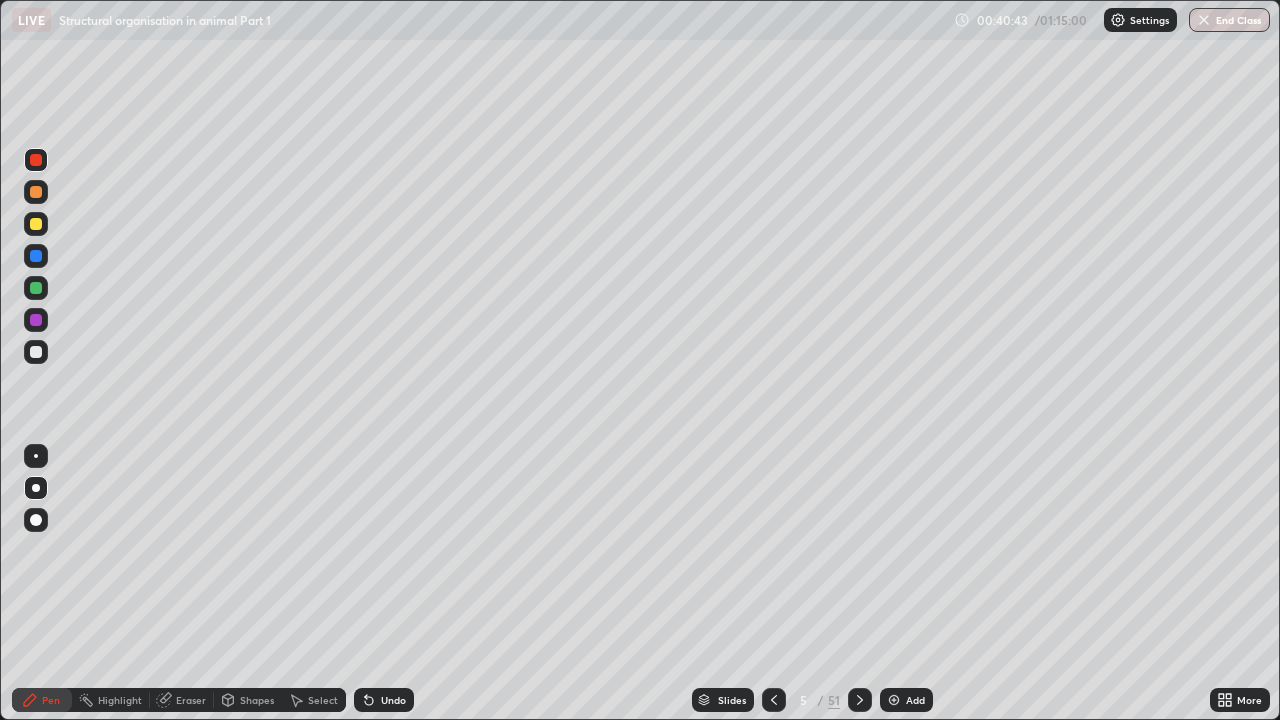 click 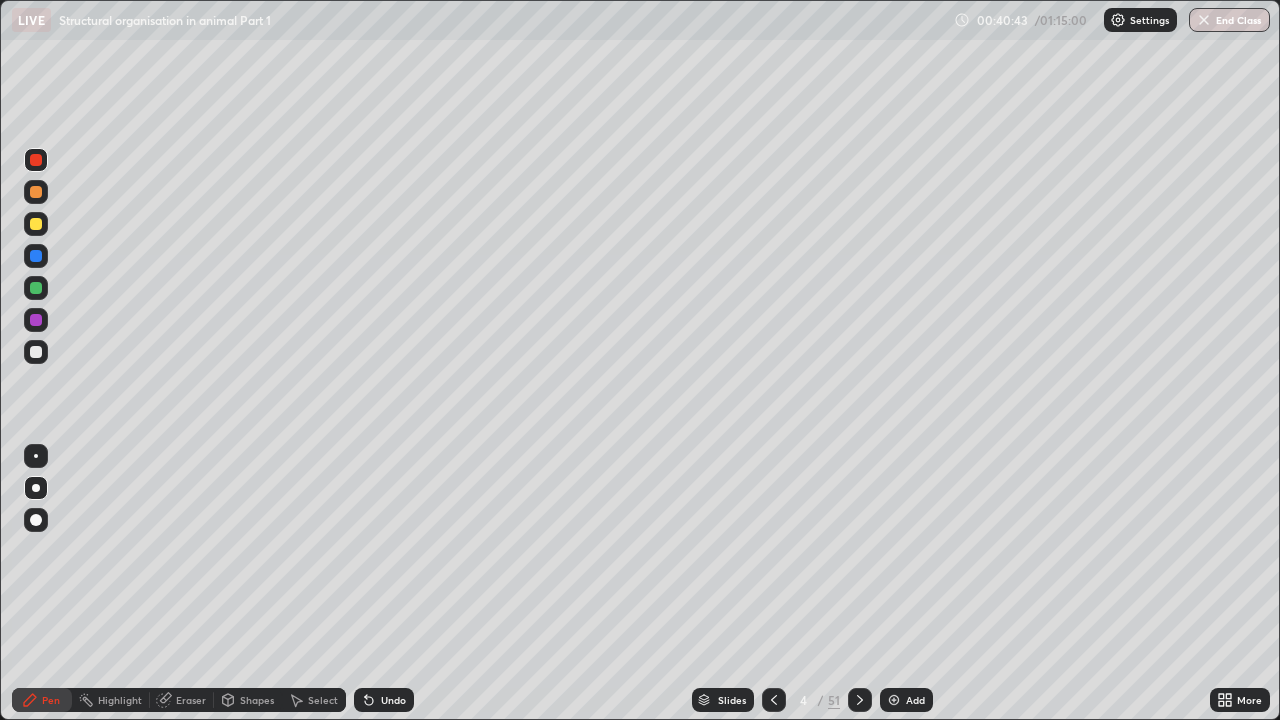 click 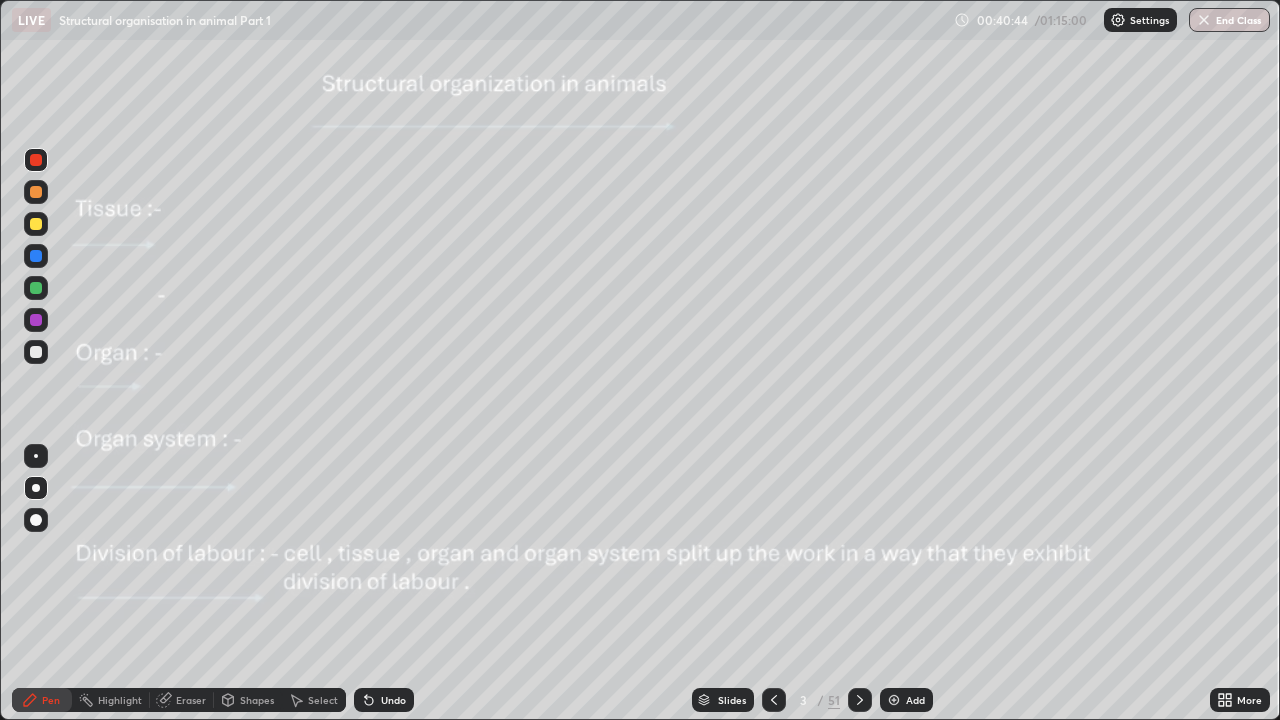 click at bounding box center [774, 700] 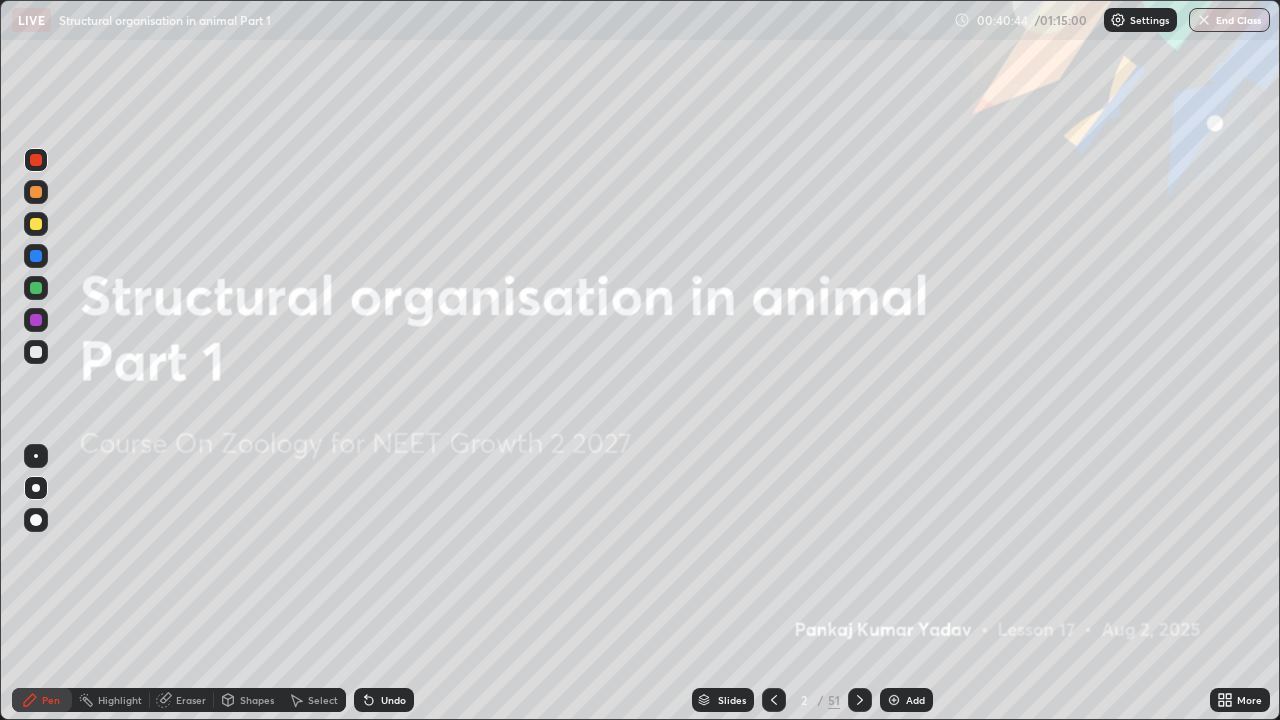 click at bounding box center (774, 700) 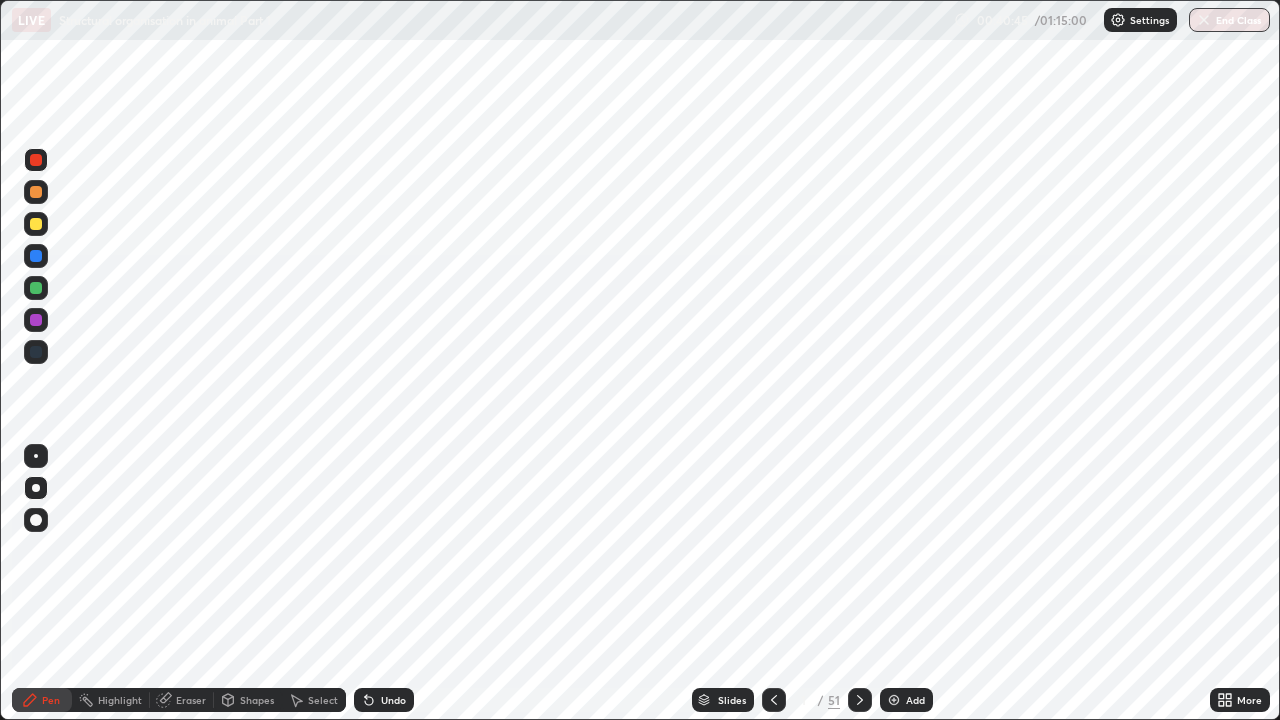 click at bounding box center (860, 700) 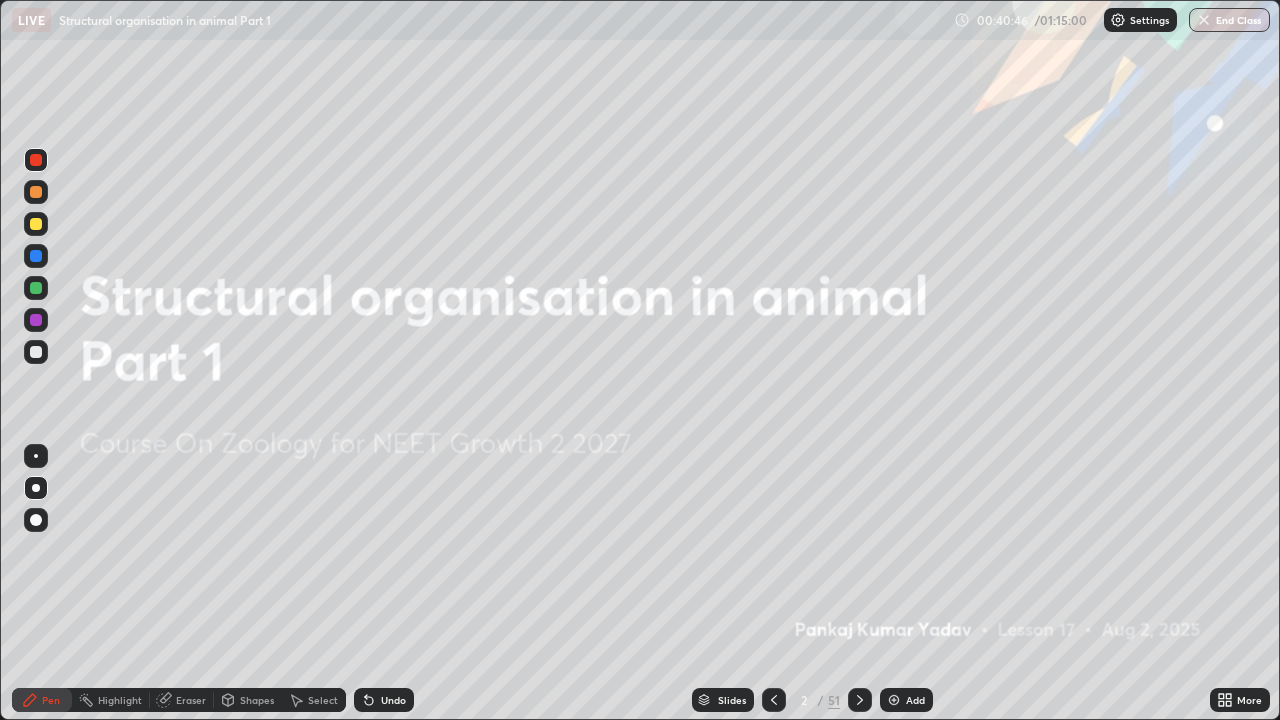 click at bounding box center [860, 700] 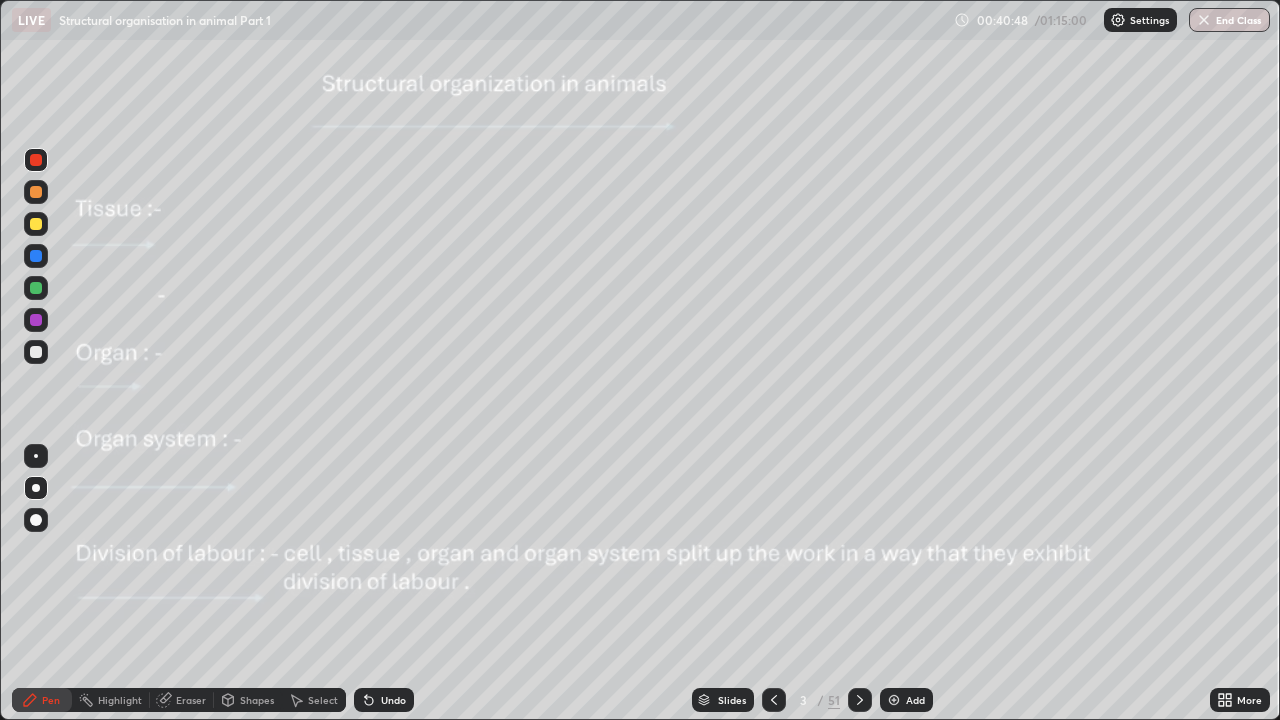 click 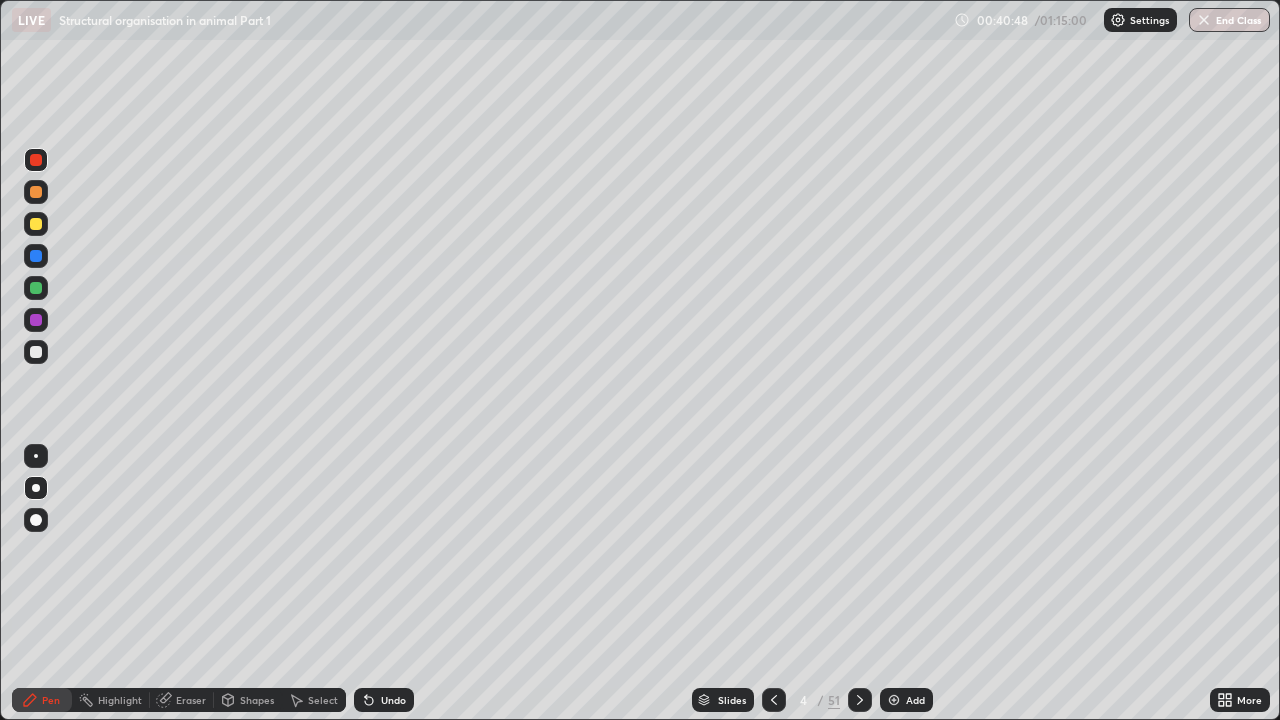 click 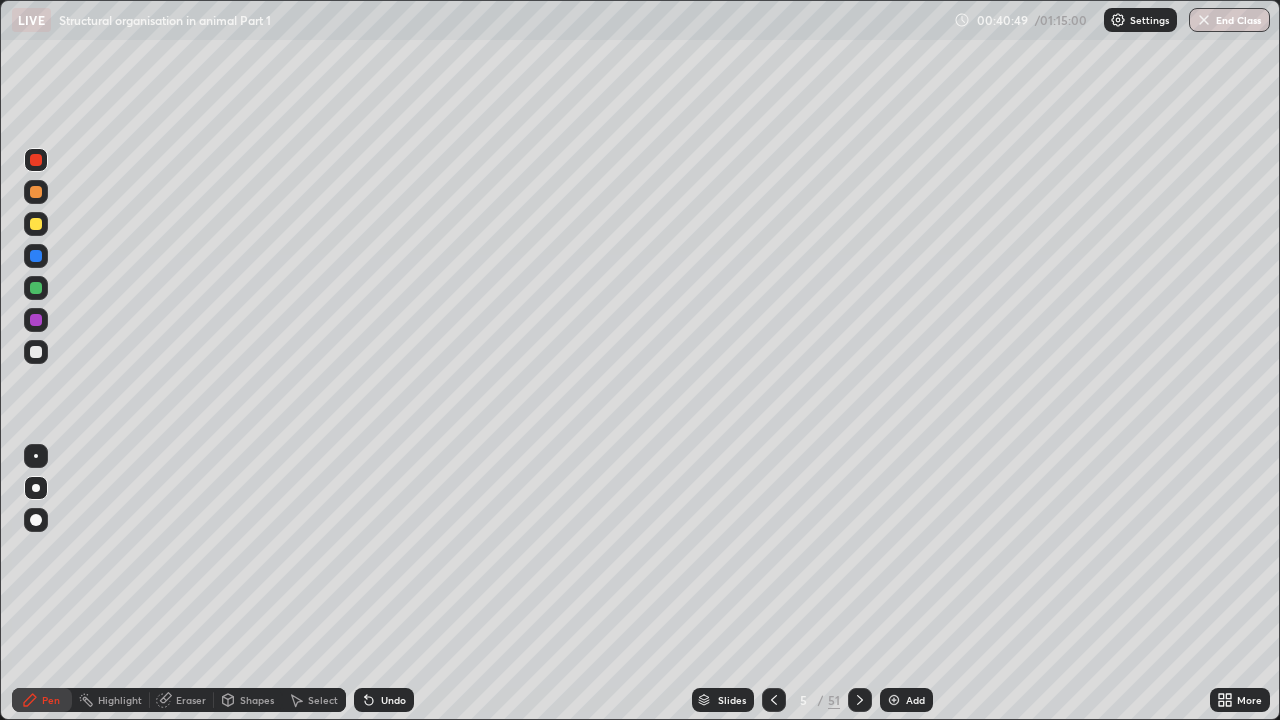 click 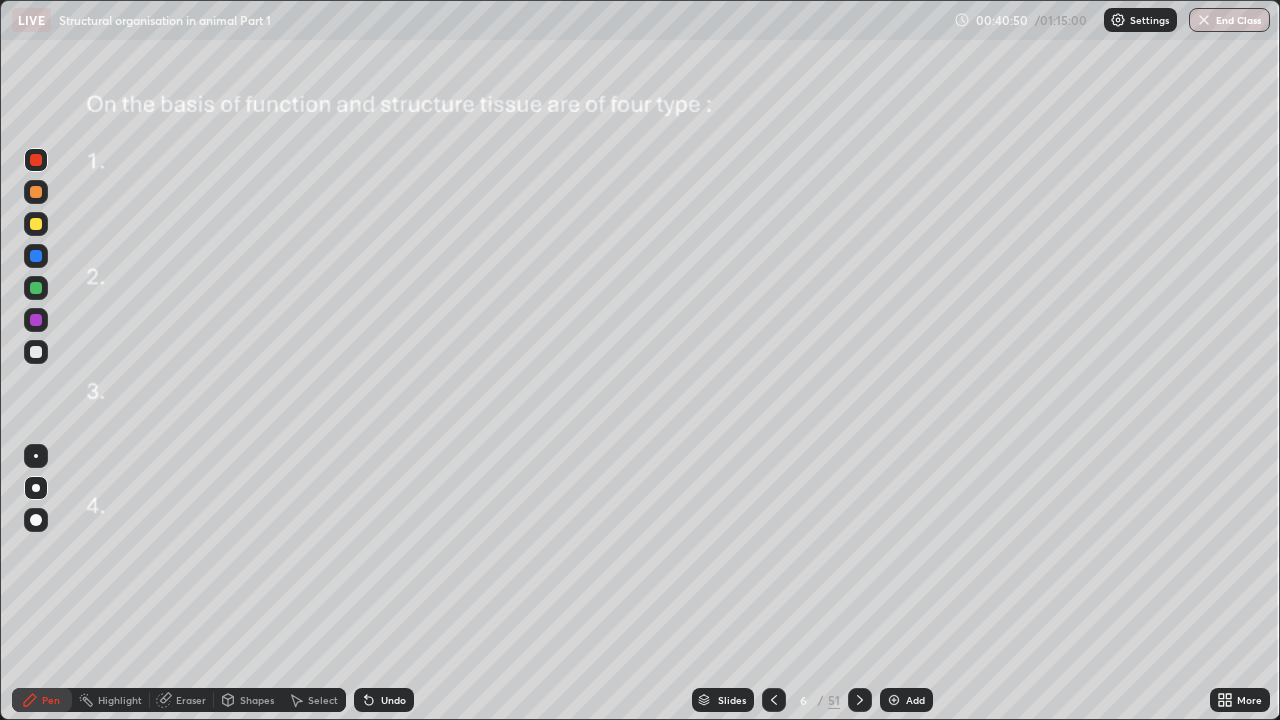 click 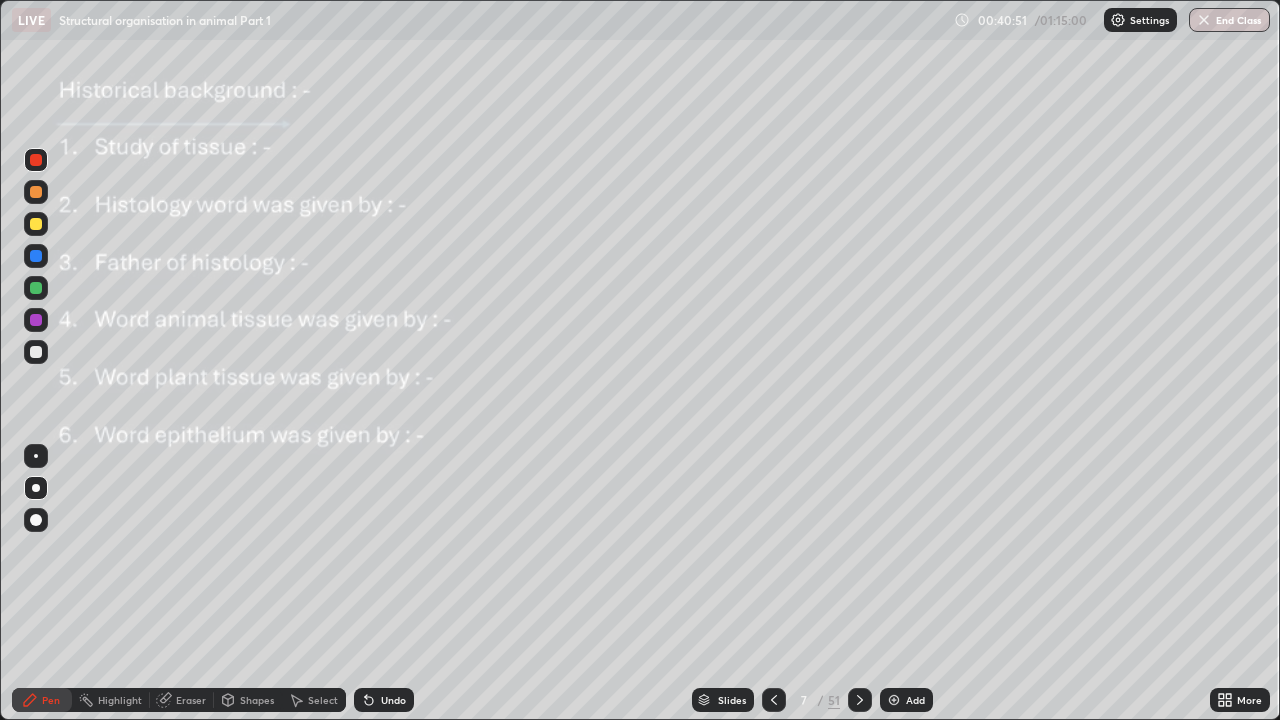 click 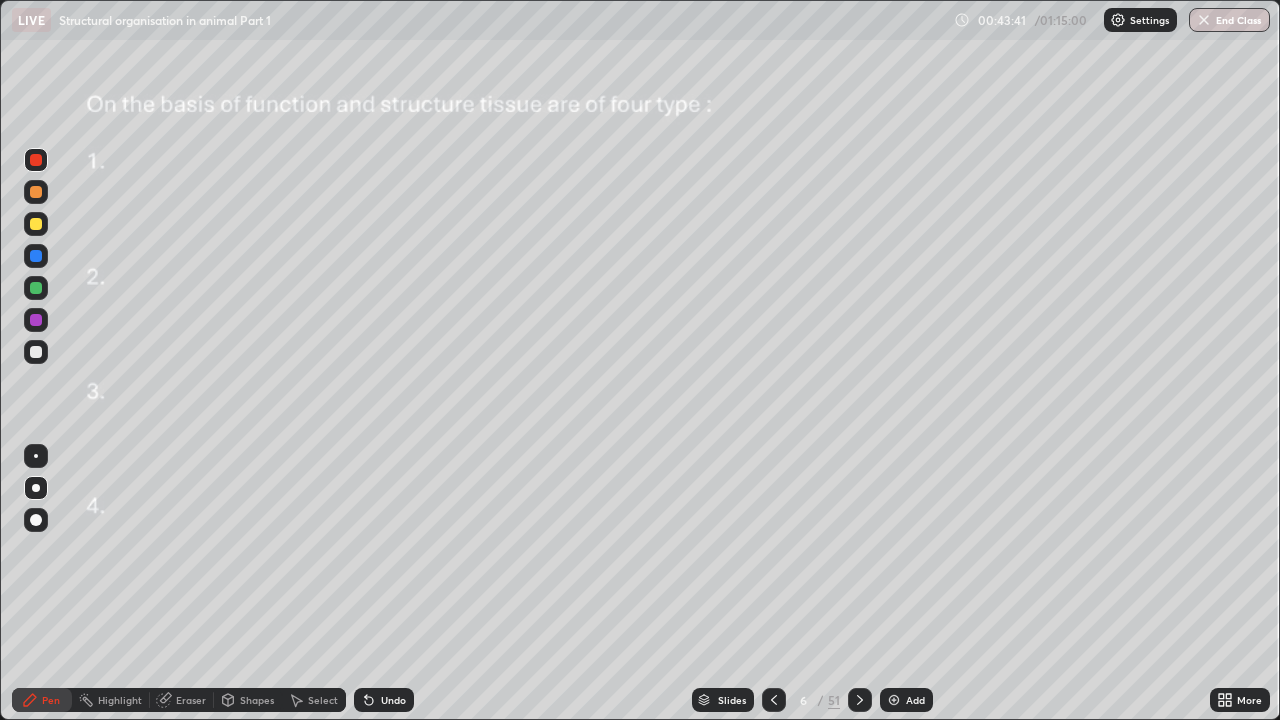click at bounding box center [36, 352] 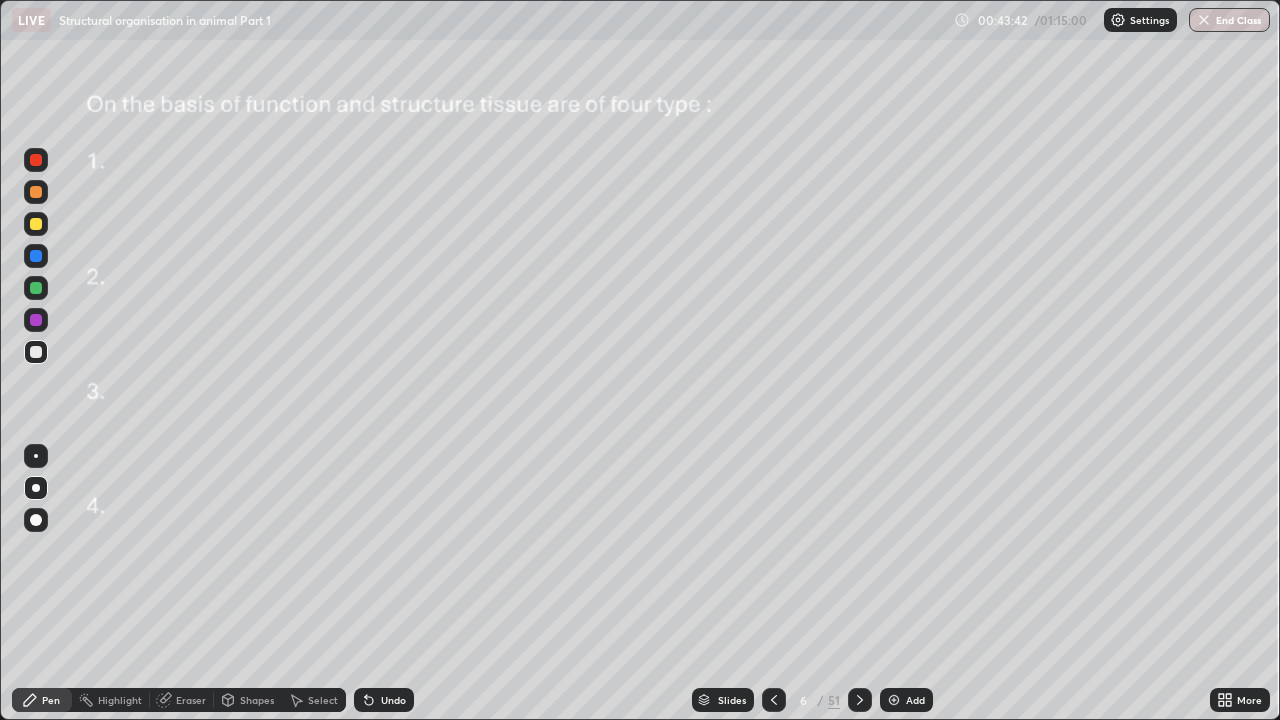 click at bounding box center (36, 160) 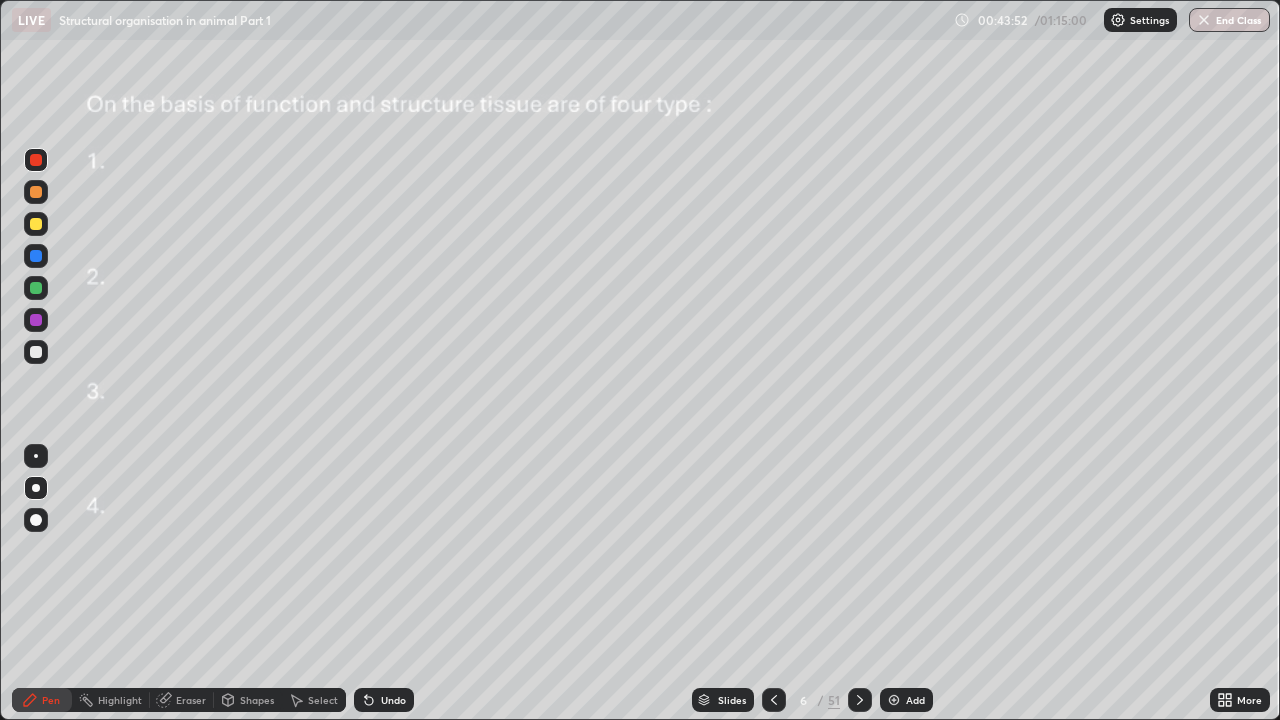 click at bounding box center (36, 352) 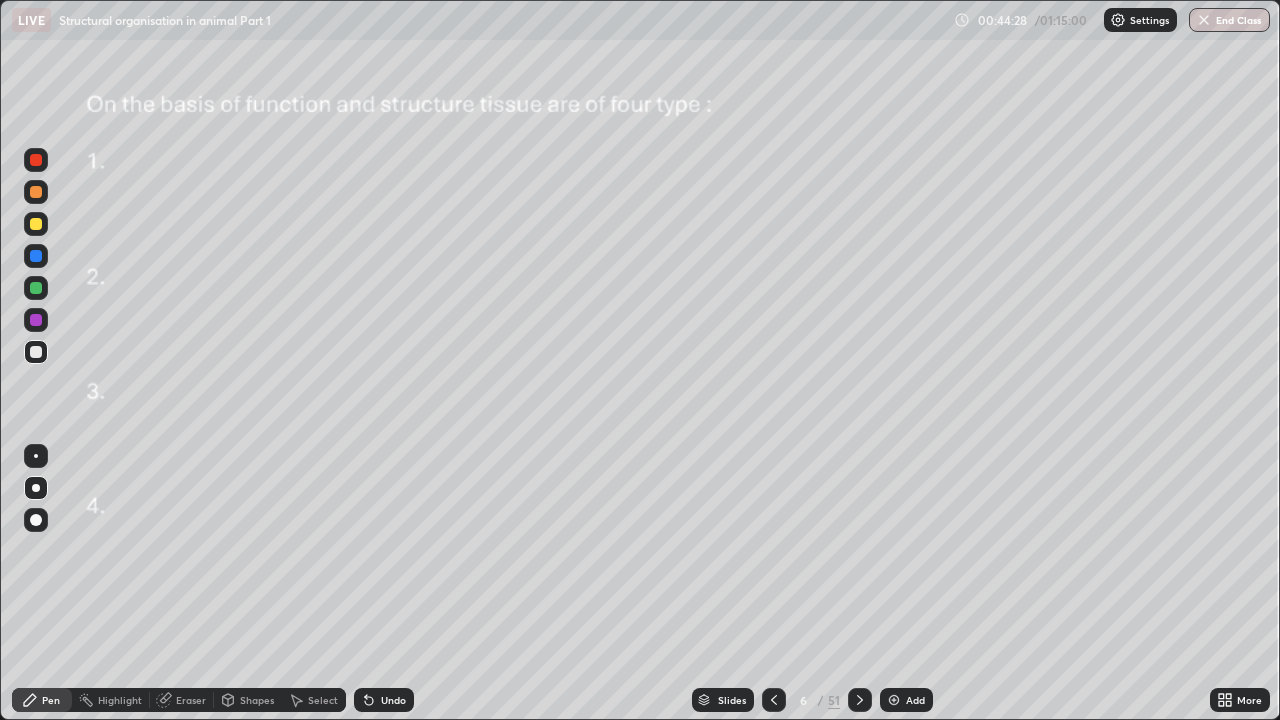 click on "Undo" at bounding box center [393, 700] 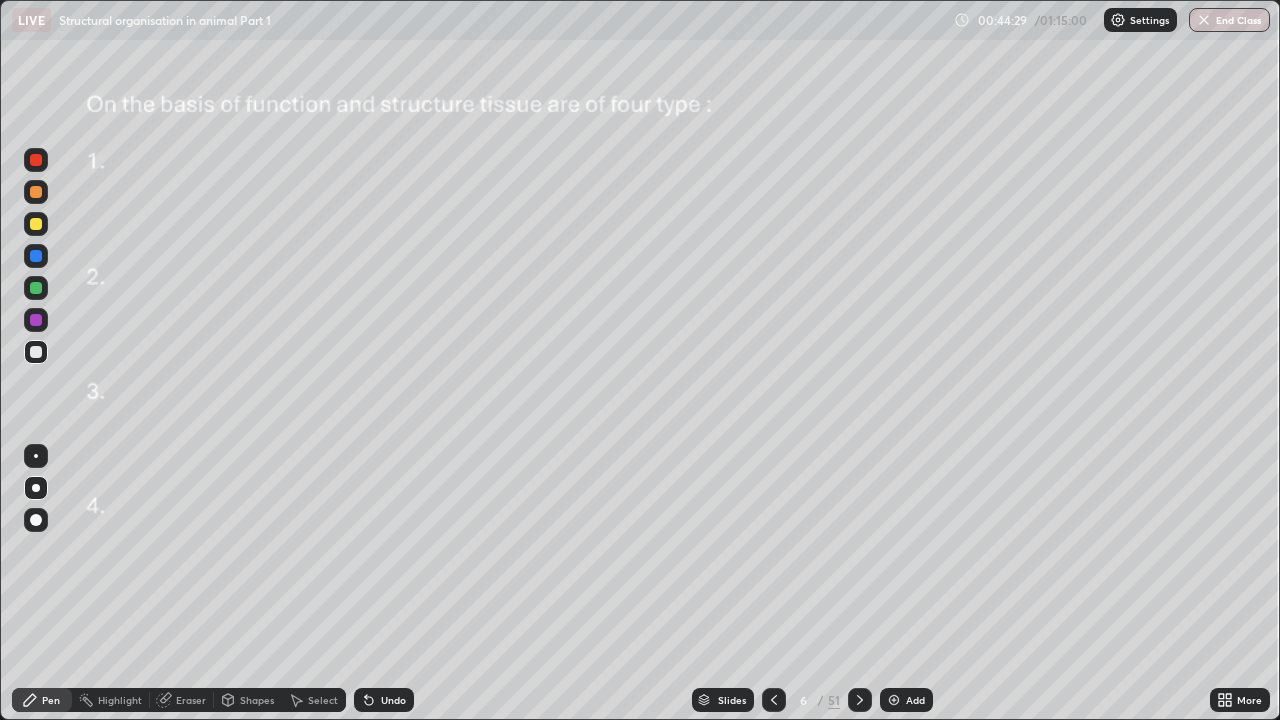 click on "Undo" at bounding box center (384, 700) 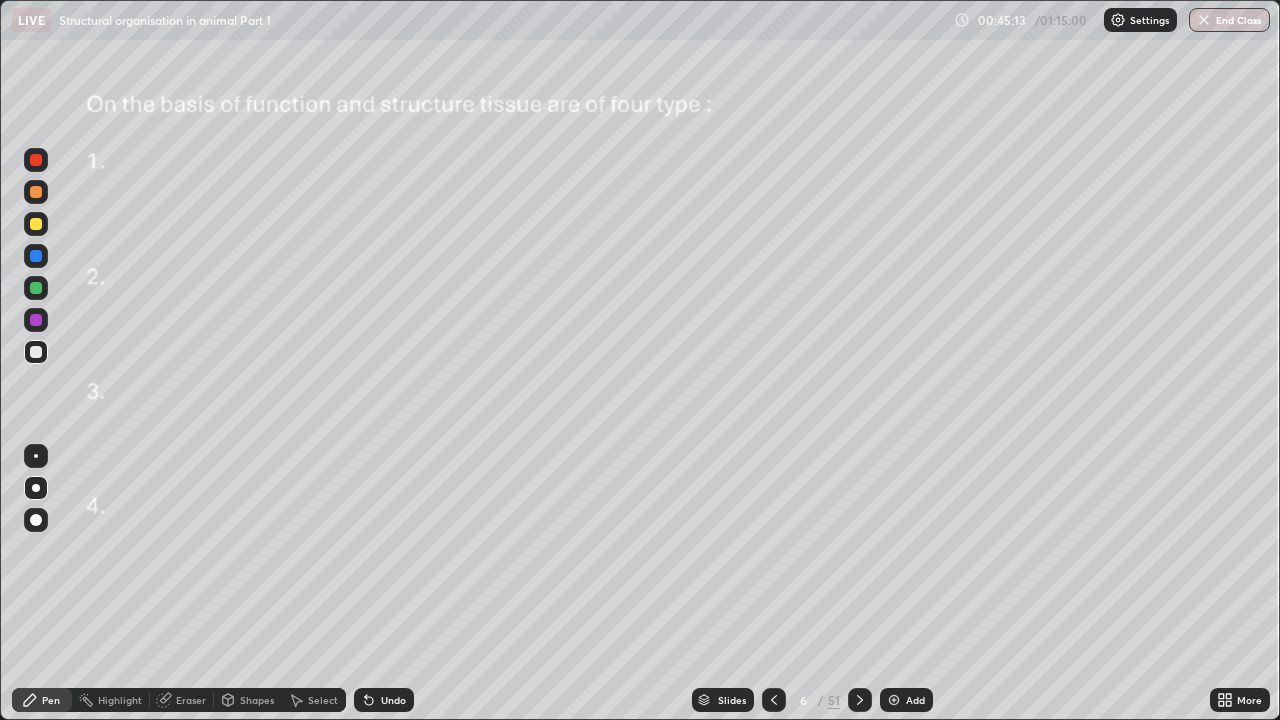 click at bounding box center (36, 160) 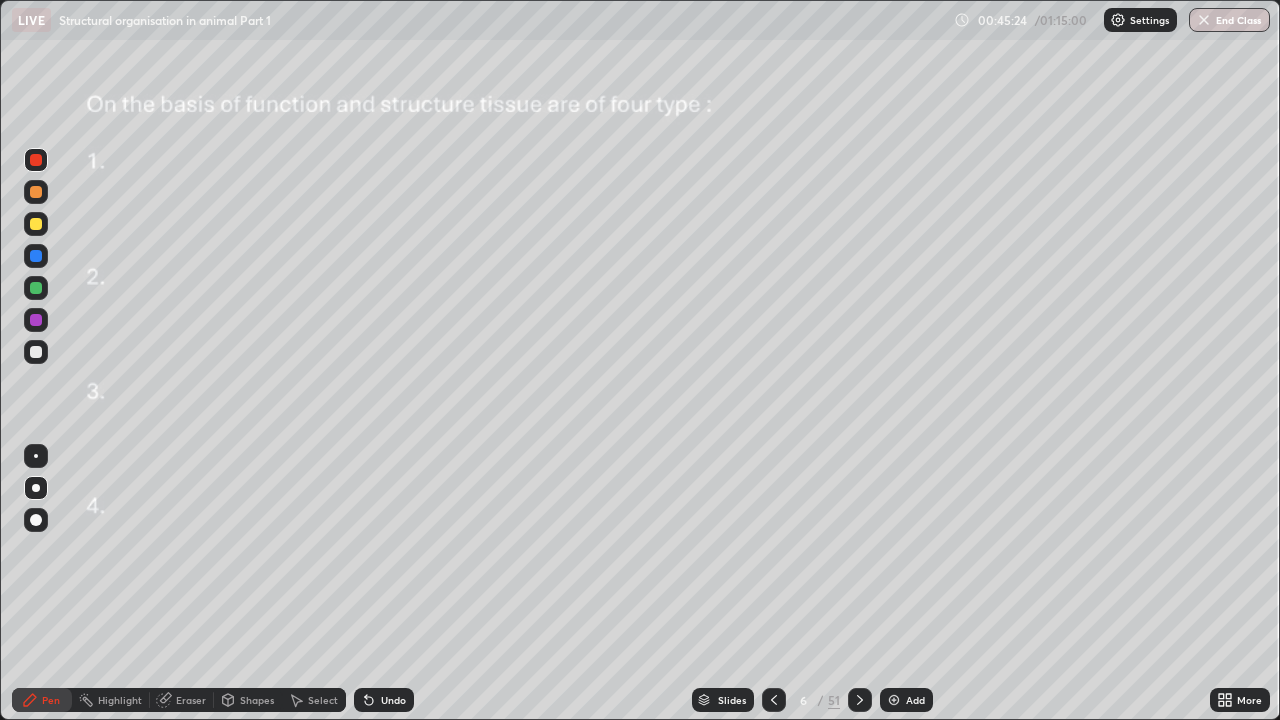 click at bounding box center [36, 352] 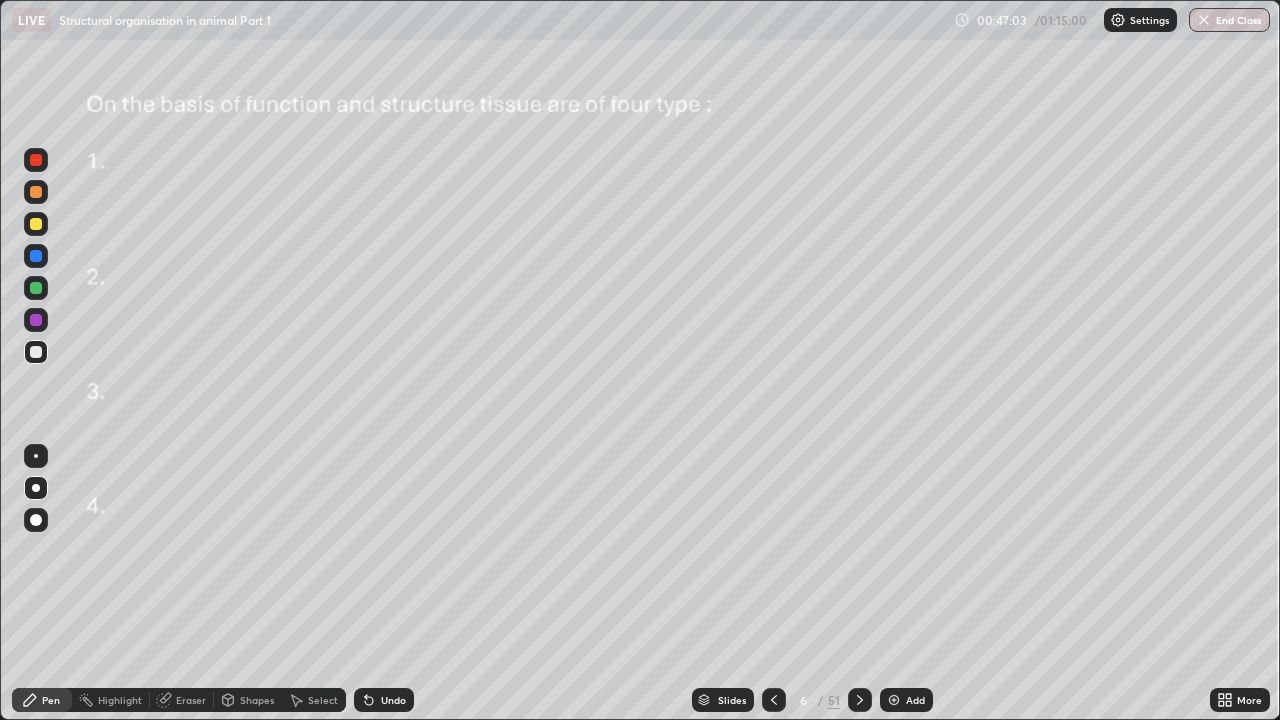click at bounding box center (36, 160) 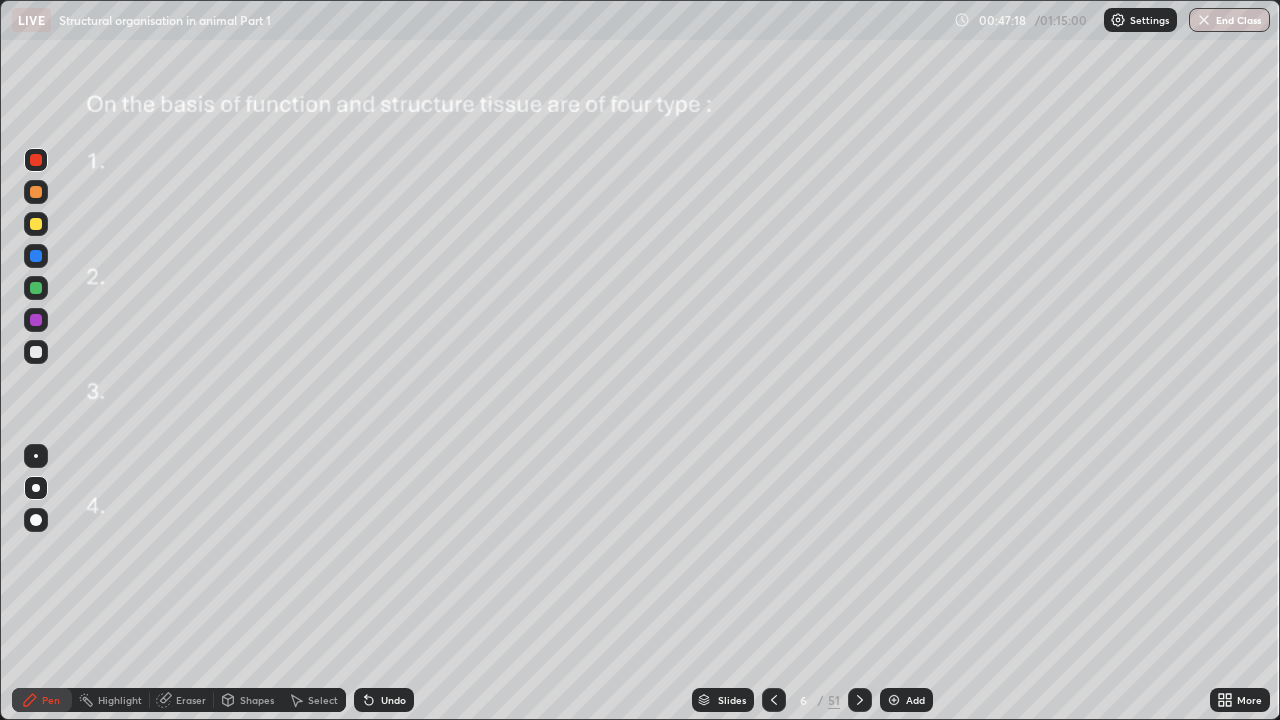 click at bounding box center [36, 352] 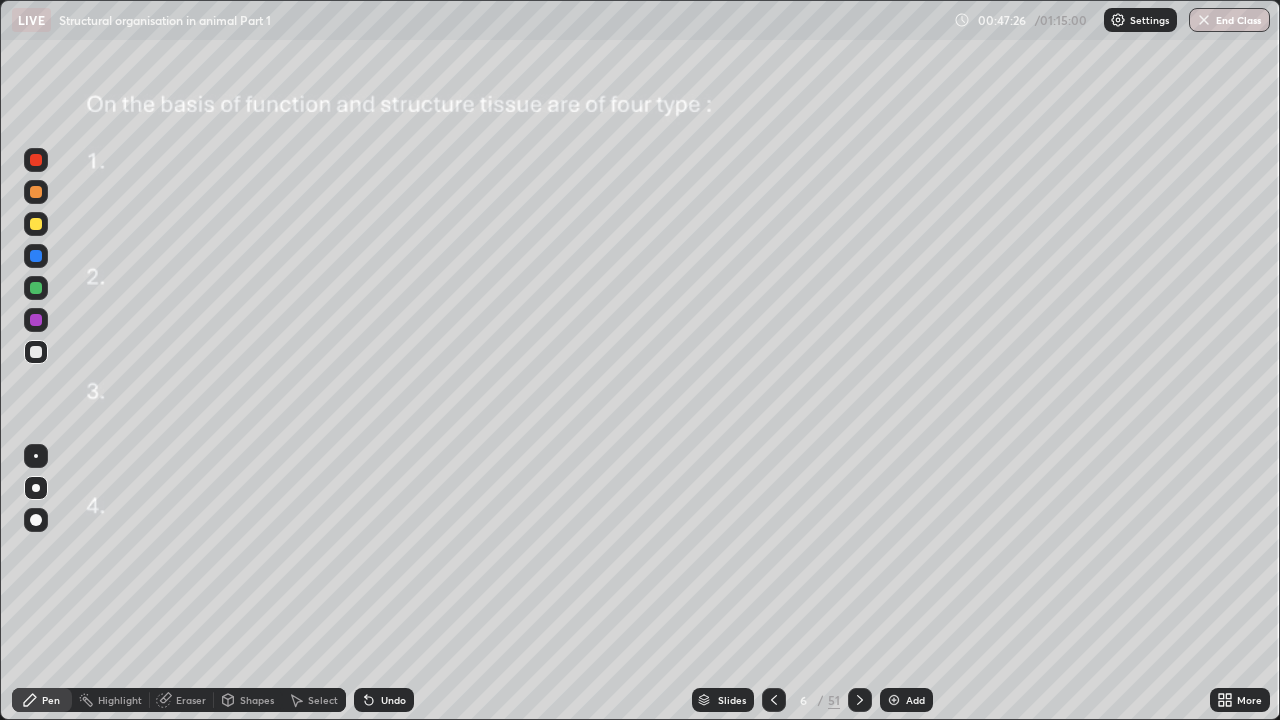 click on "Undo" at bounding box center [384, 700] 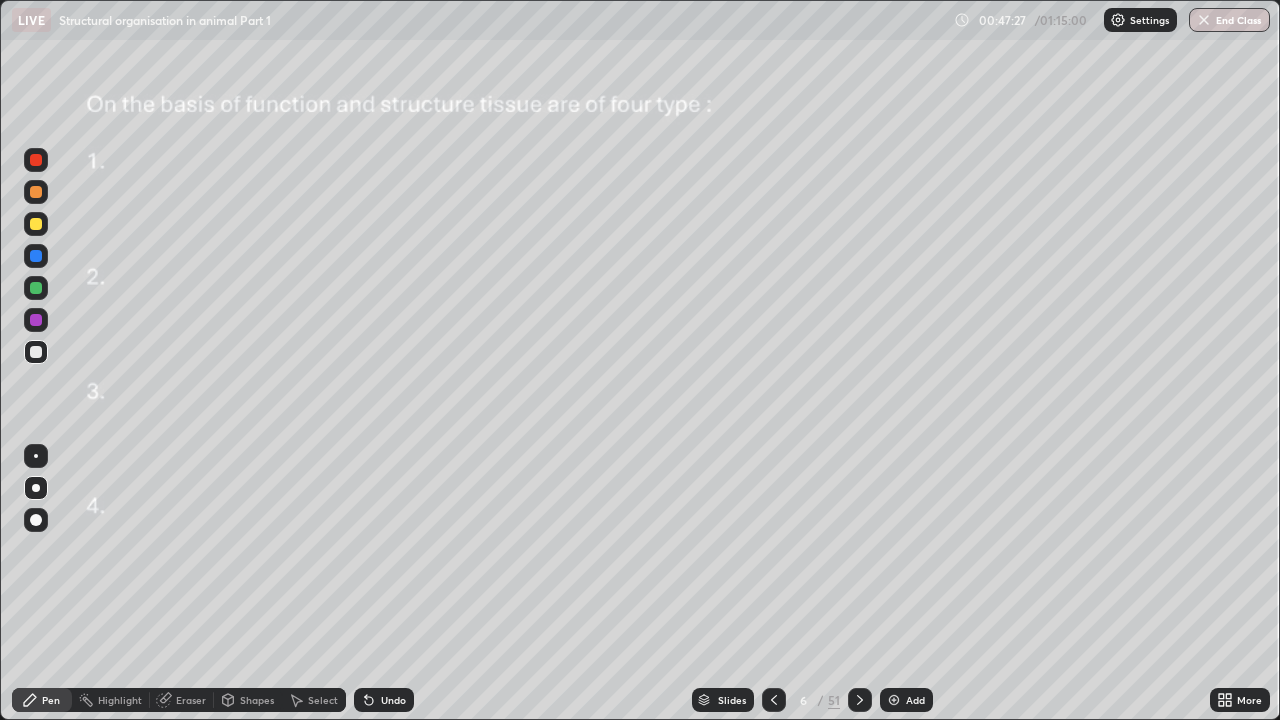 click on "Undo" at bounding box center (384, 700) 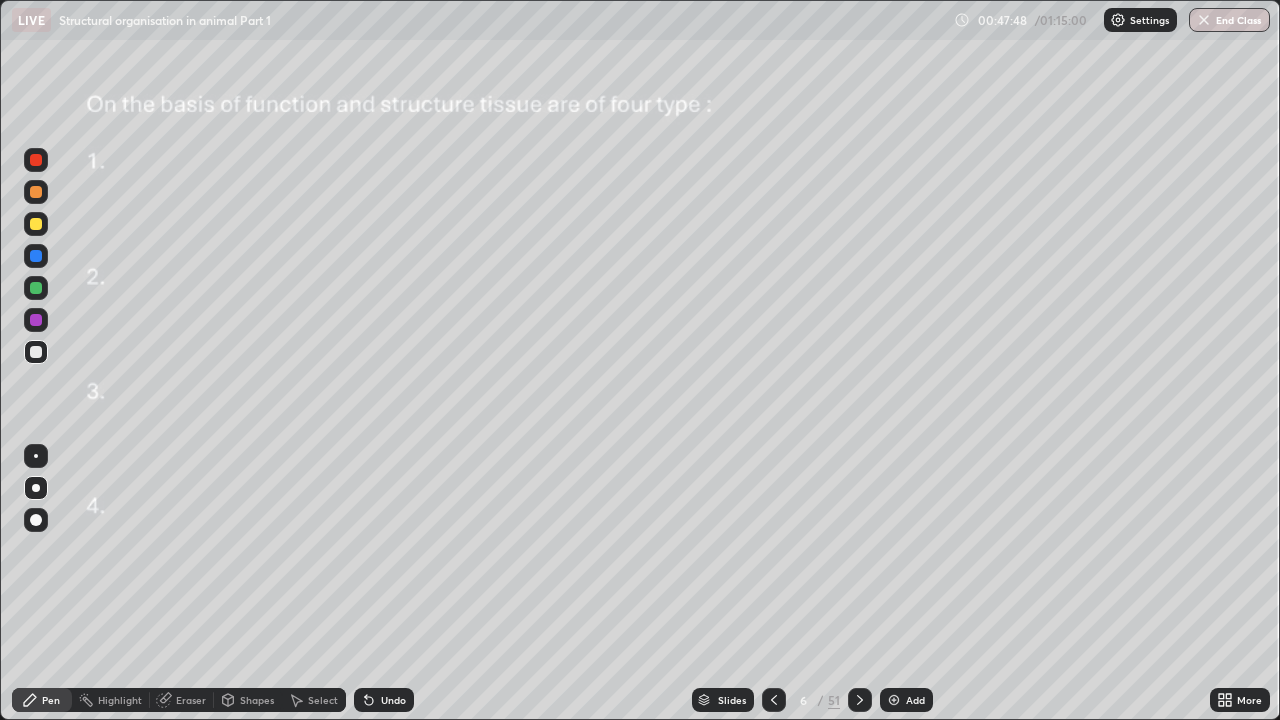 click at bounding box center [36, 320] 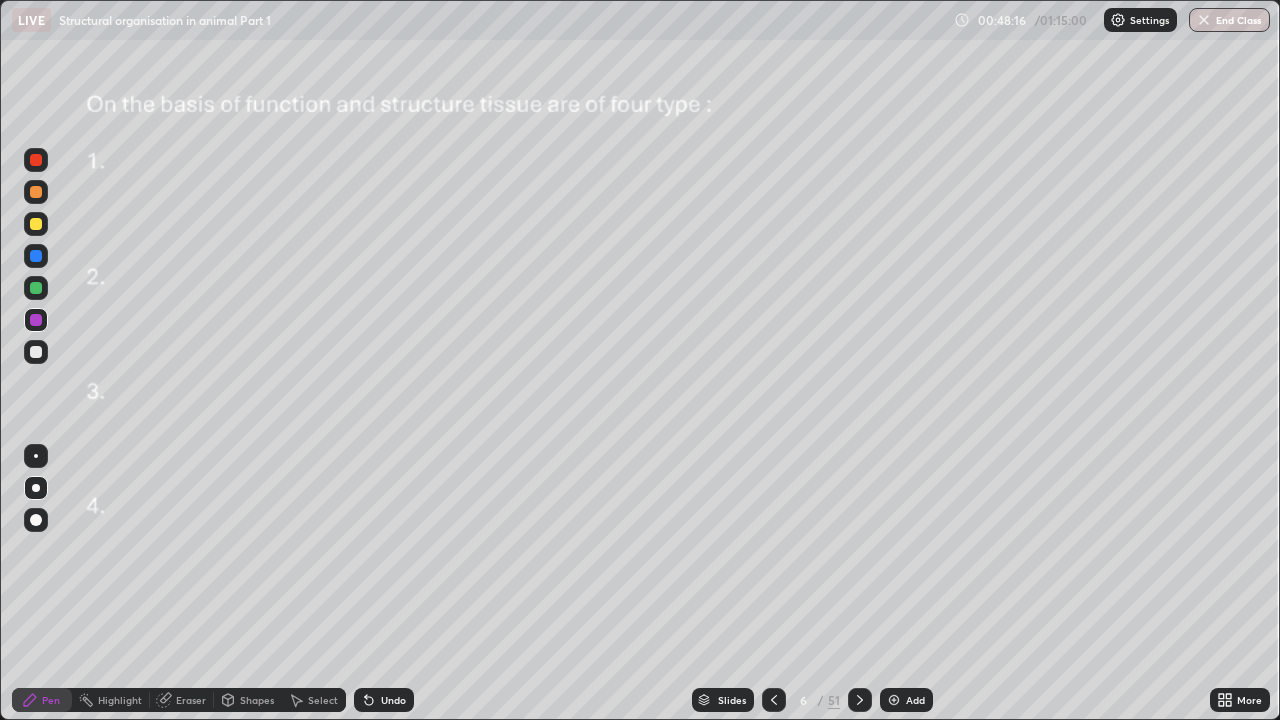 click at bounding box center (36, 160) 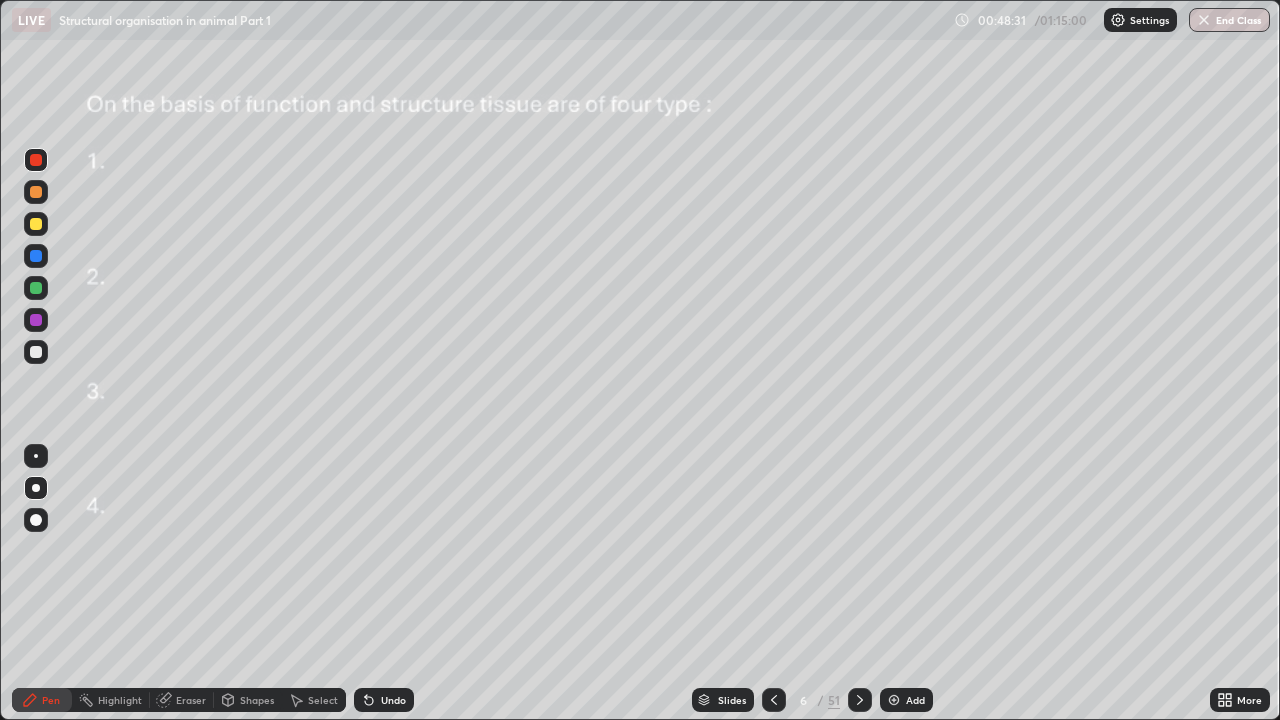 click at bounding box center [36, 288] 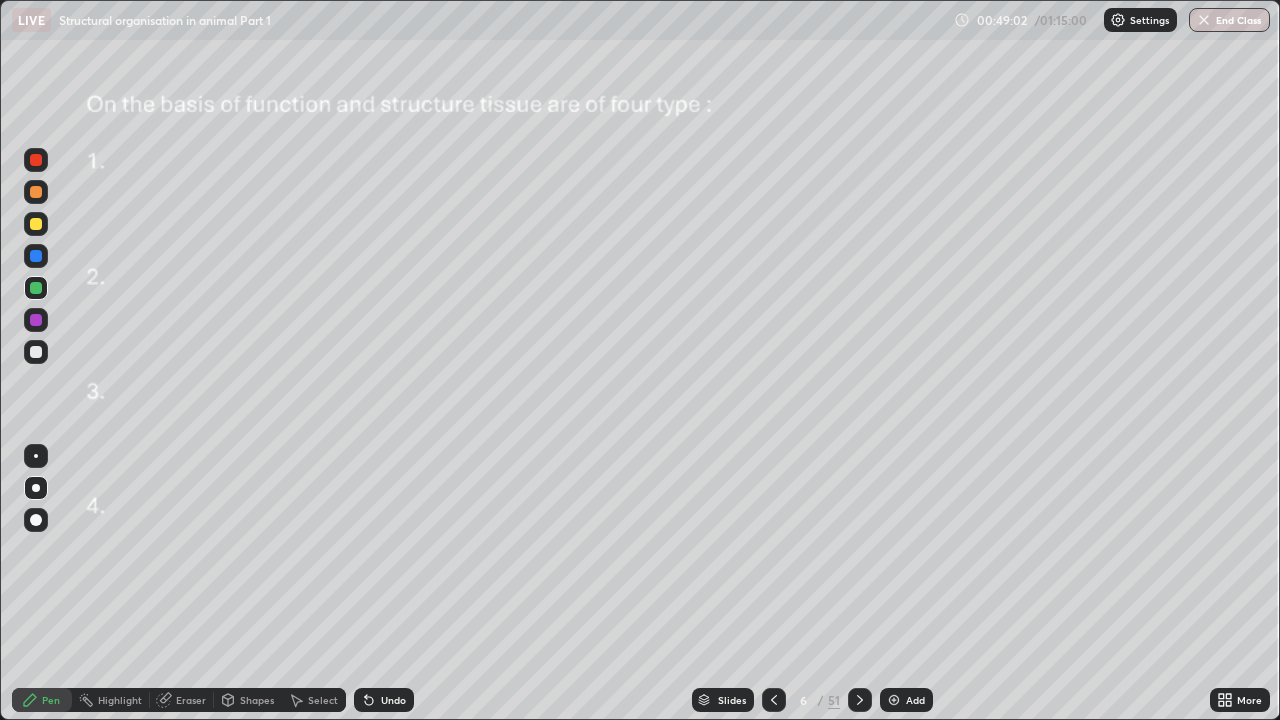 click at bounding box center [36, 320] 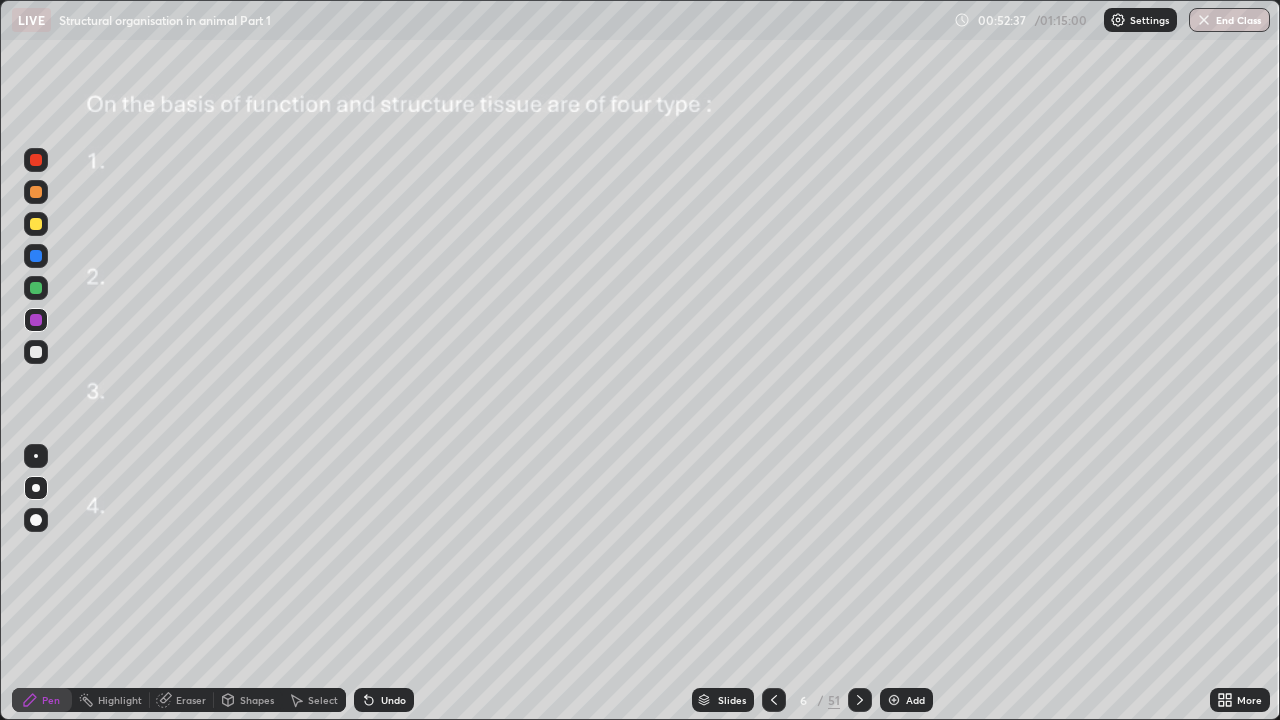 click 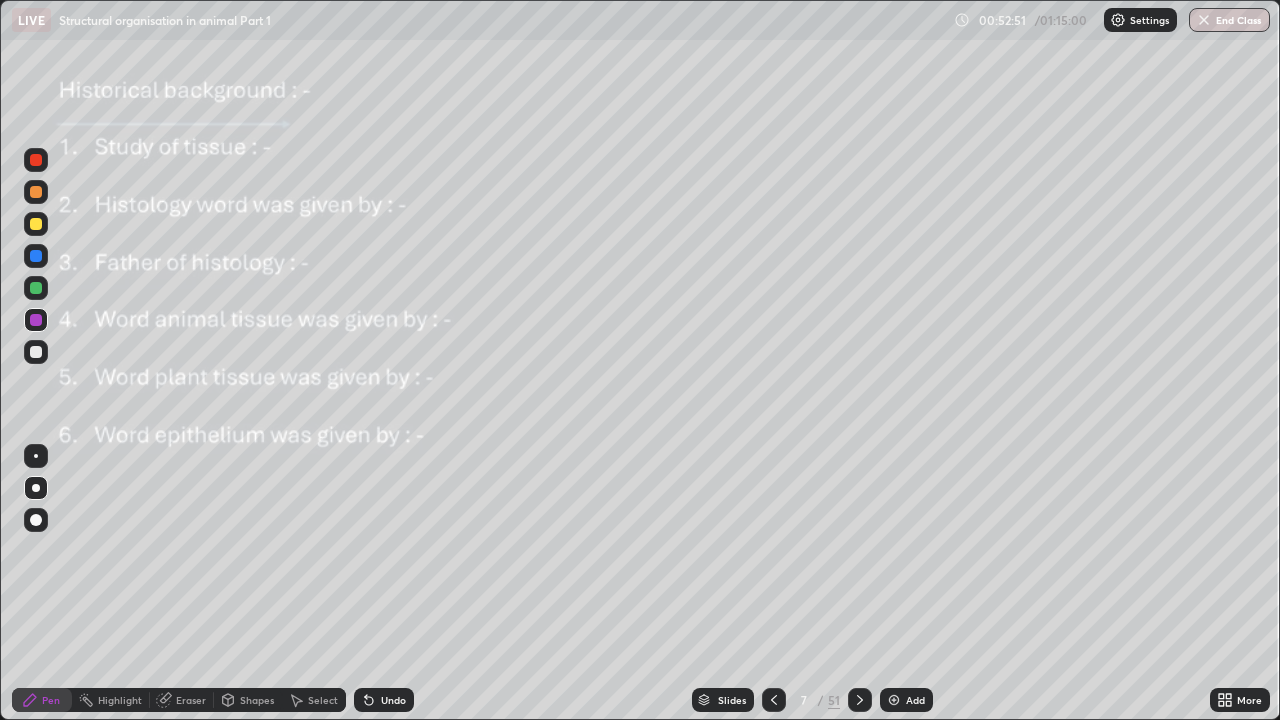 click at bounding box center (36, 160) 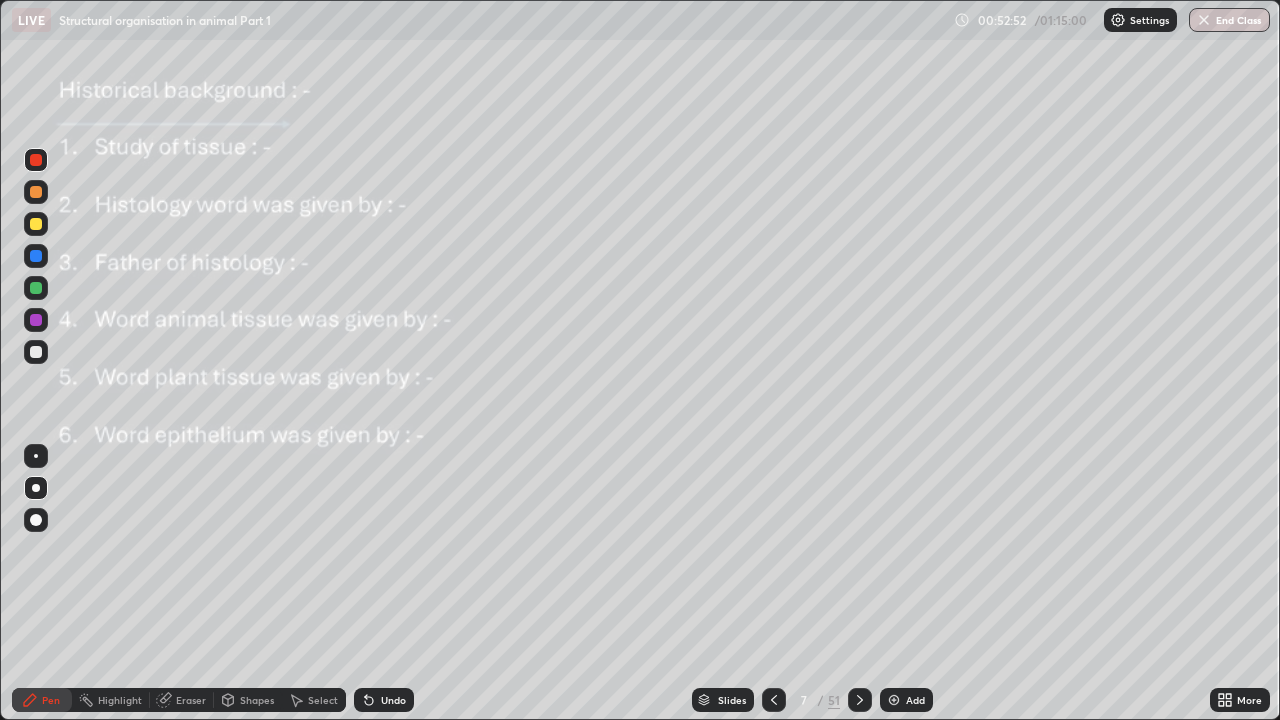 click at bounding box center (36, 288) 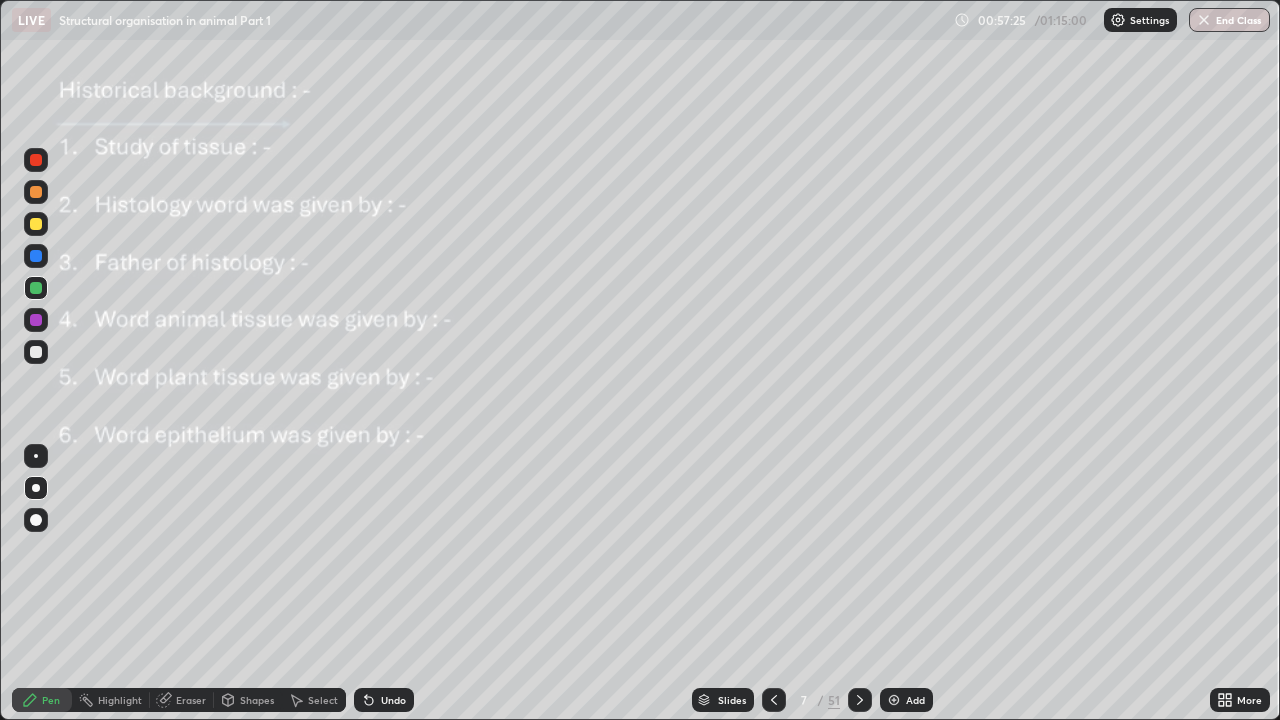 click on "Eraser" at bounding box center (191, 700) 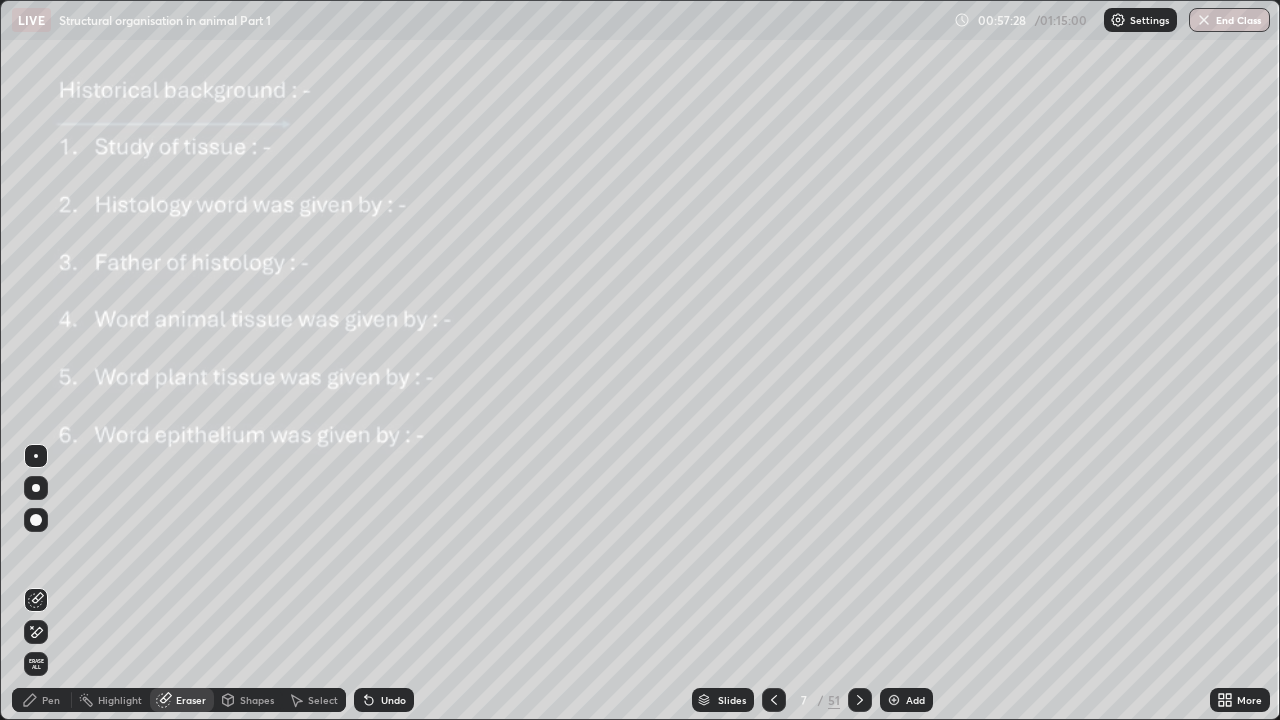 click on "Pen" at bounding box center [42, 700] 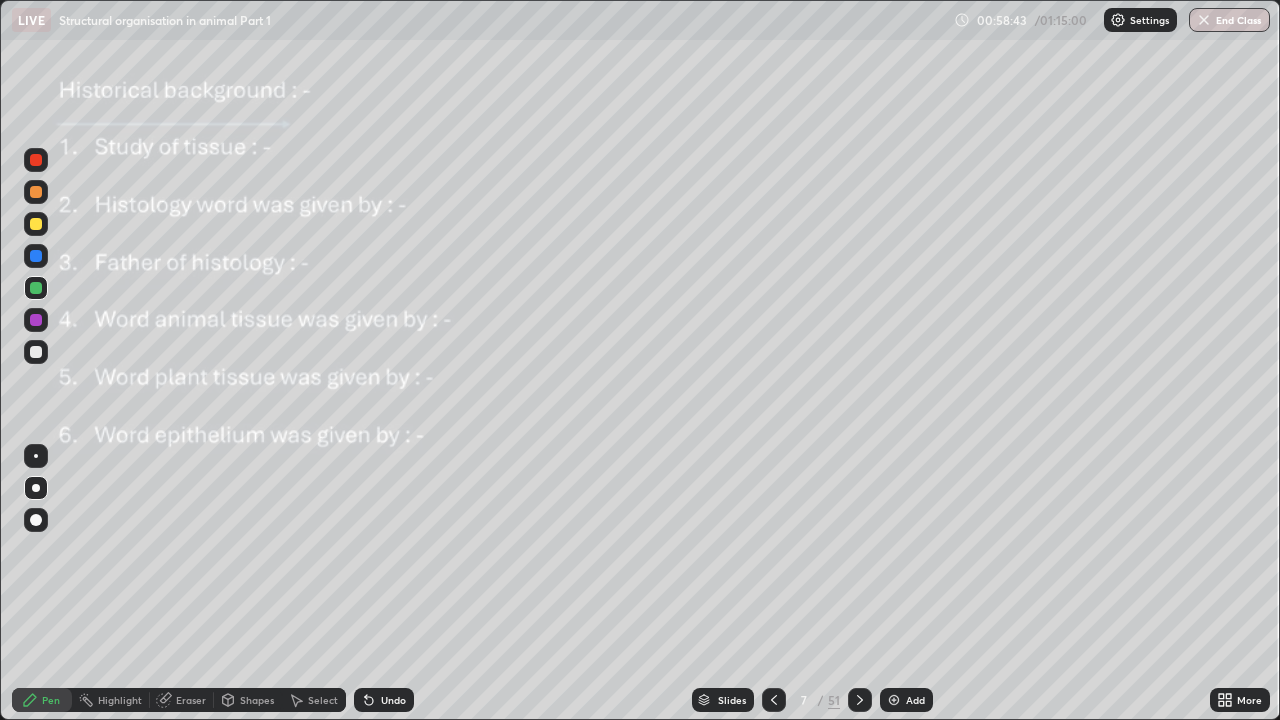 click 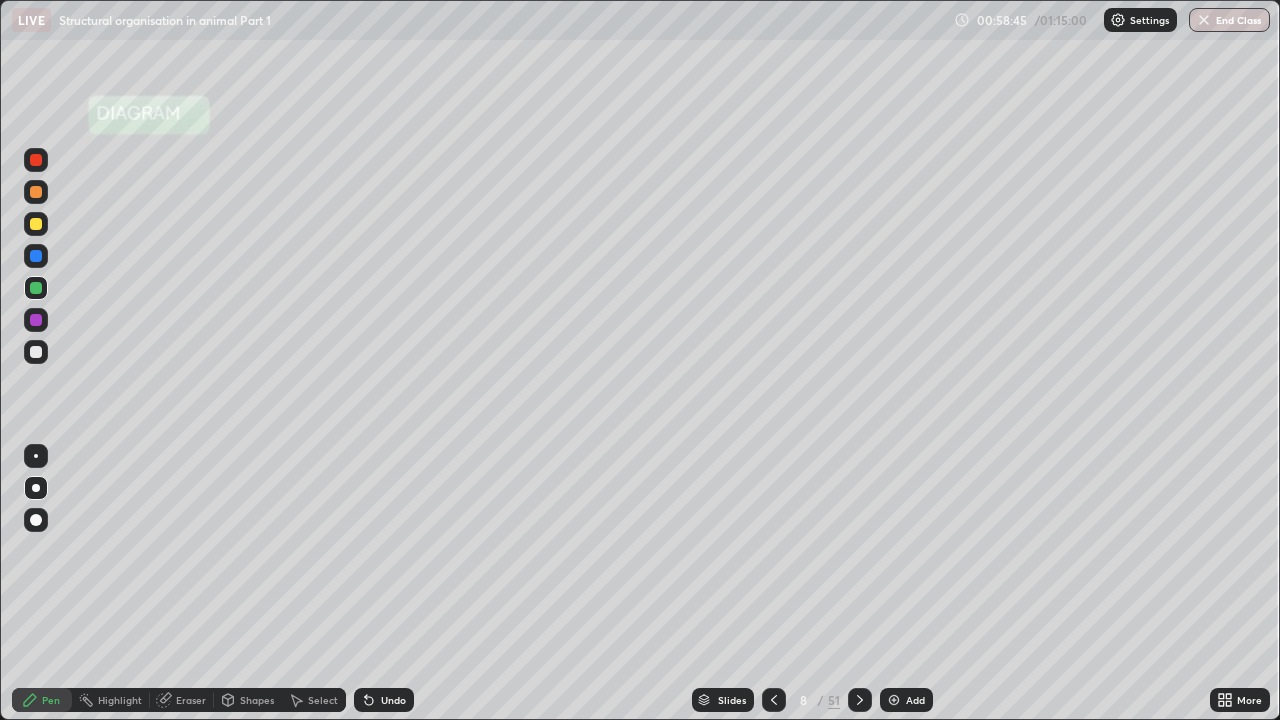 click 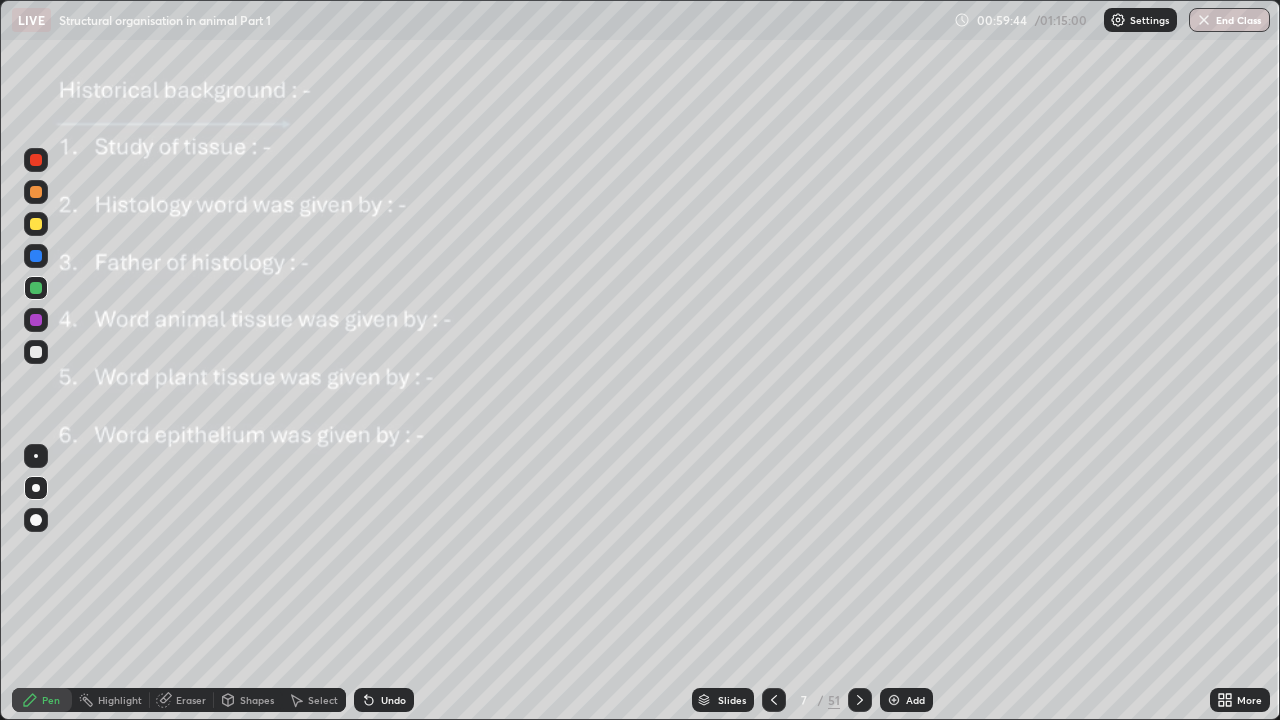 click 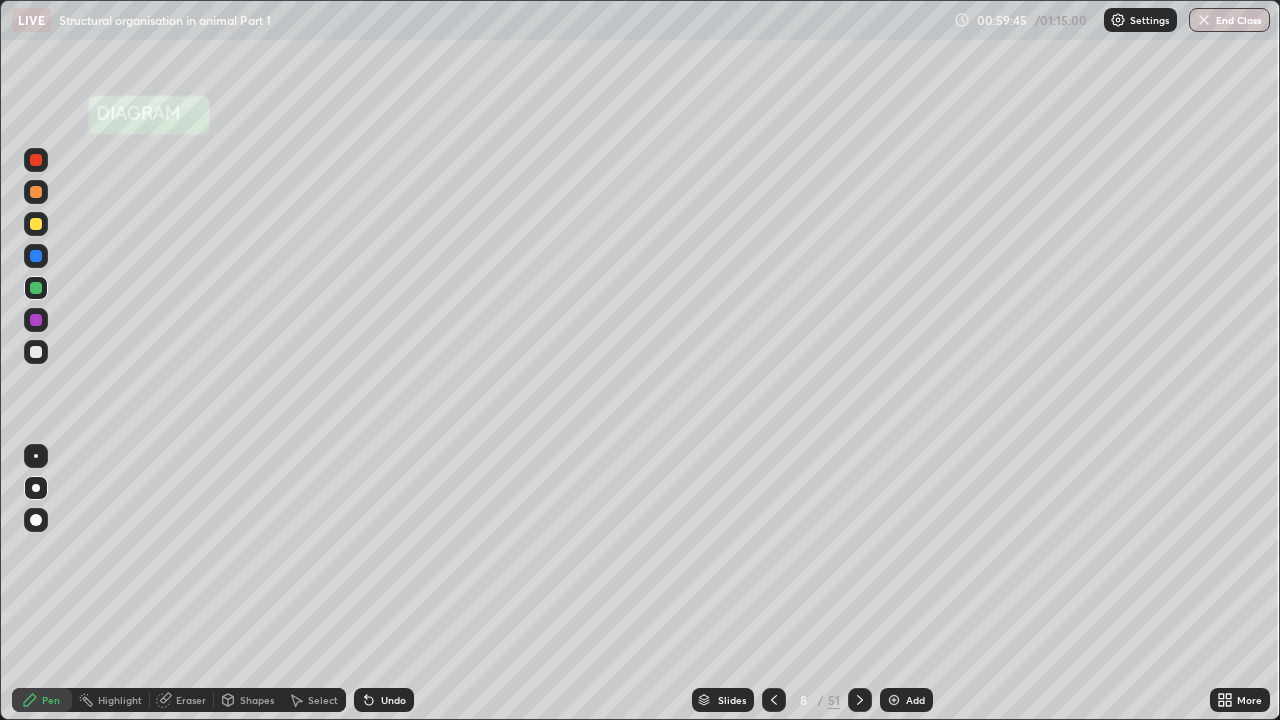 click 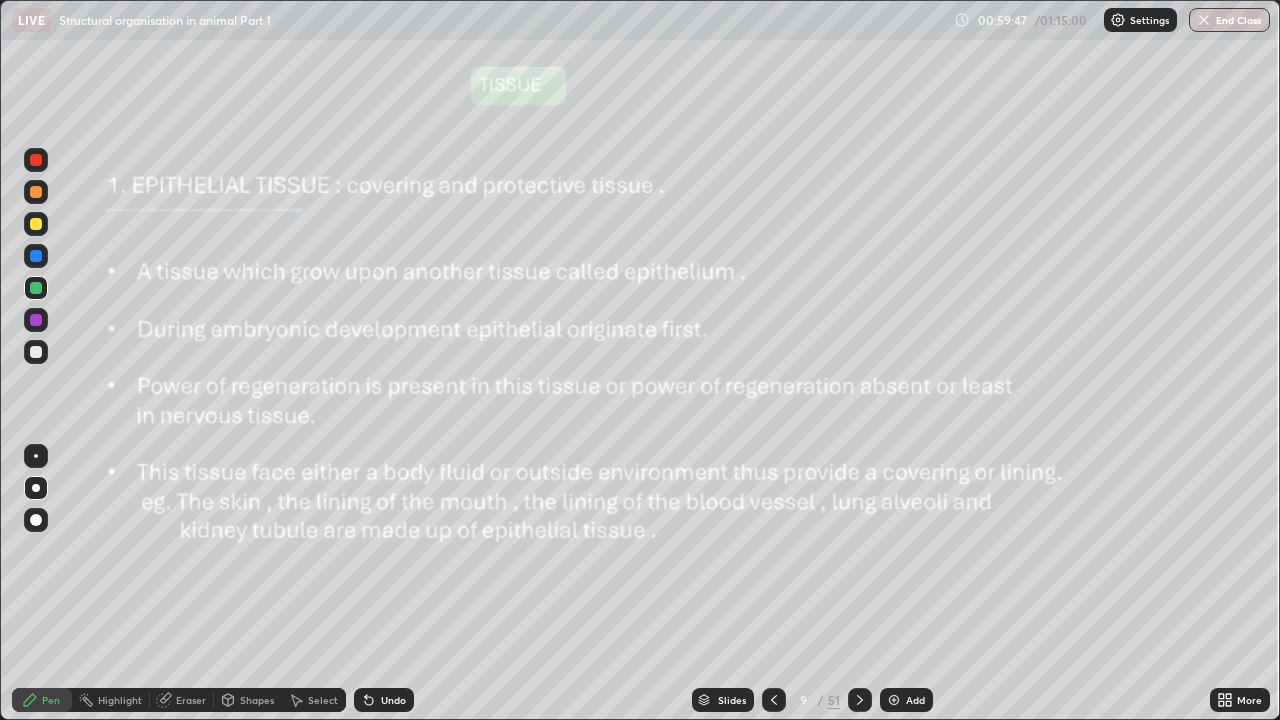 click 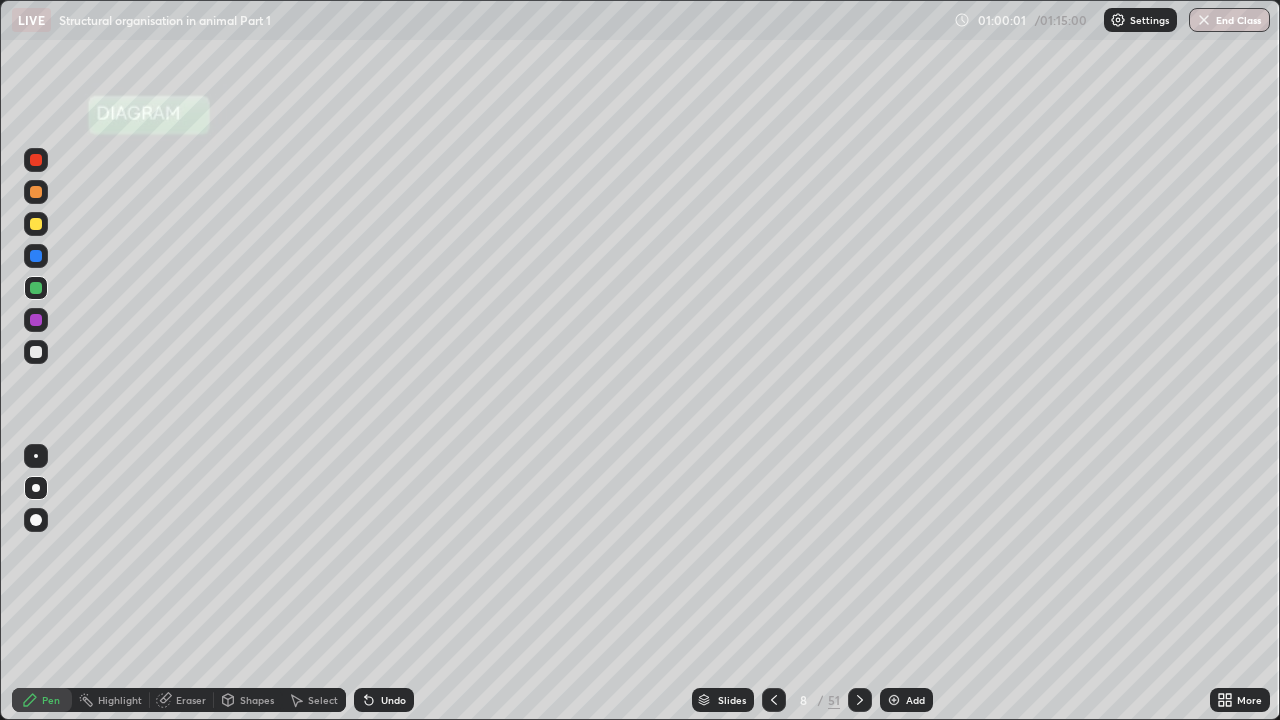 click at bounding box center (36, 192) 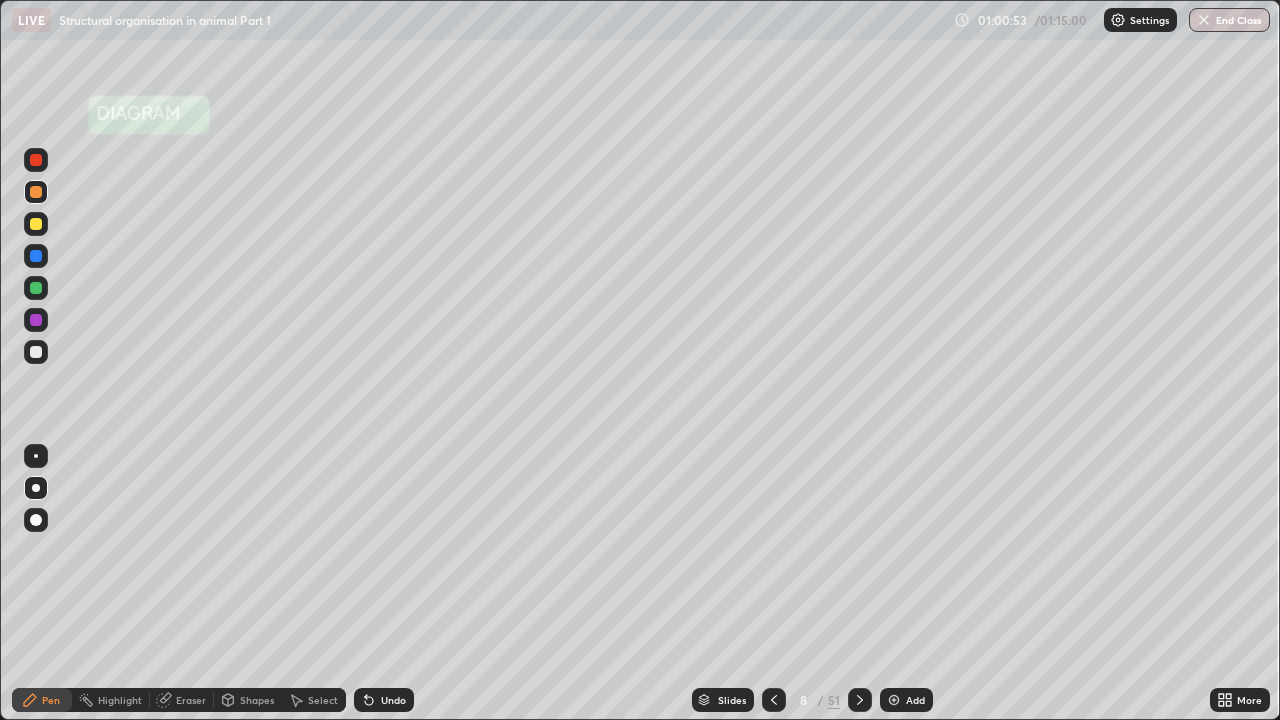 click at bounding box center [36, 224] 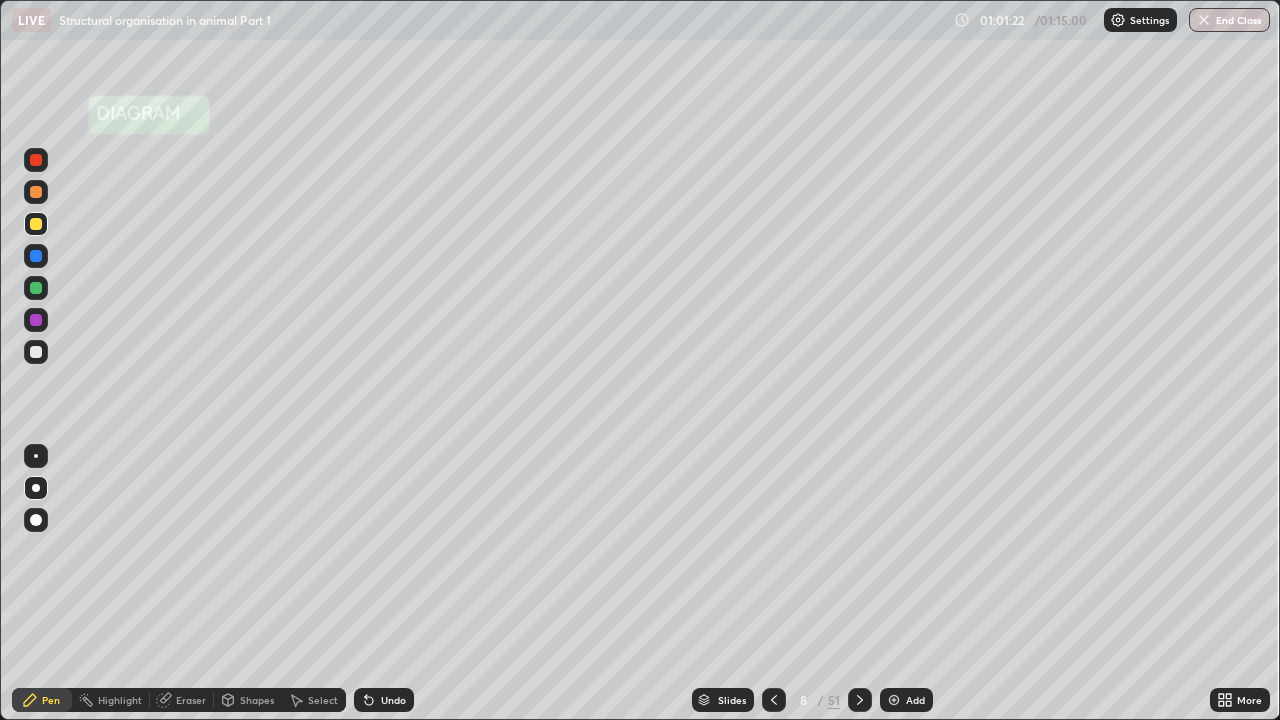 click at bounding box center (36, 256) 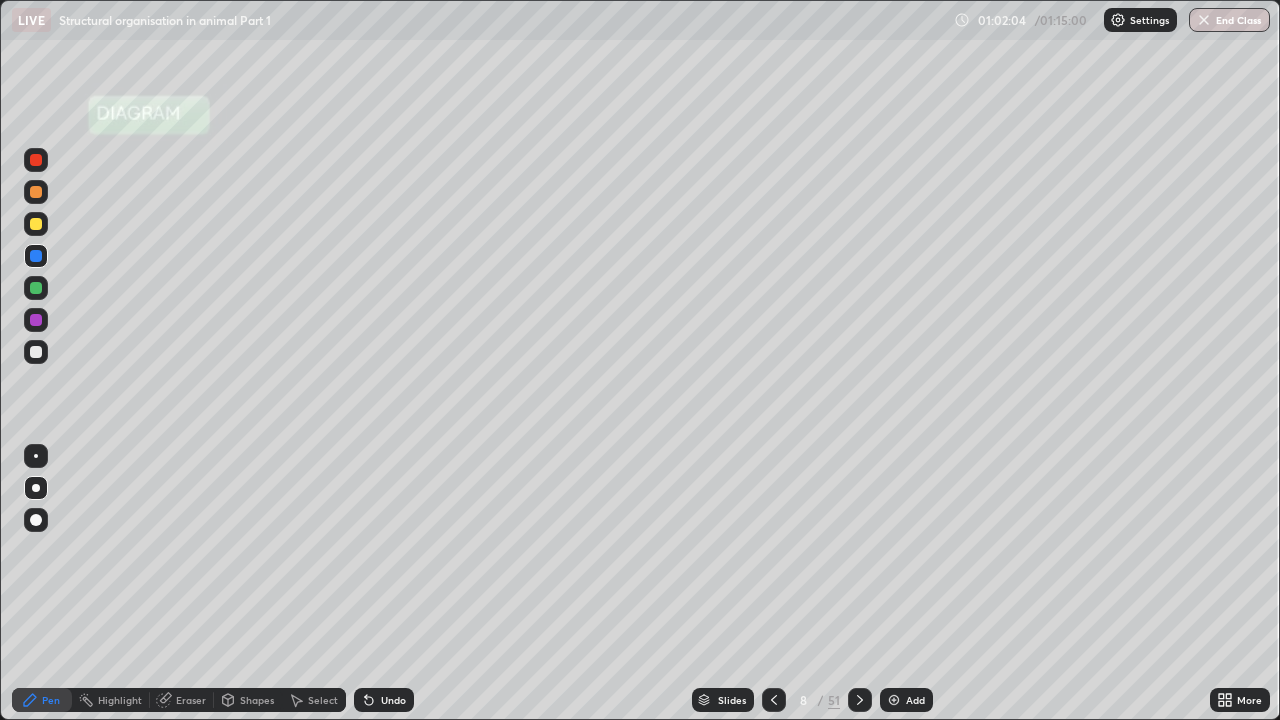 click at bounding box center [36, 320] 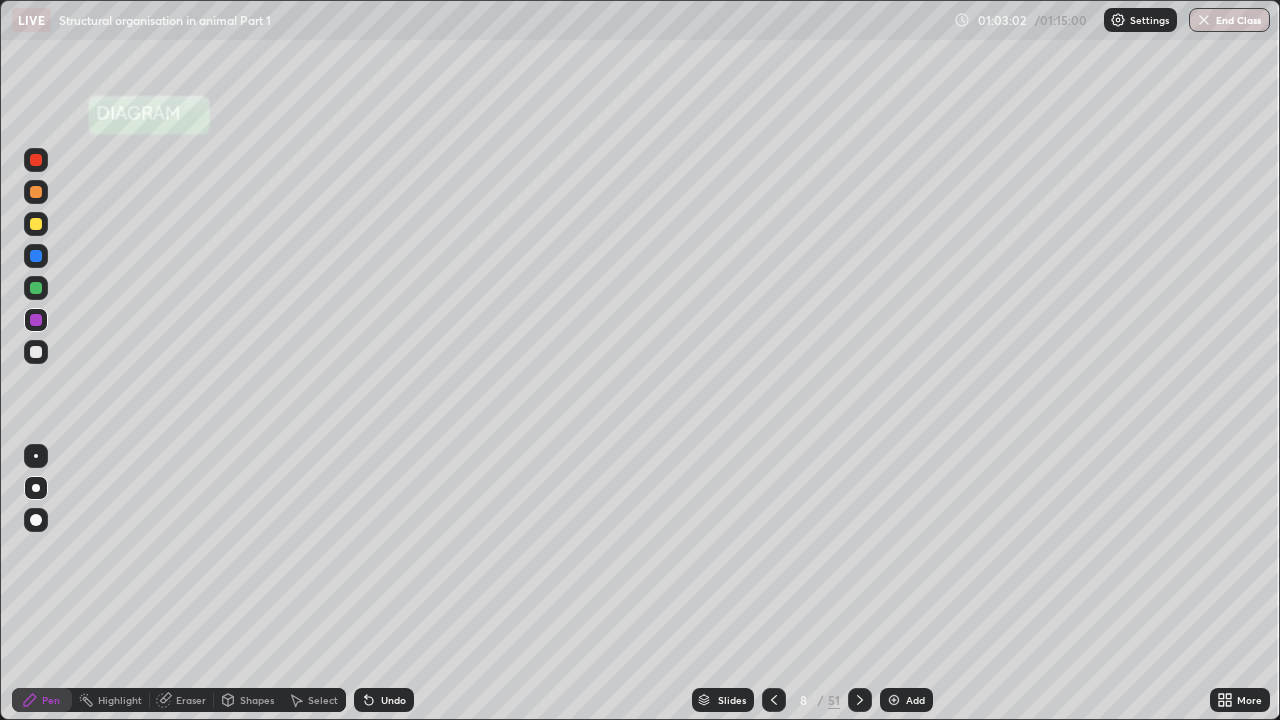 click on "Undo" at bounding box center (384, 700) 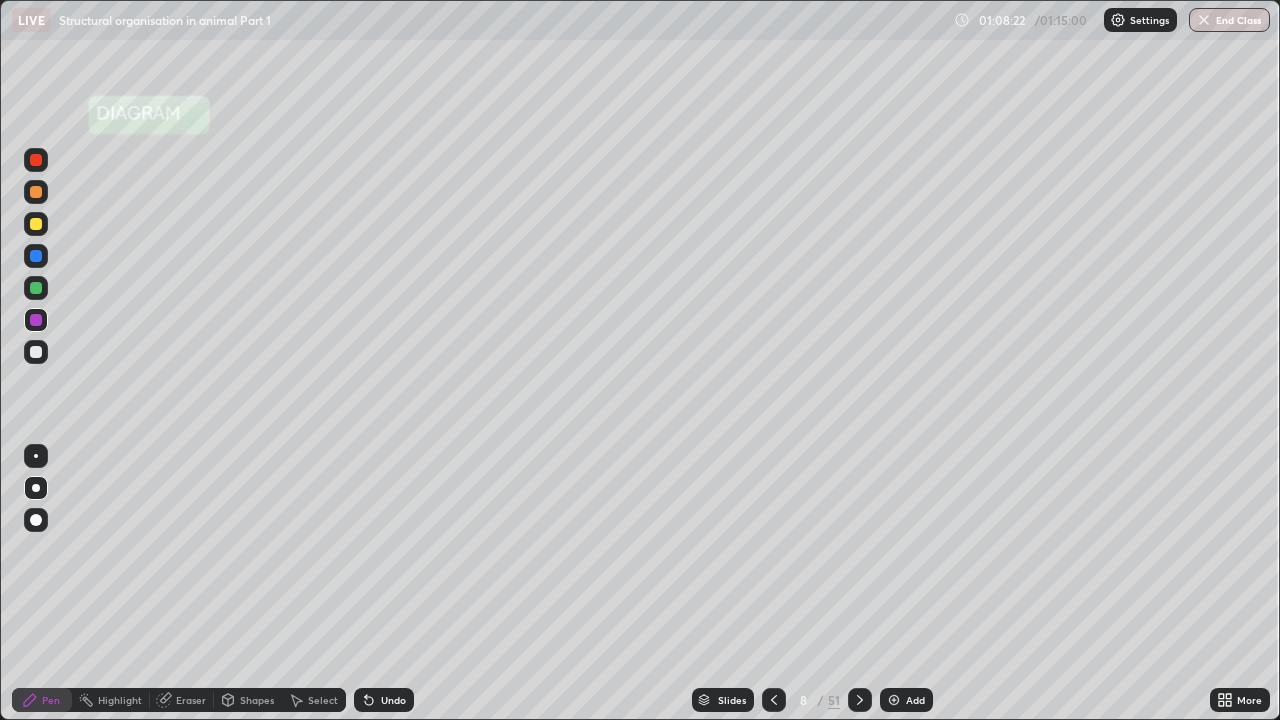 click 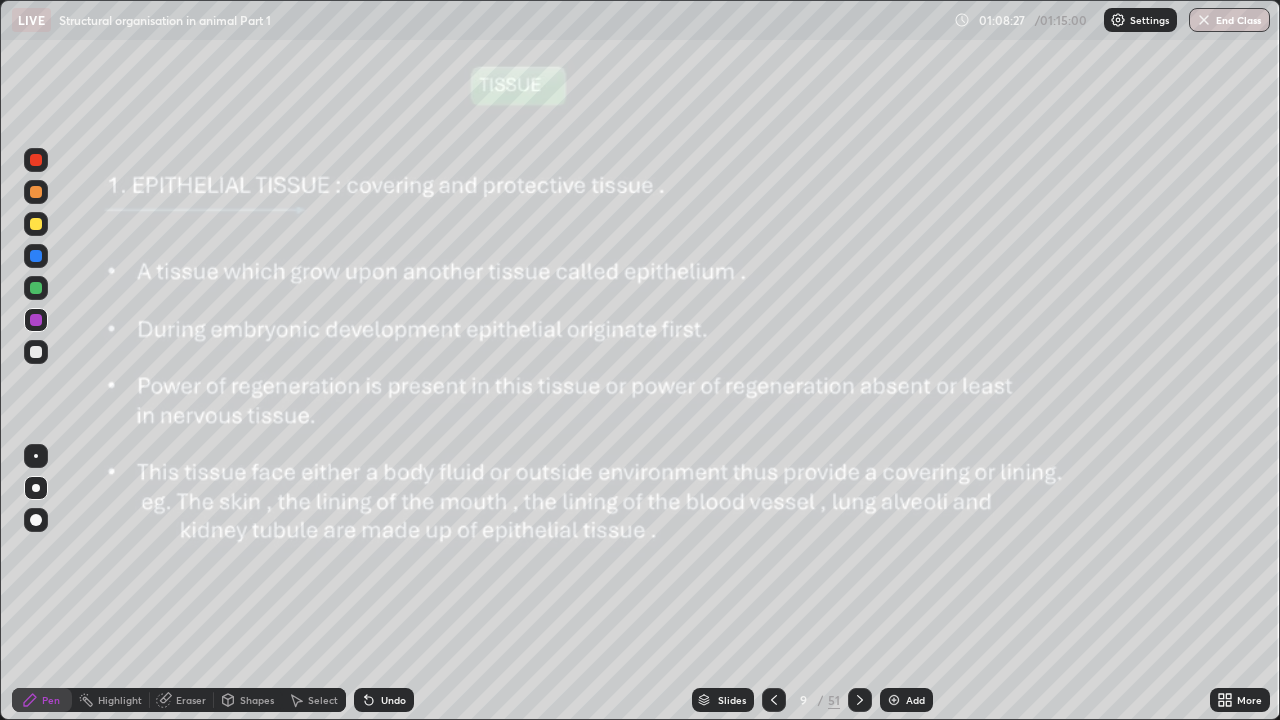 click at bounding box center [36, 352] 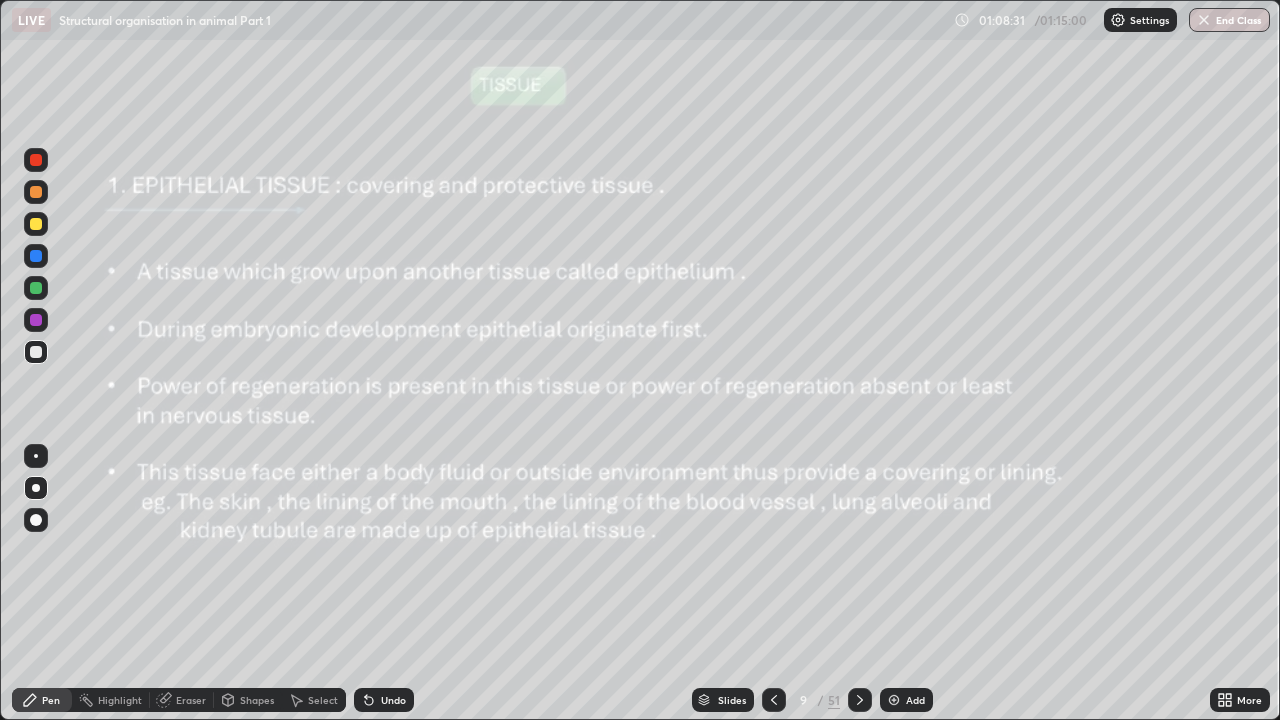 click at bounding box center [36, 288] 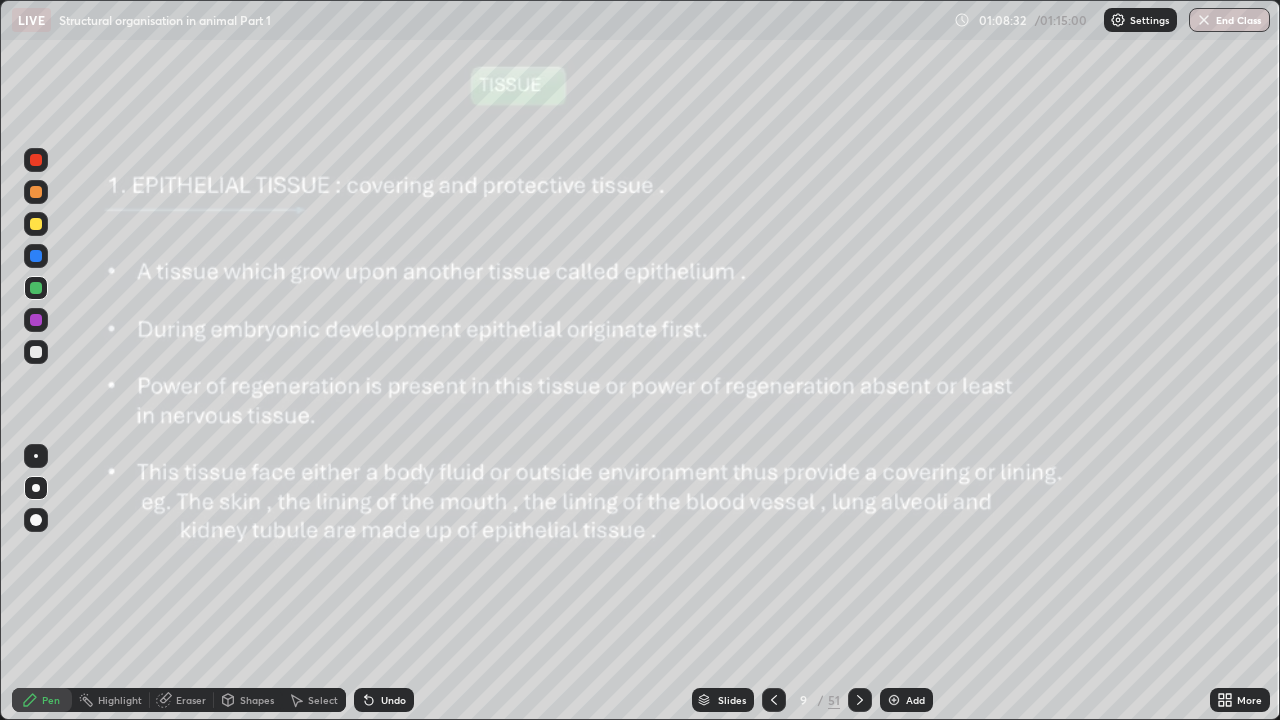 click at bounding box center [36, 456] 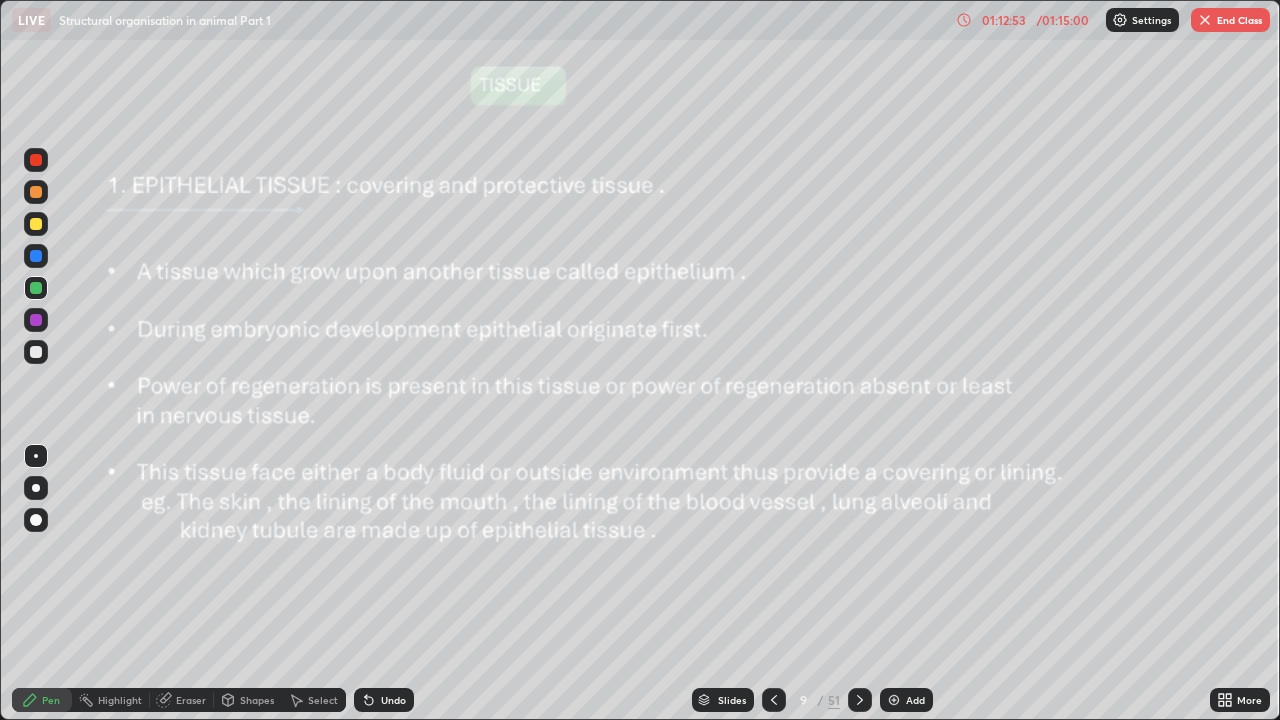 click on "End Class" at bounding box center [1230, 20] 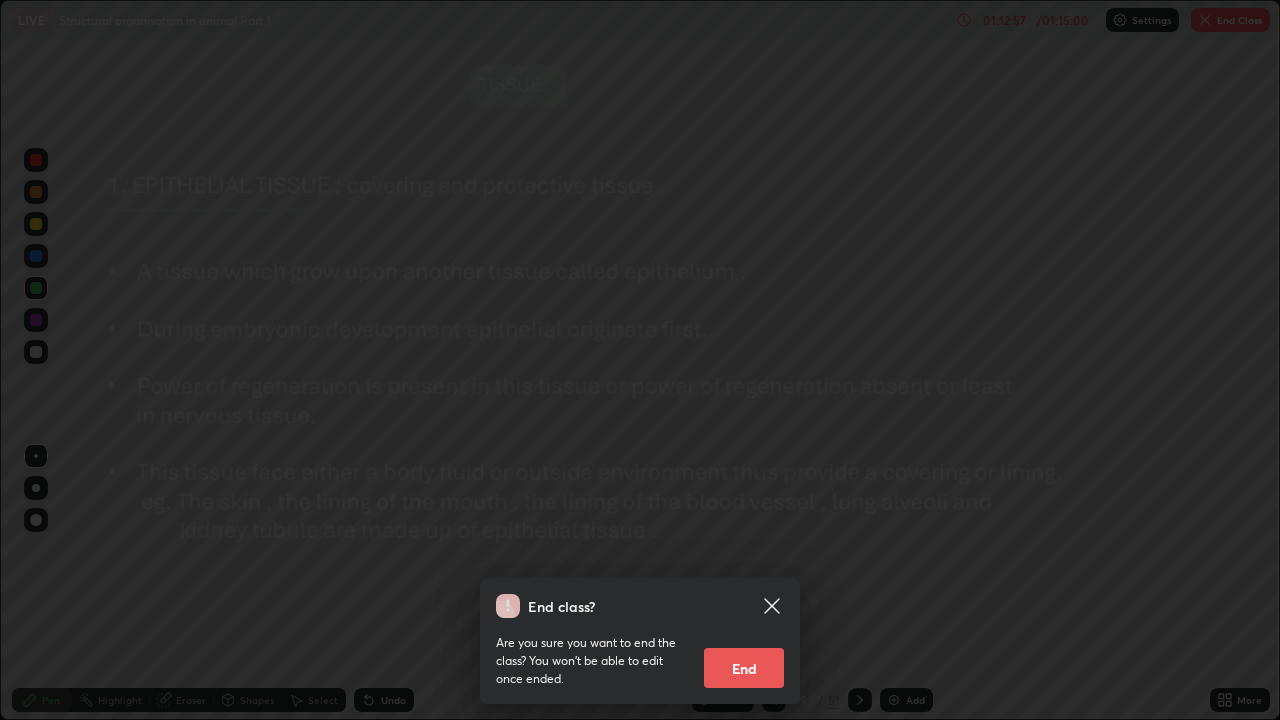 click on "End" at bounding box center [744, 668] 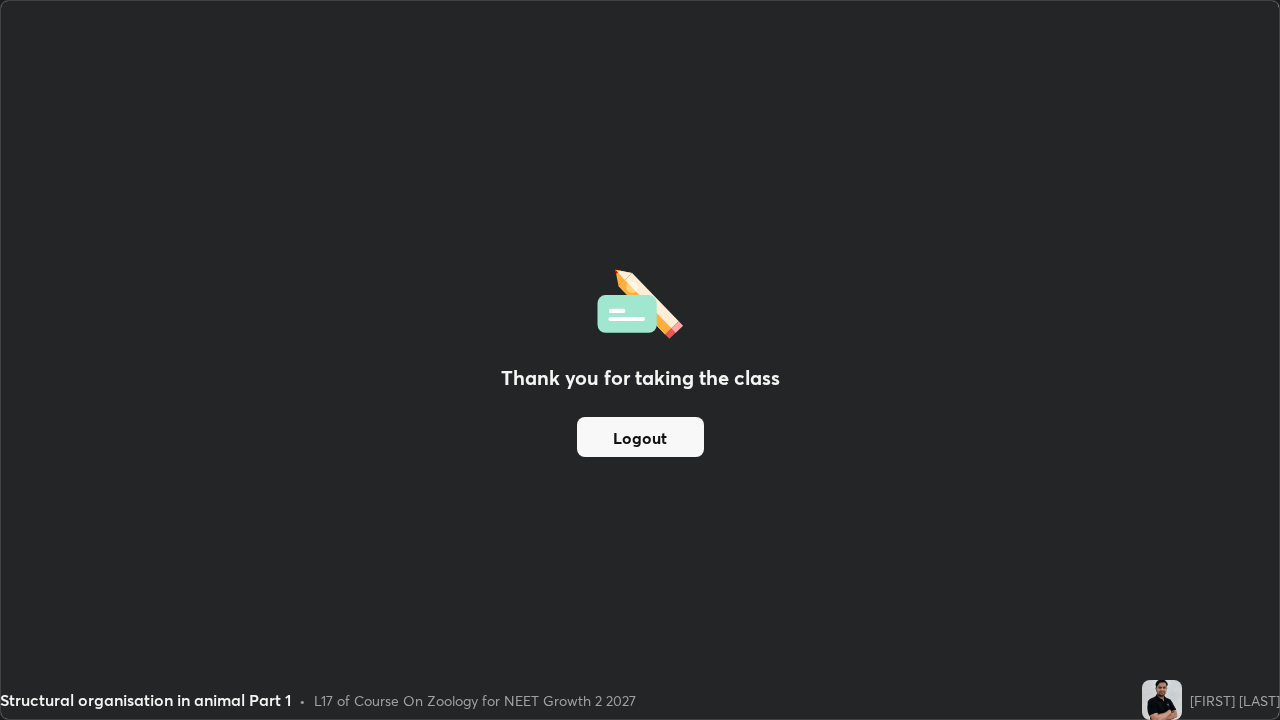click on "Logout" at bounding box center (640, 437) 